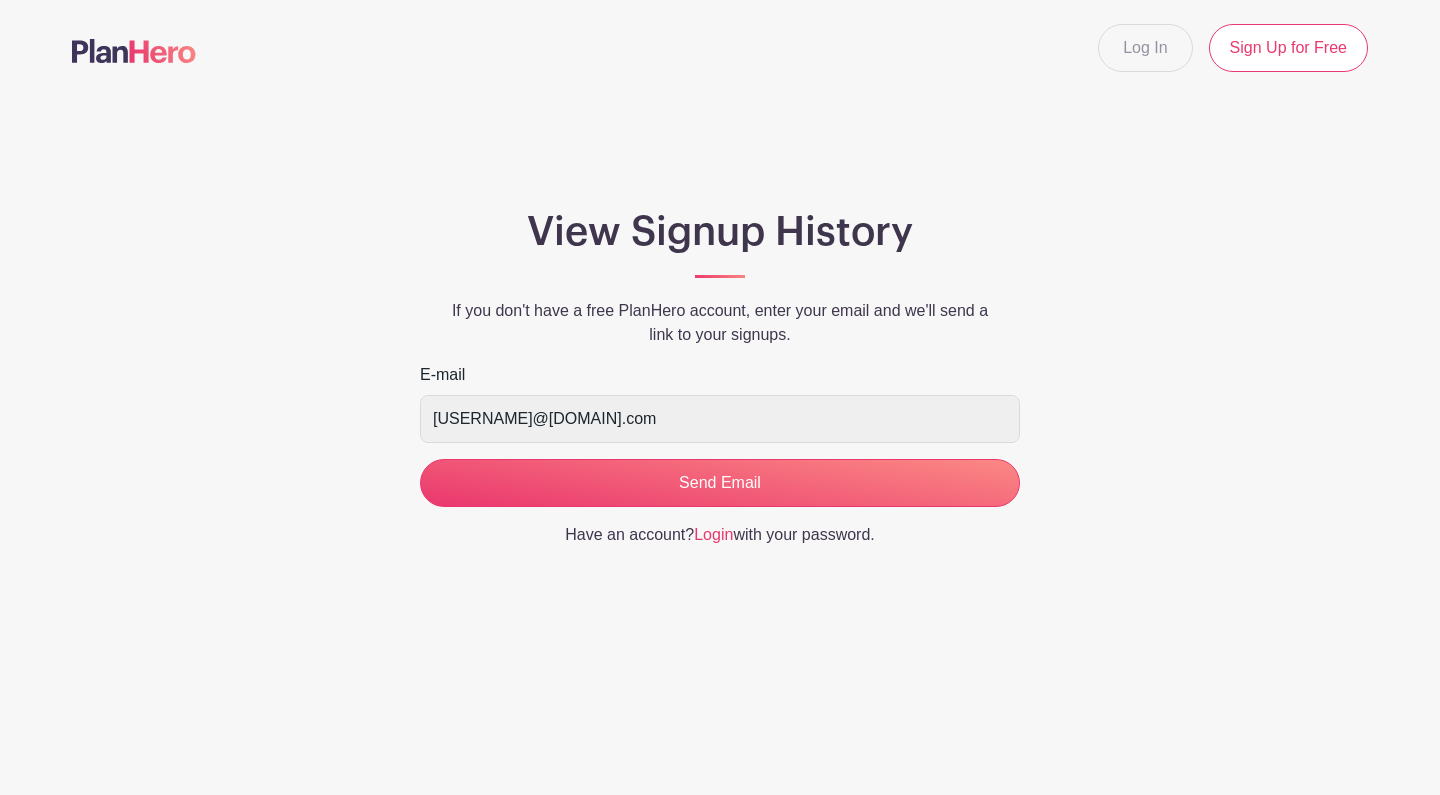 scroll, scrollTop: 0, scrollLeft: 0, axis: both 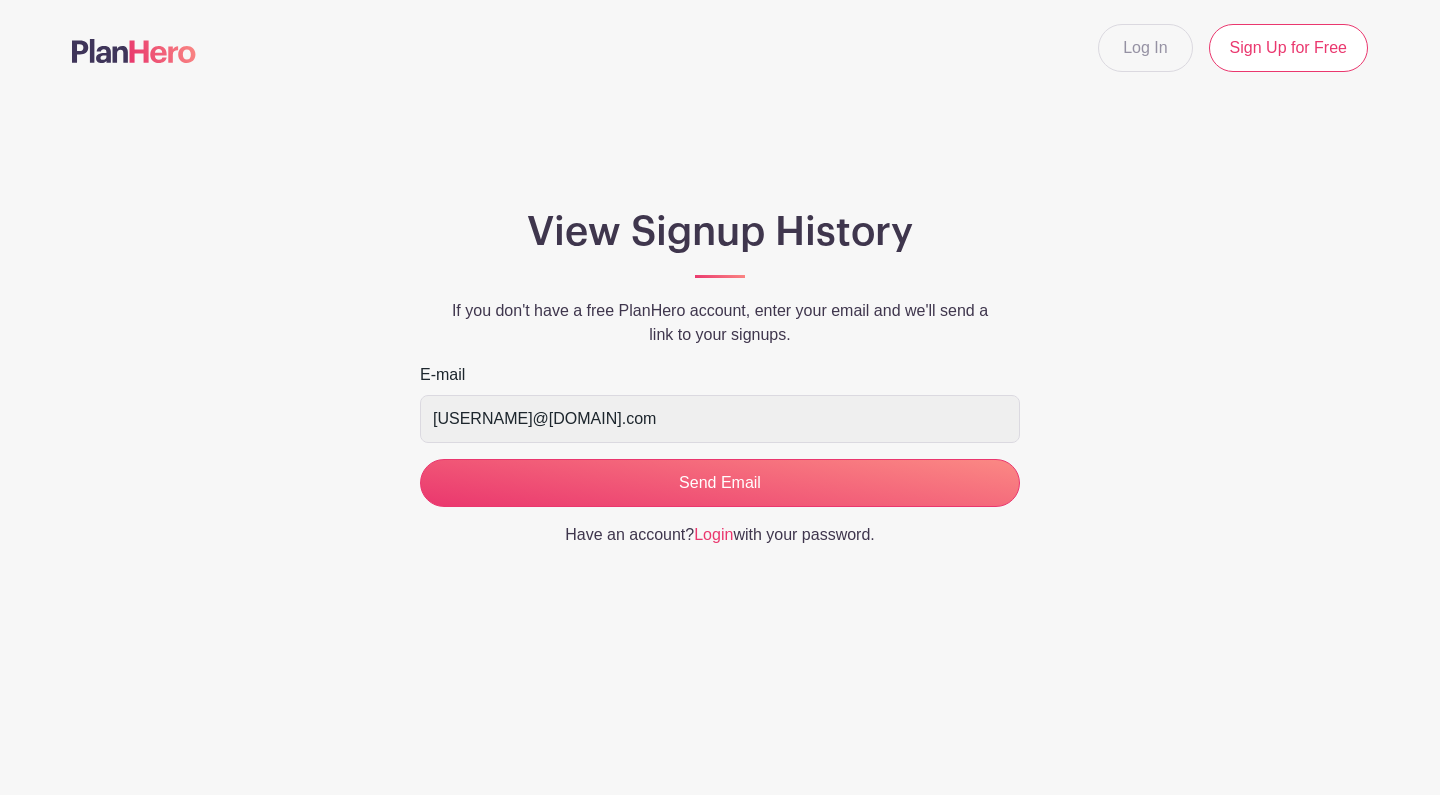 click on "Send Email" at bounding box center (720, 483) 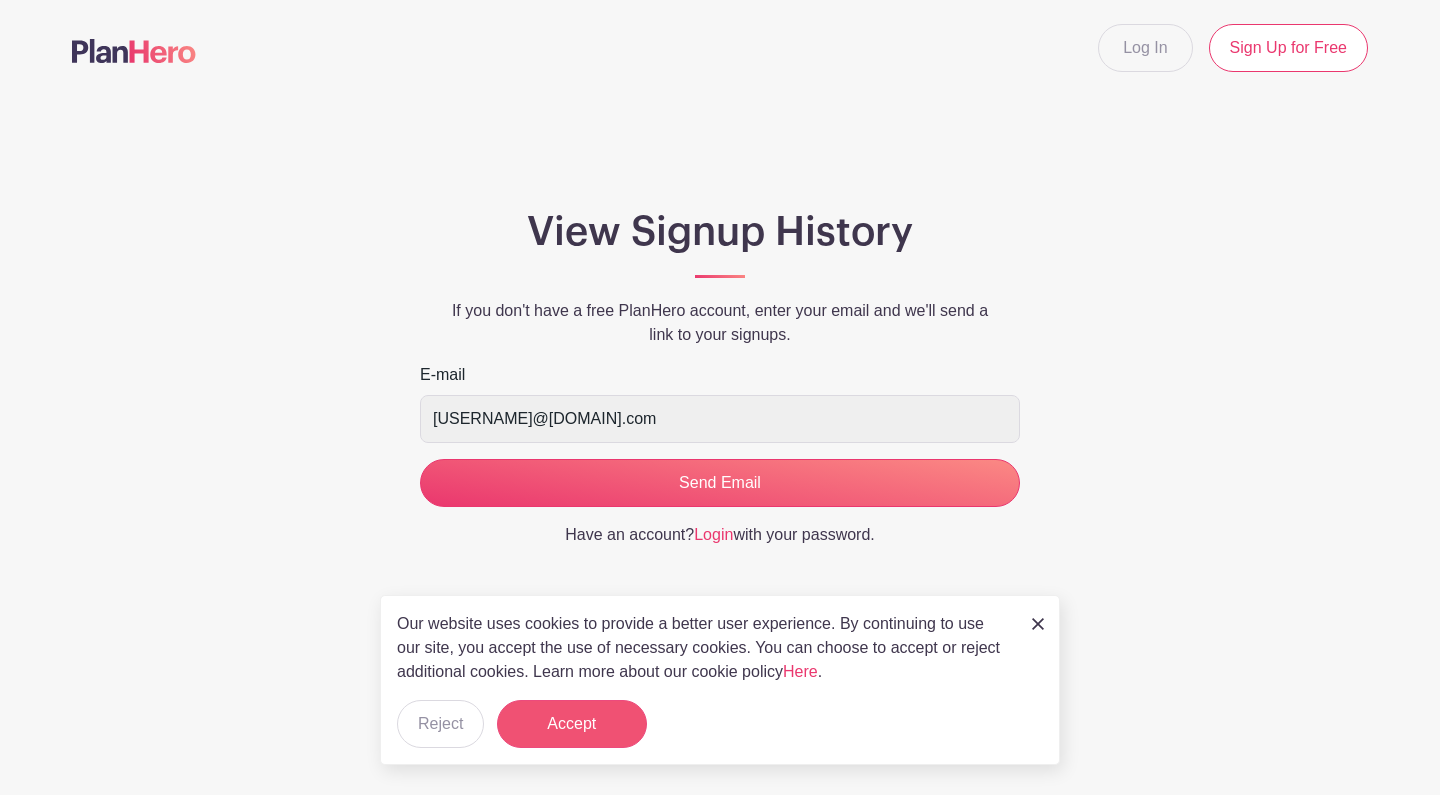 click on "Accept" at bounding box center (572, 724) 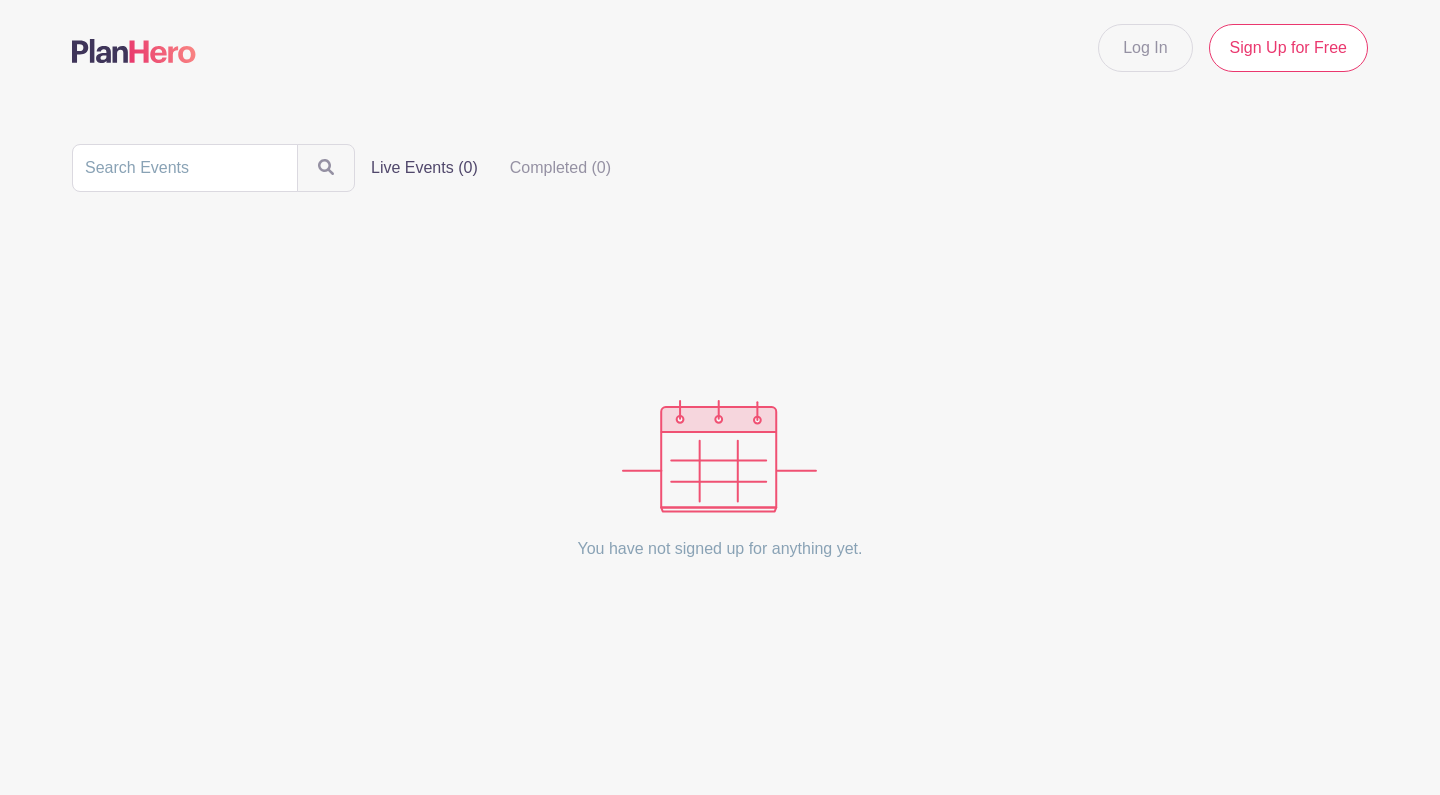 scroll, scrollTop: 0, scrollLeft: 0, axis: both 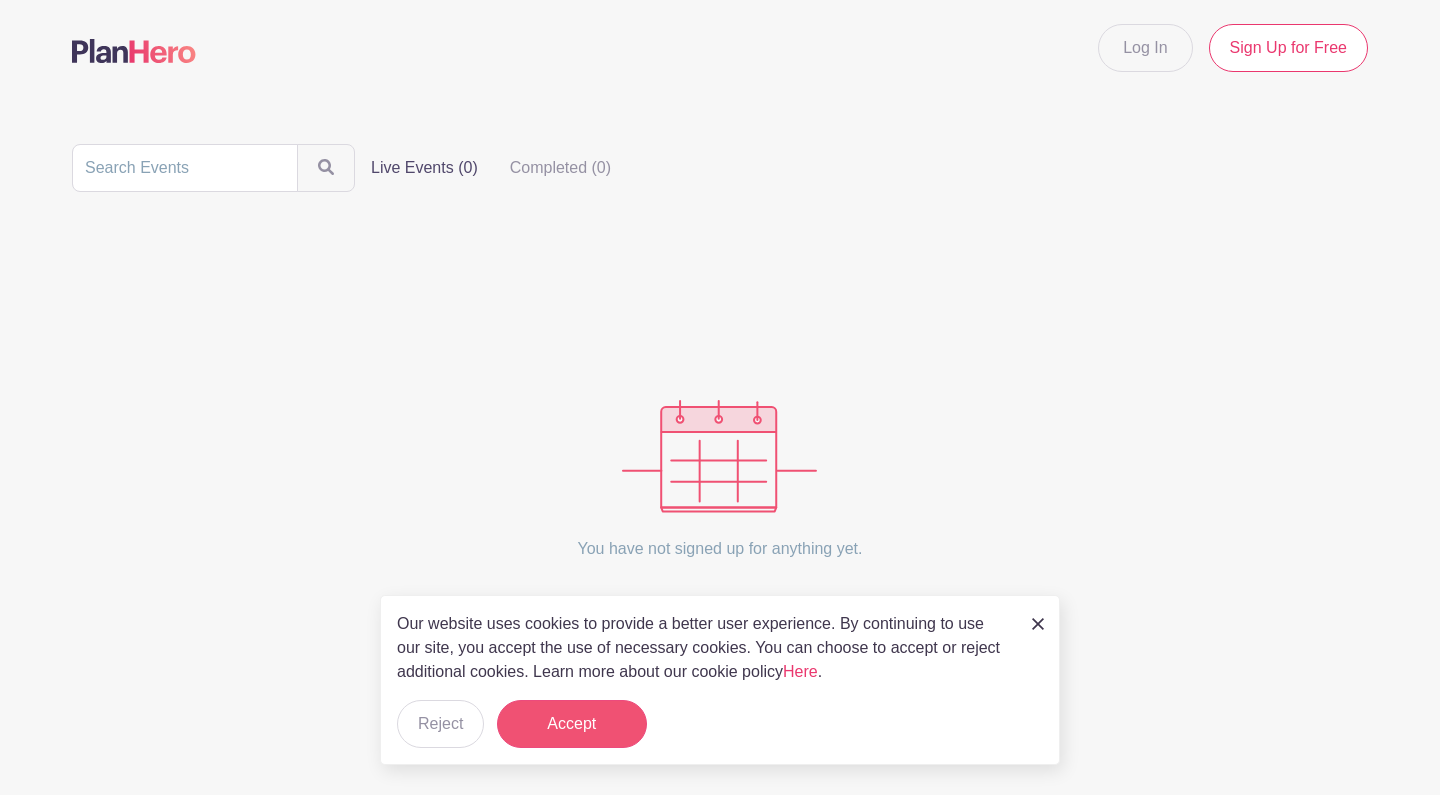 click on "Accept" at bounding box center [572, 724] 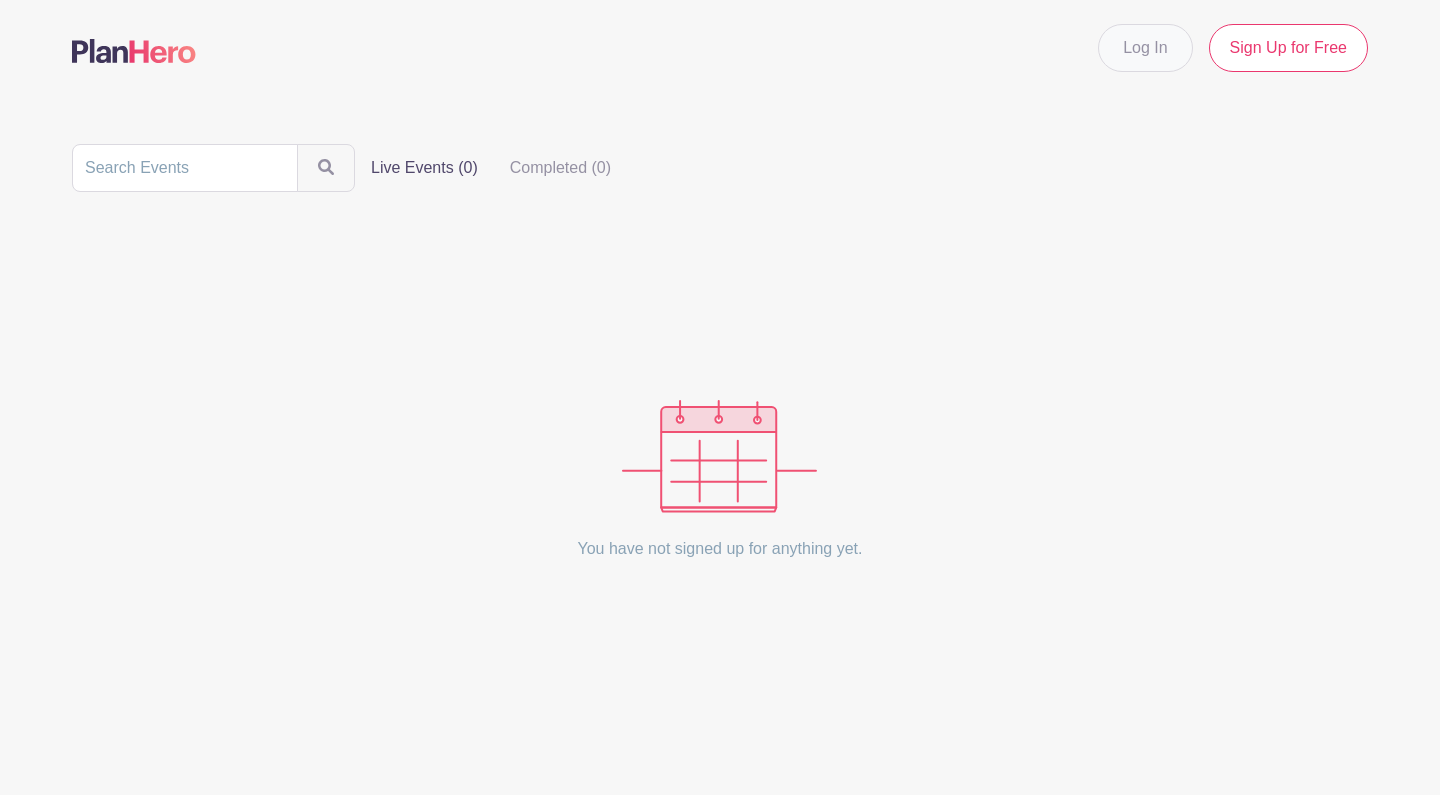 click on "Log In" at bounding box center [1145, 48] 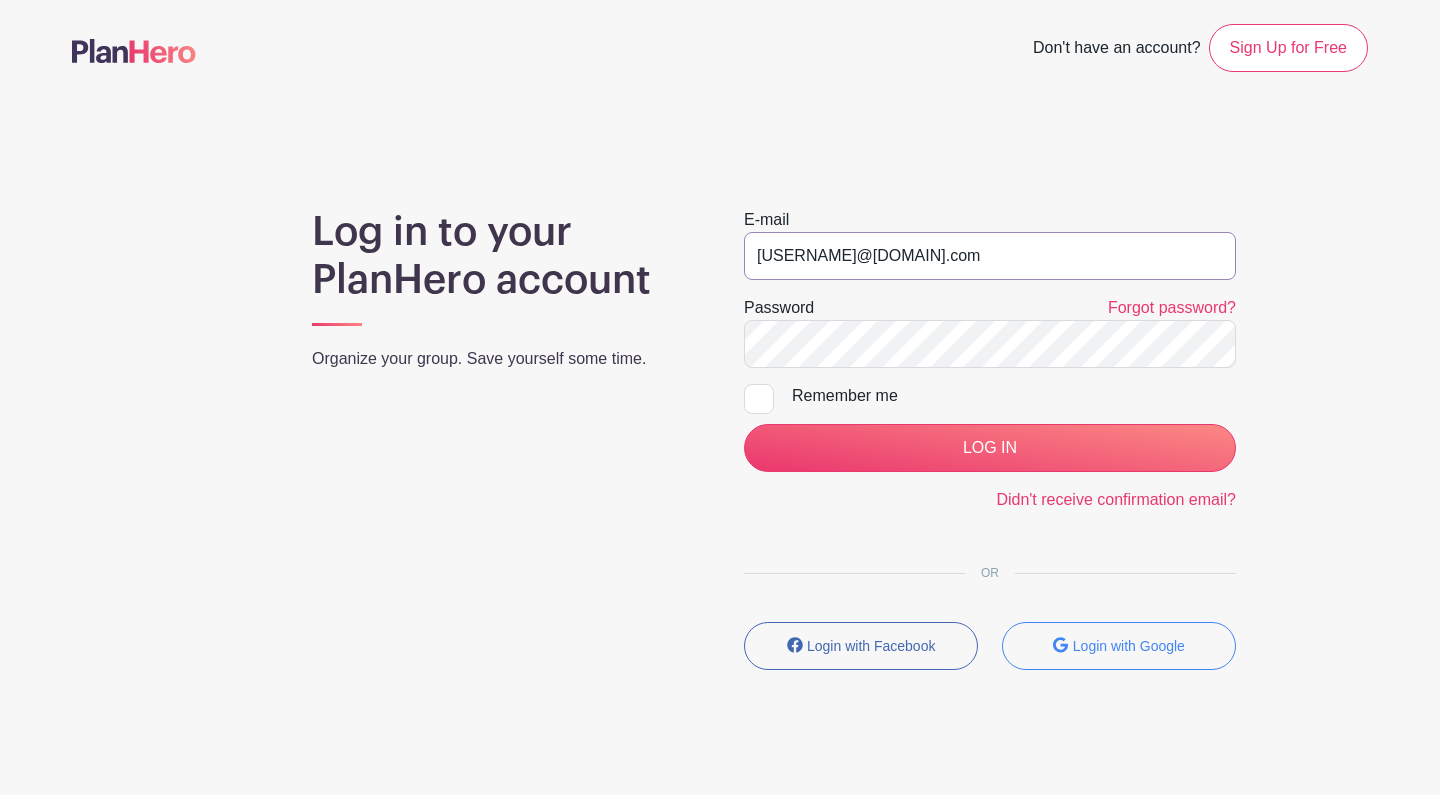 type on "[USERNAME]@[DOMAIN].com" 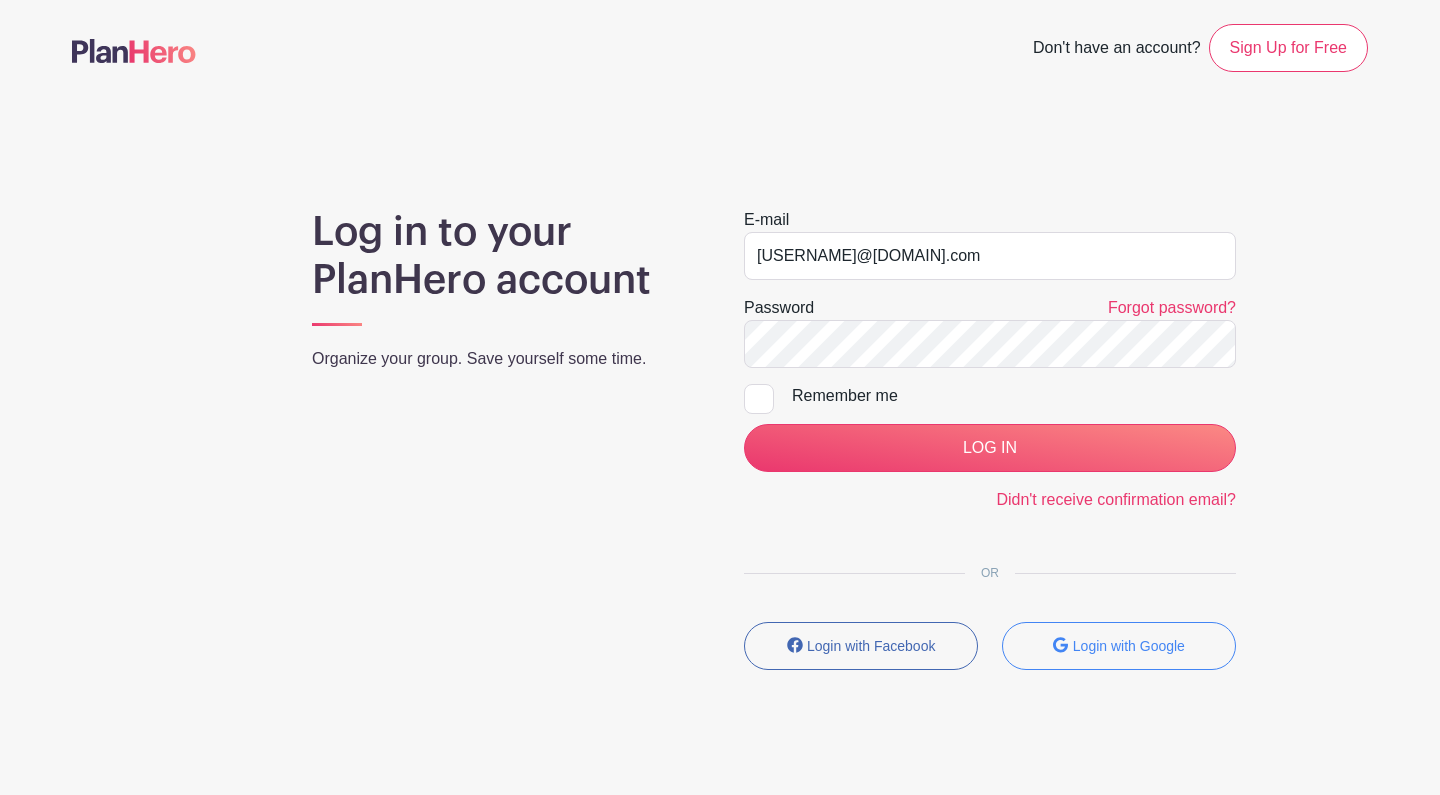 click on "Remember me" at bounding box center [1014, 396] 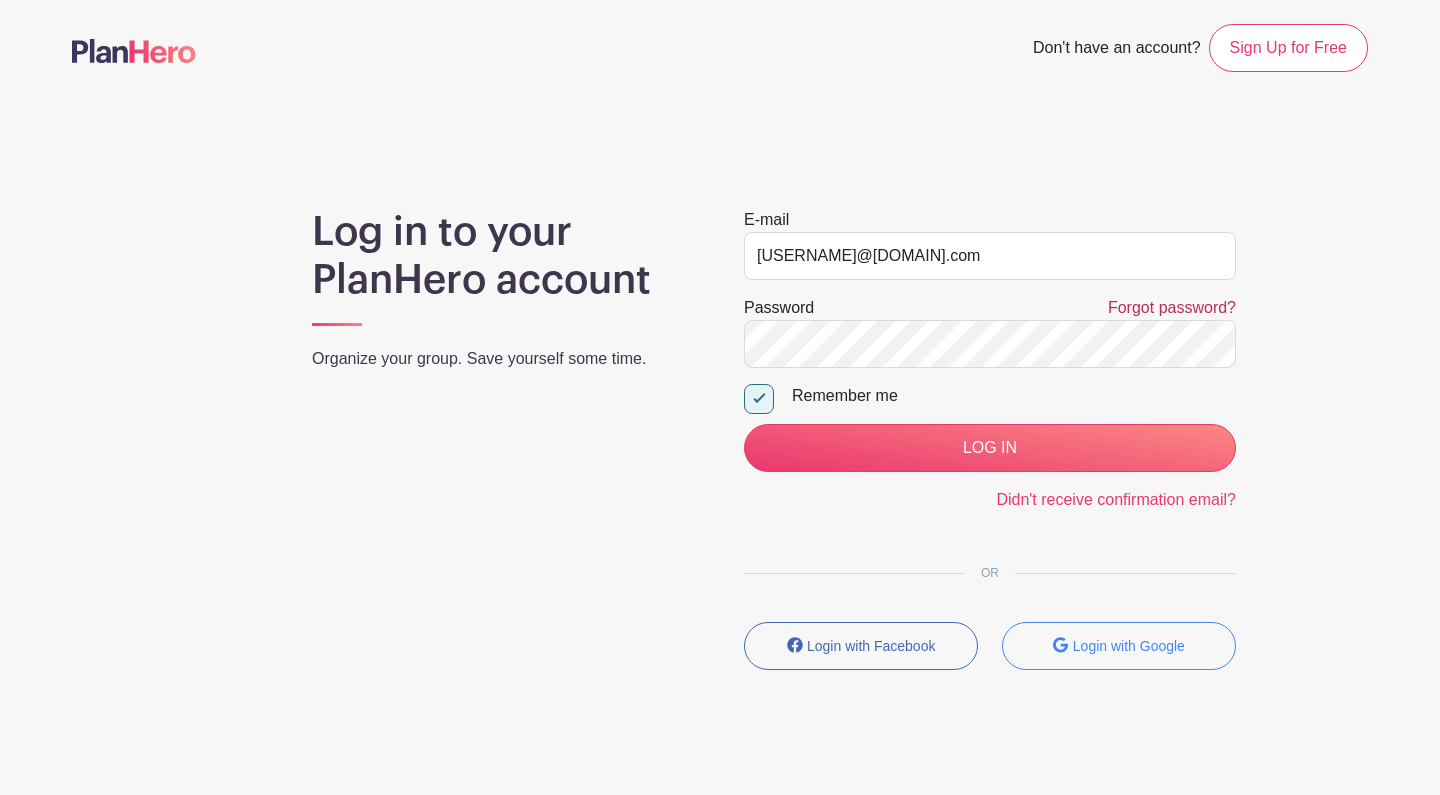click on "Forgot password?" at bounding box center [1172, 307] 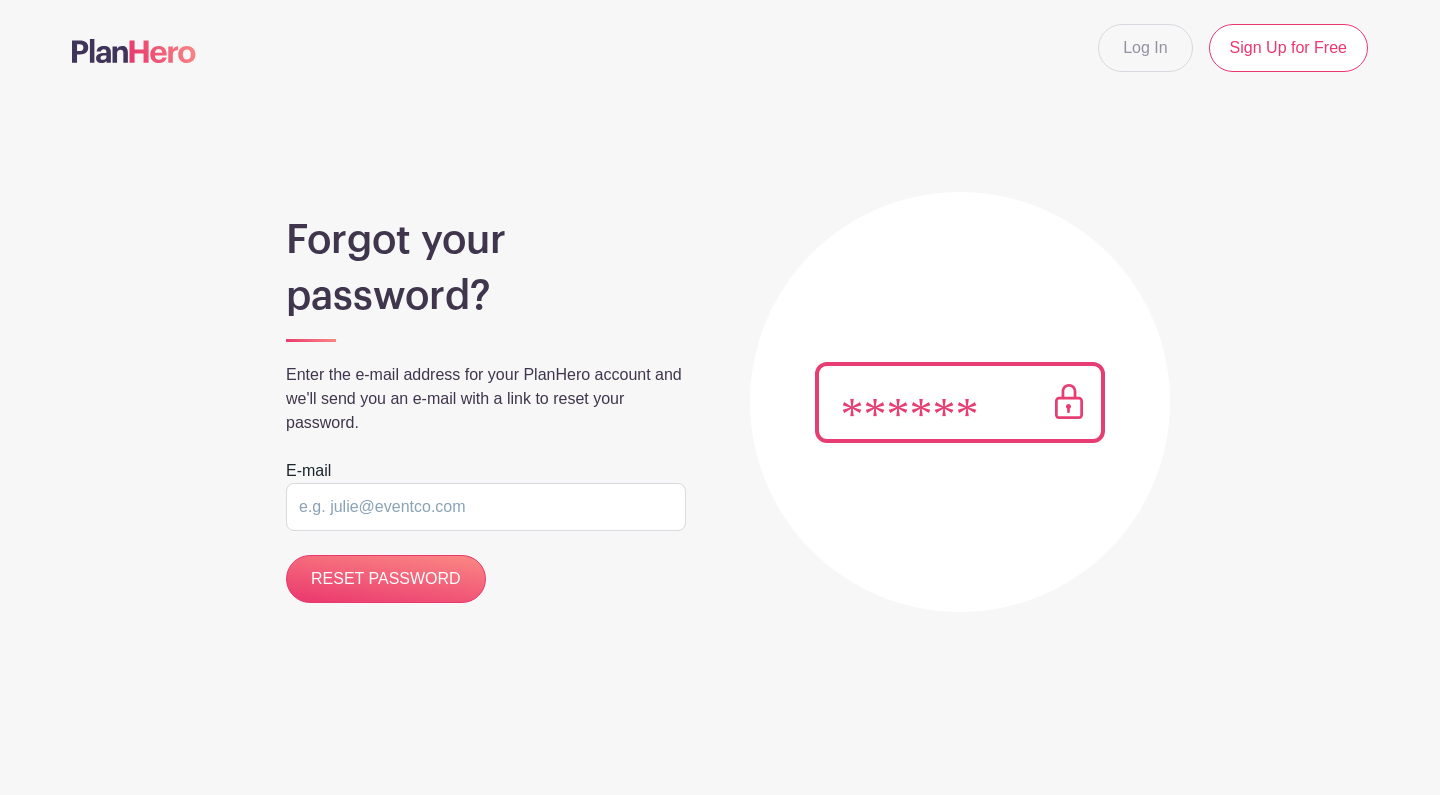 scroll, scrollTop: 0, scrollLeft: 0, axis: both 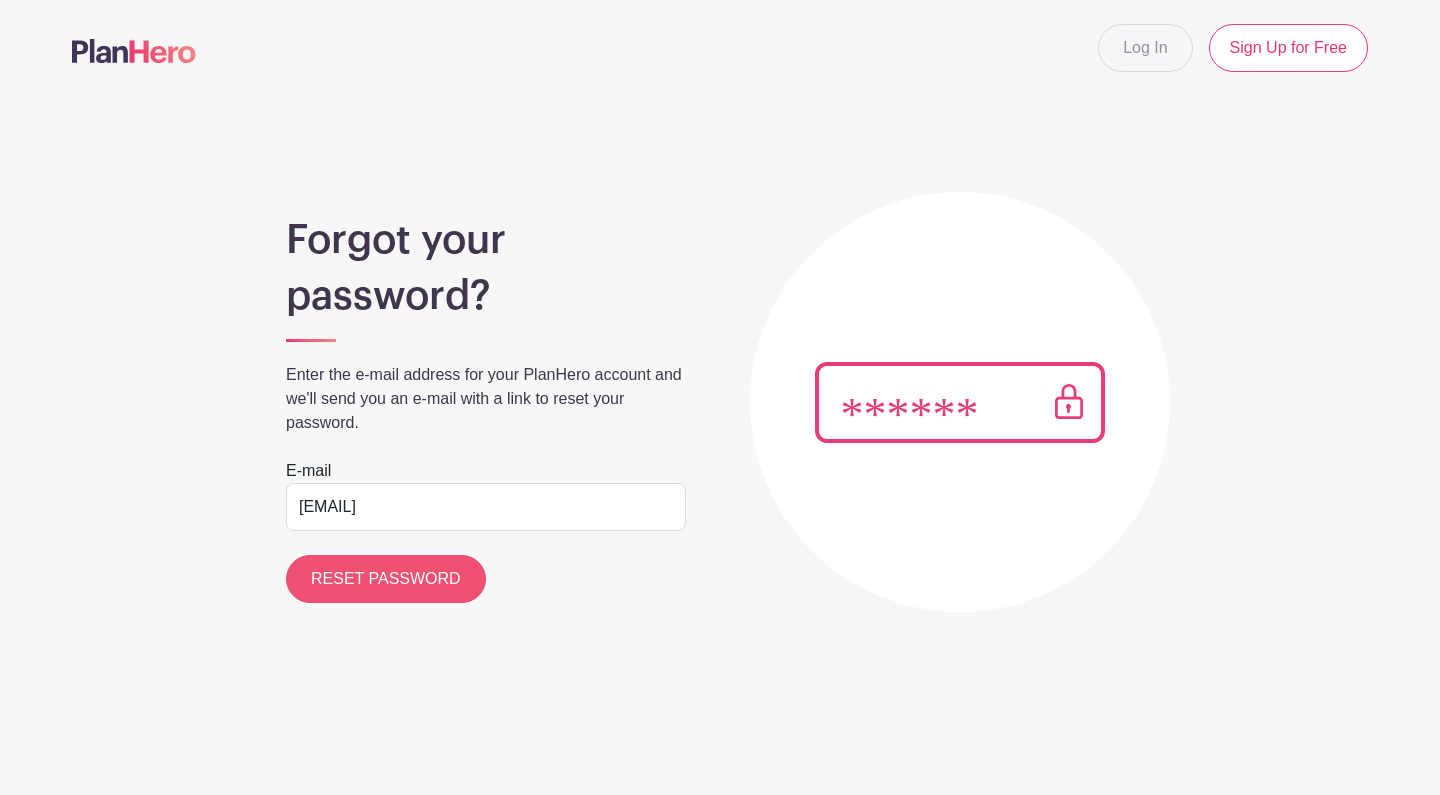 type on "[EMAIL]" 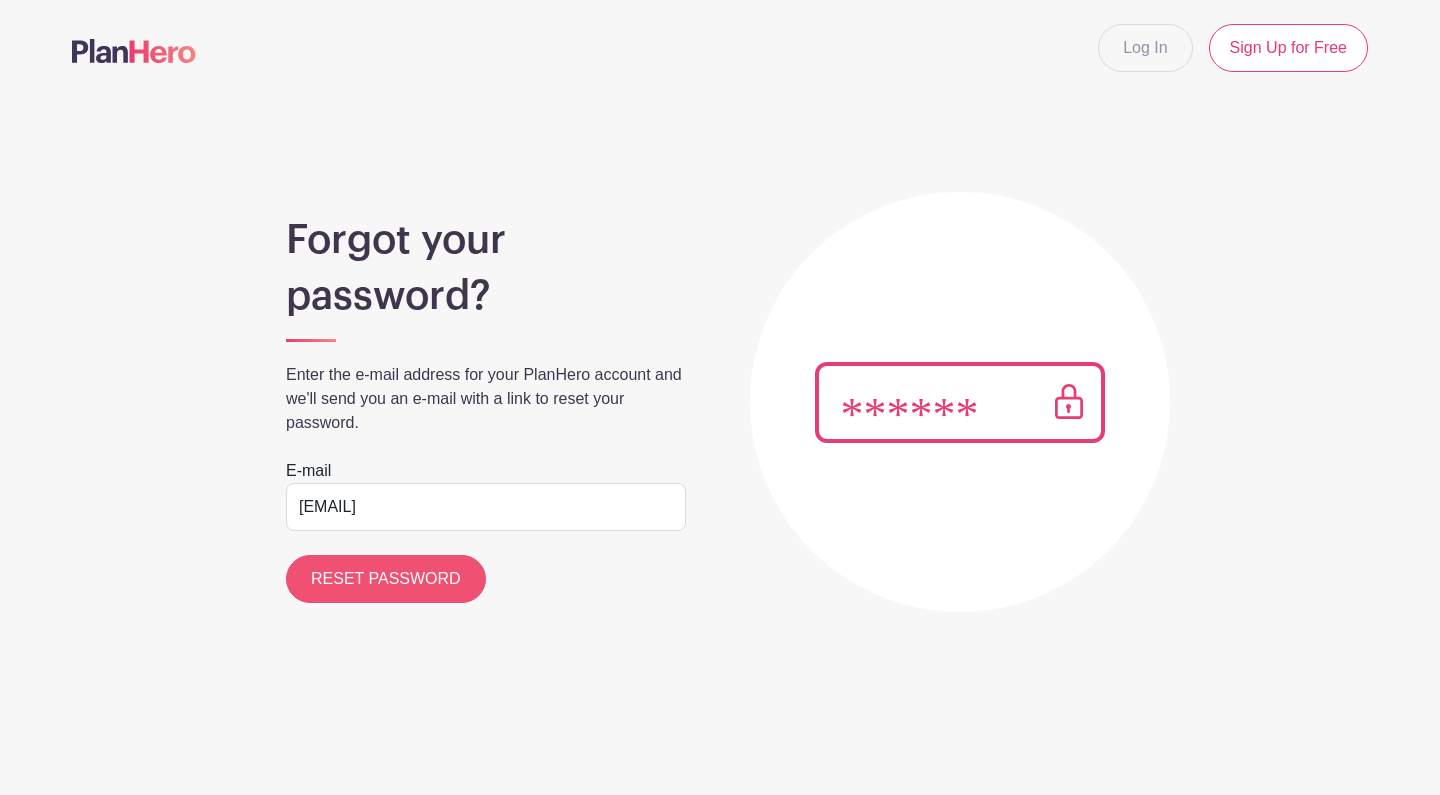 click on "RESET PASSWORD" at bounding box center [386, 579] 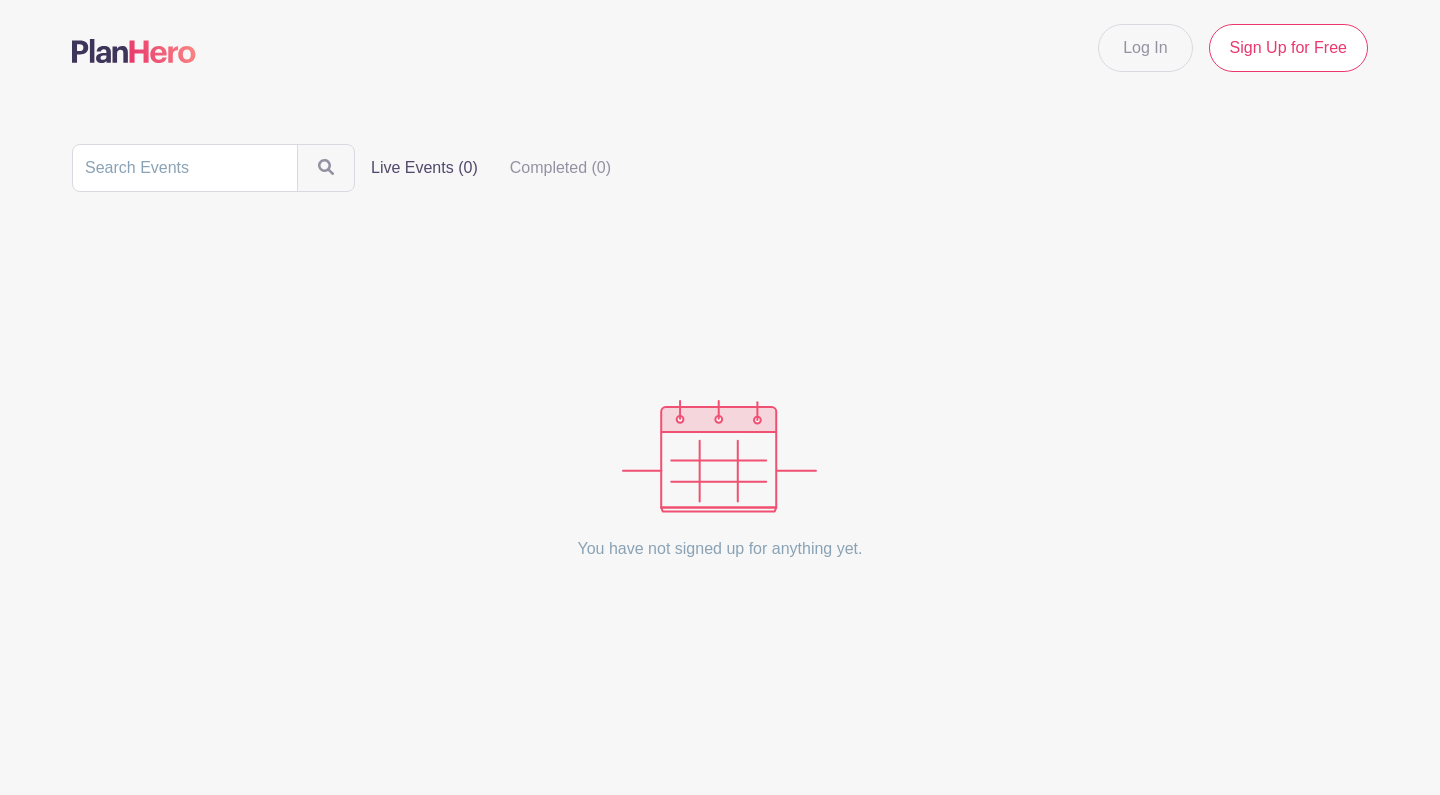 scroll, scrollTop: 0, scrollLeft: 0, axis: both 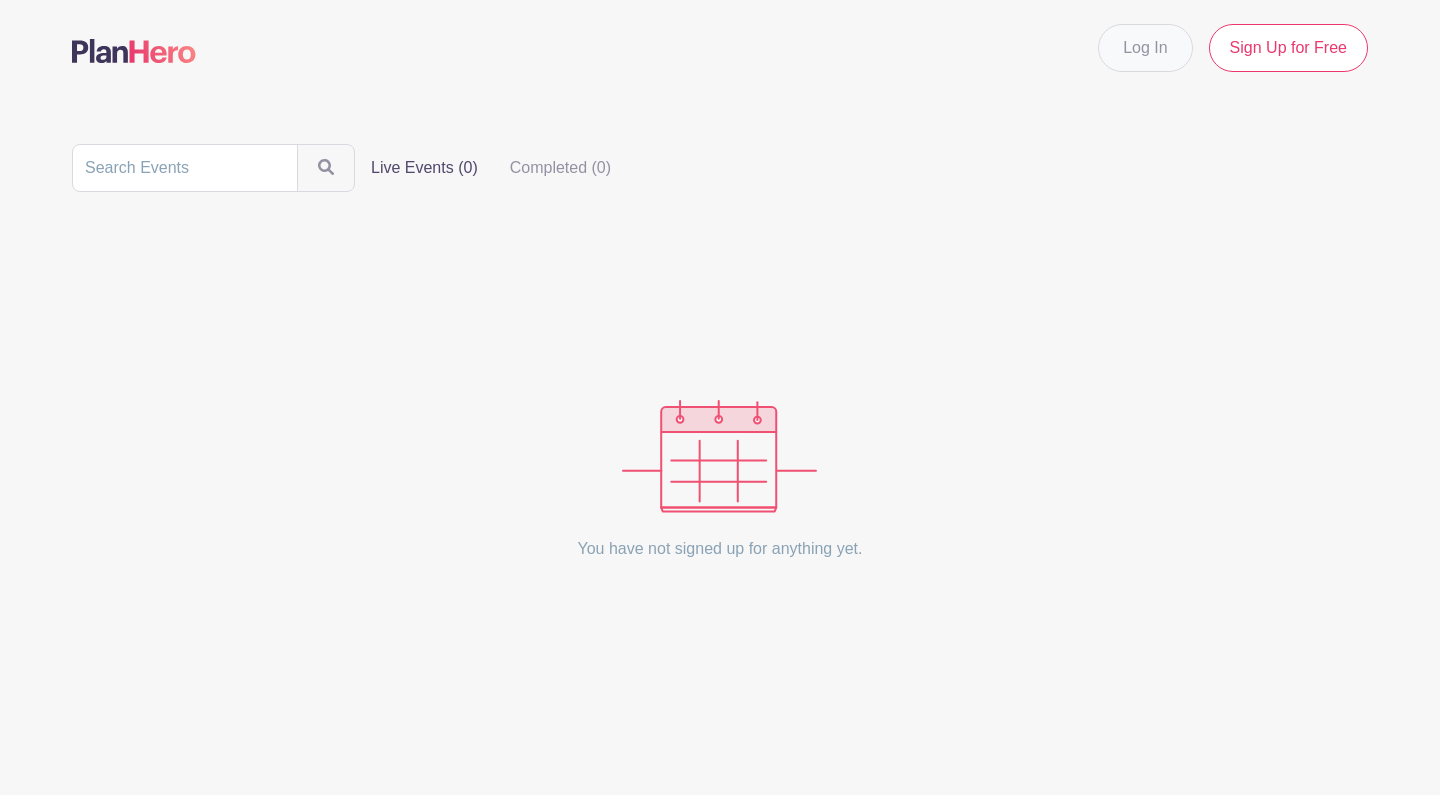 click on "Log In" at bounding box center (1145, 48) 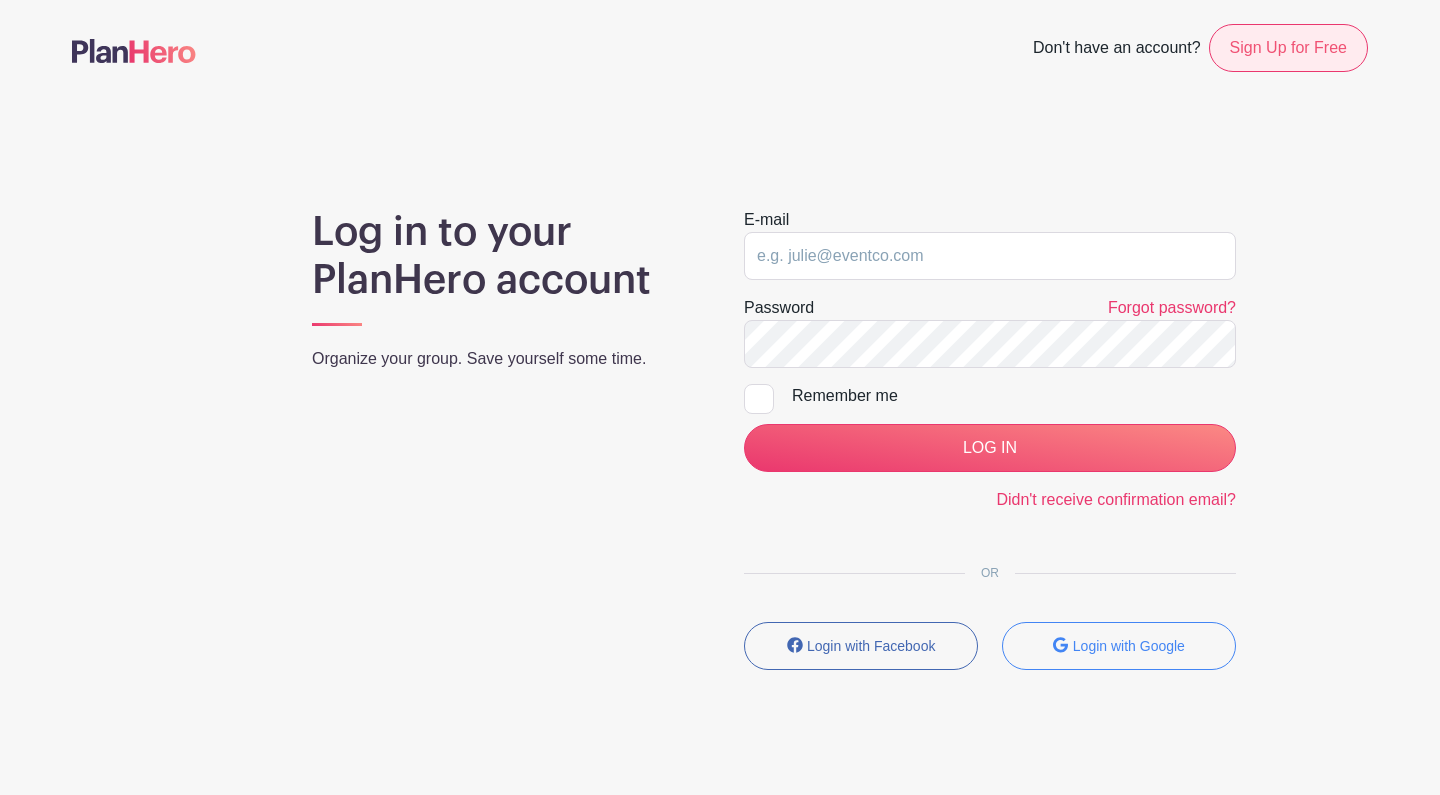 click on "Sign Up for Free" at bounding box center (1288, 48) 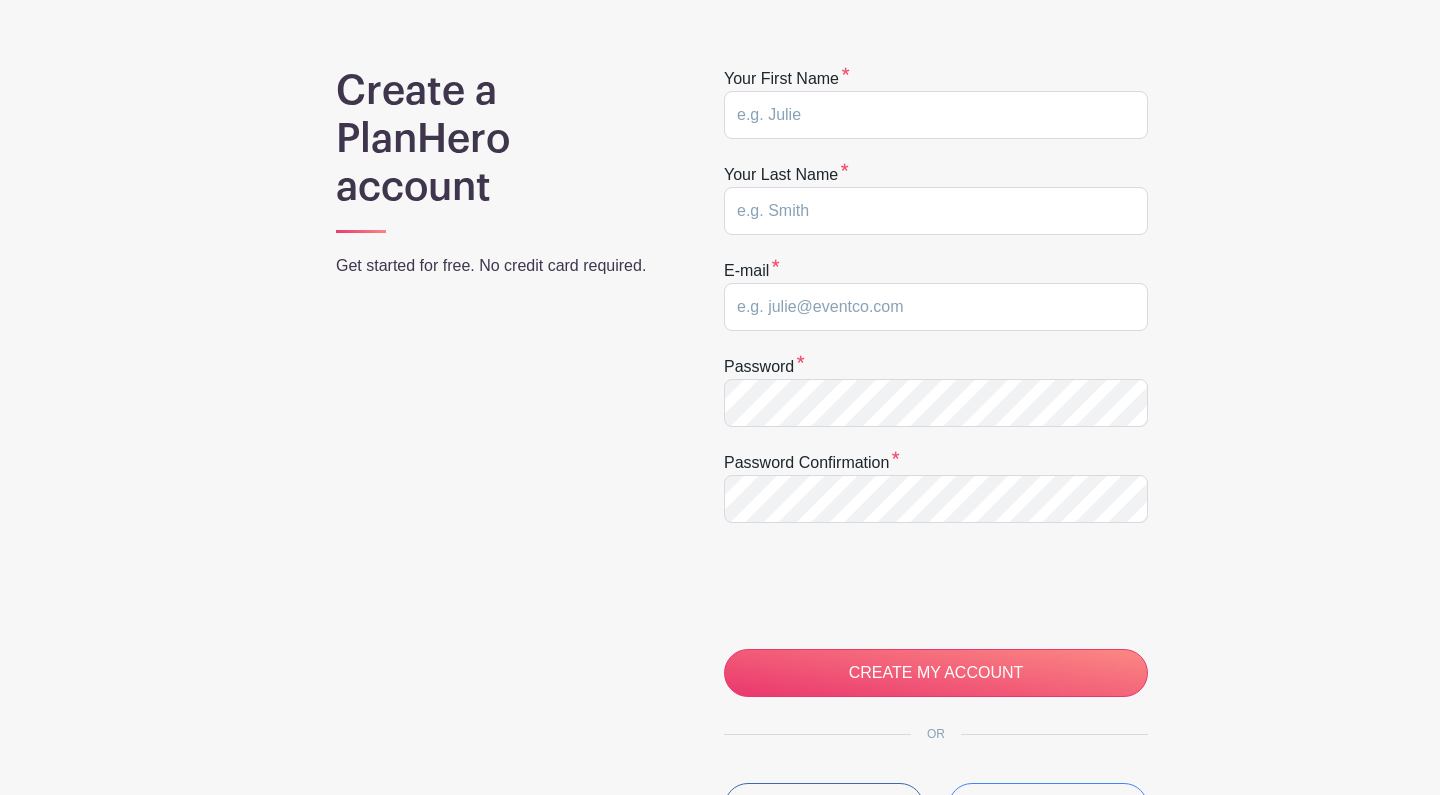 scroll, scrollTop: 142, scrollLeft: 0, axis: vertical 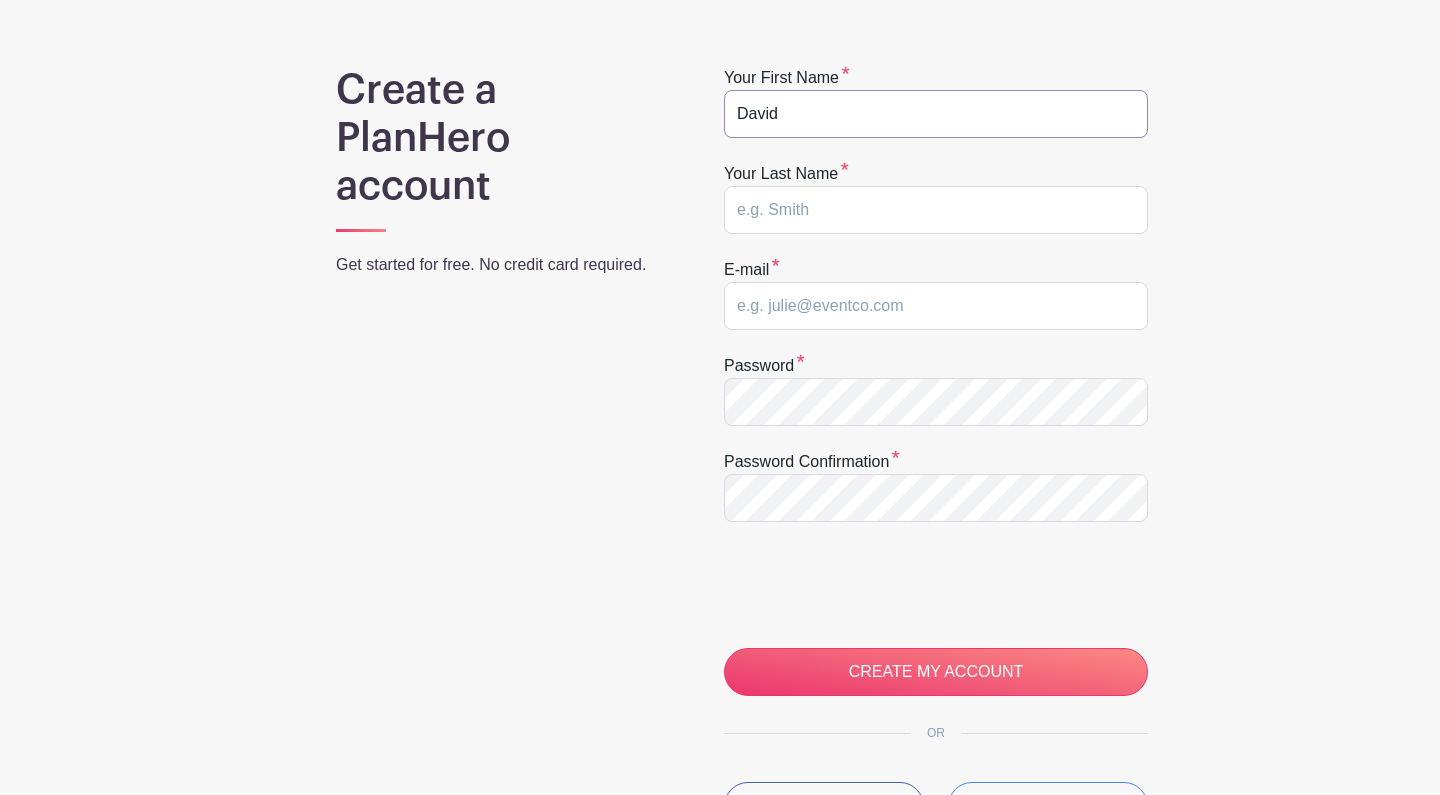 type on "David" 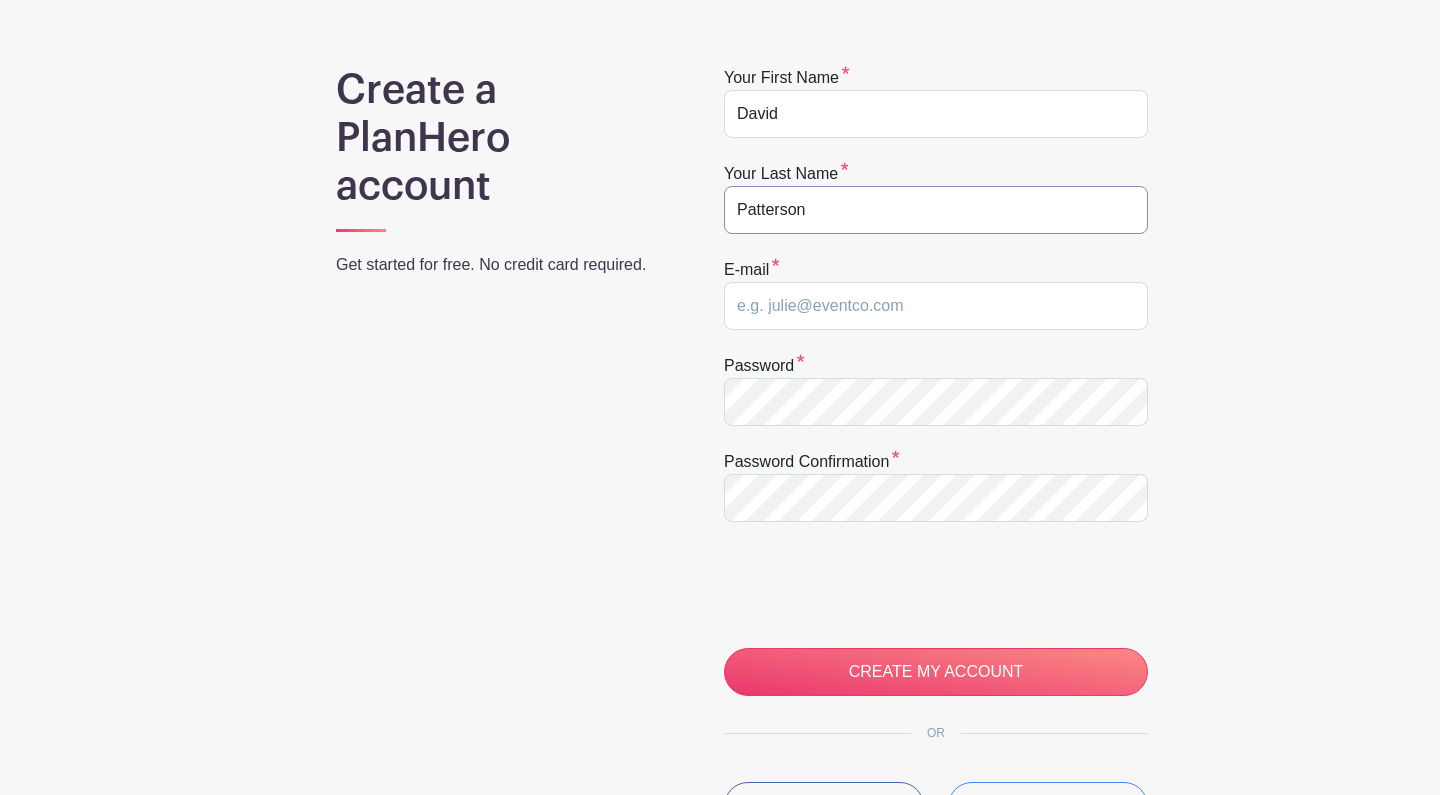 type on "Patterson" 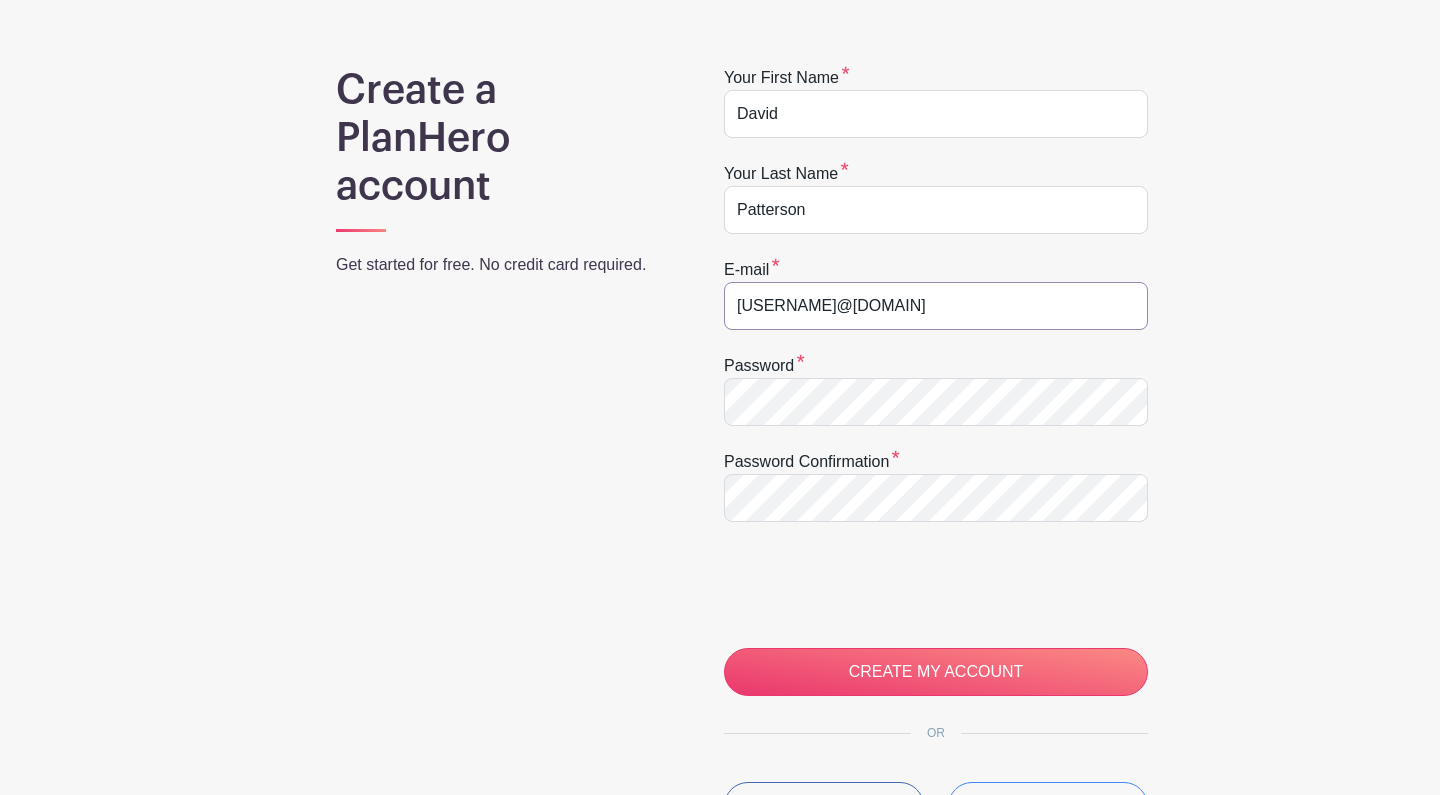 type on "Pattersondavid3@sky.com" 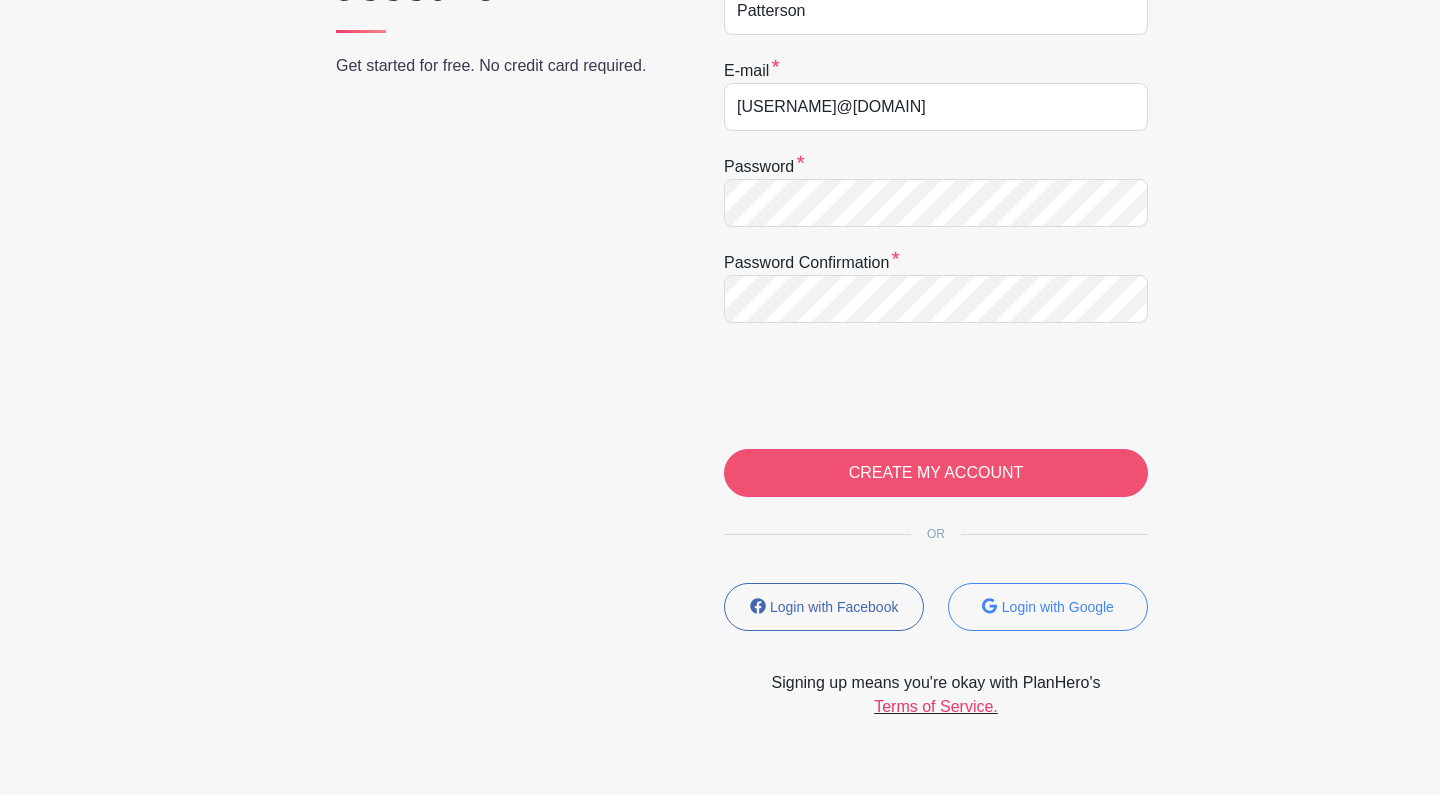 scroll, scrollTop: 387, scrollLeft: 0, axis: vertical 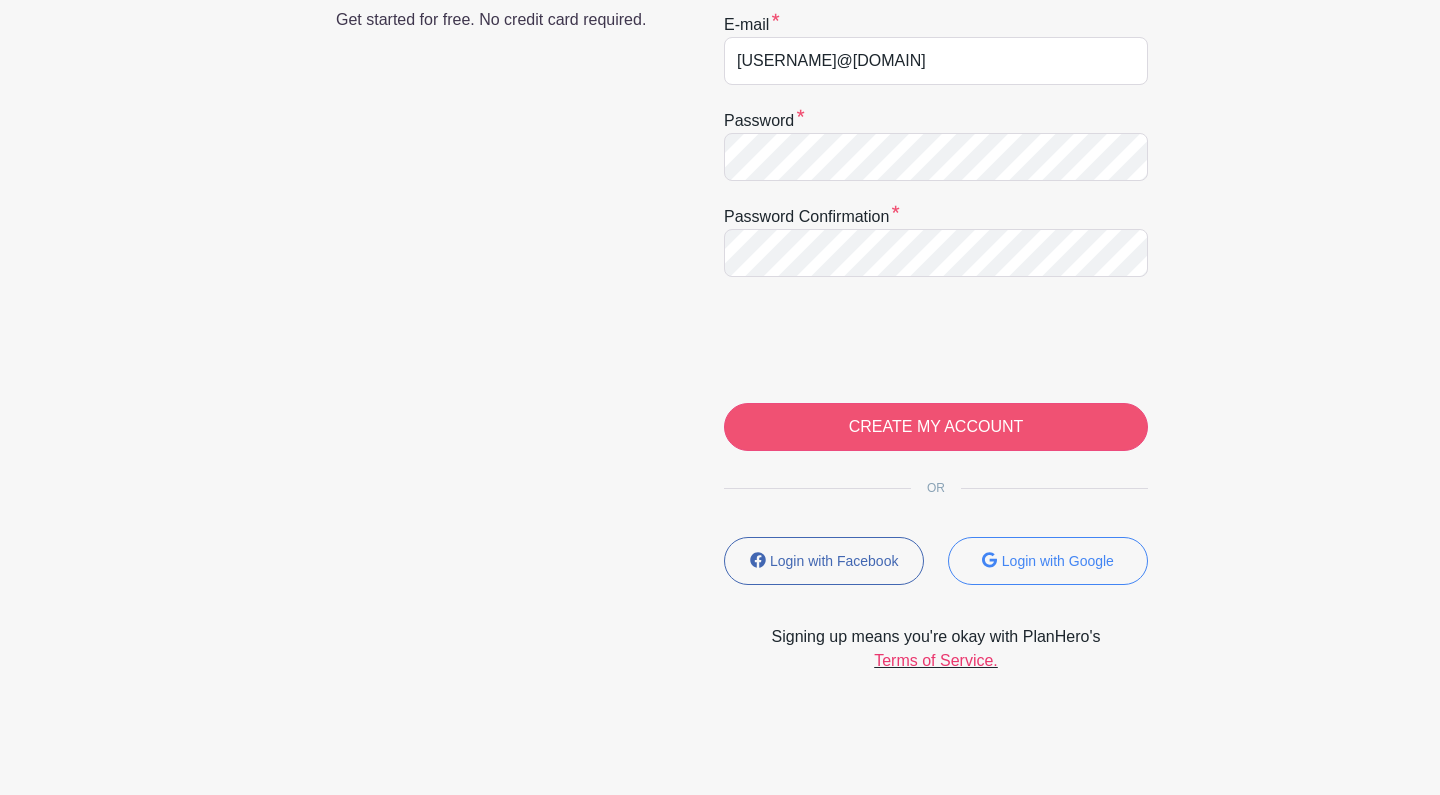 click on "CREATE MY ACCOUNT" at bounding box center [936, 427] 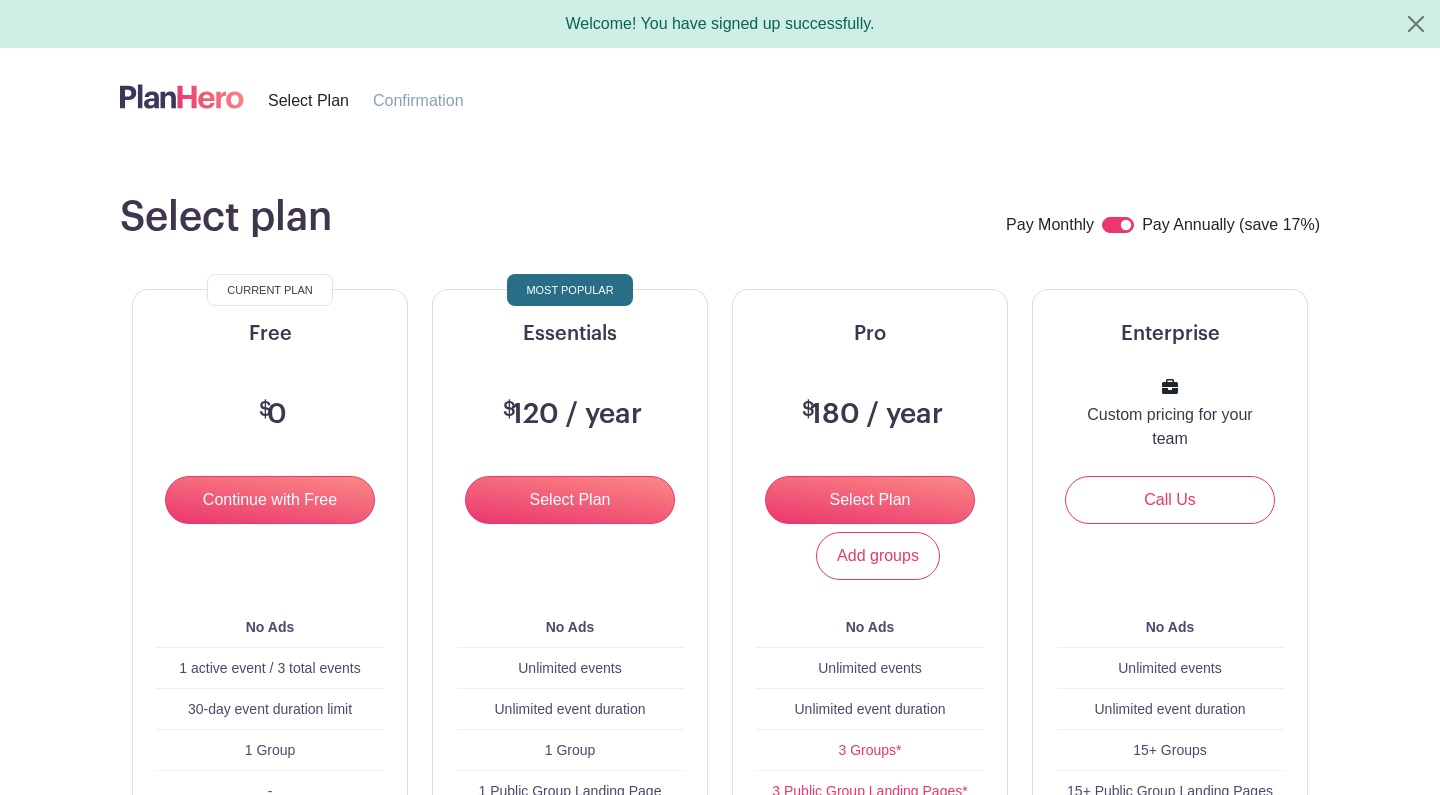 scroll, scrollTop: 0, scrollLeft: 0, axis: both 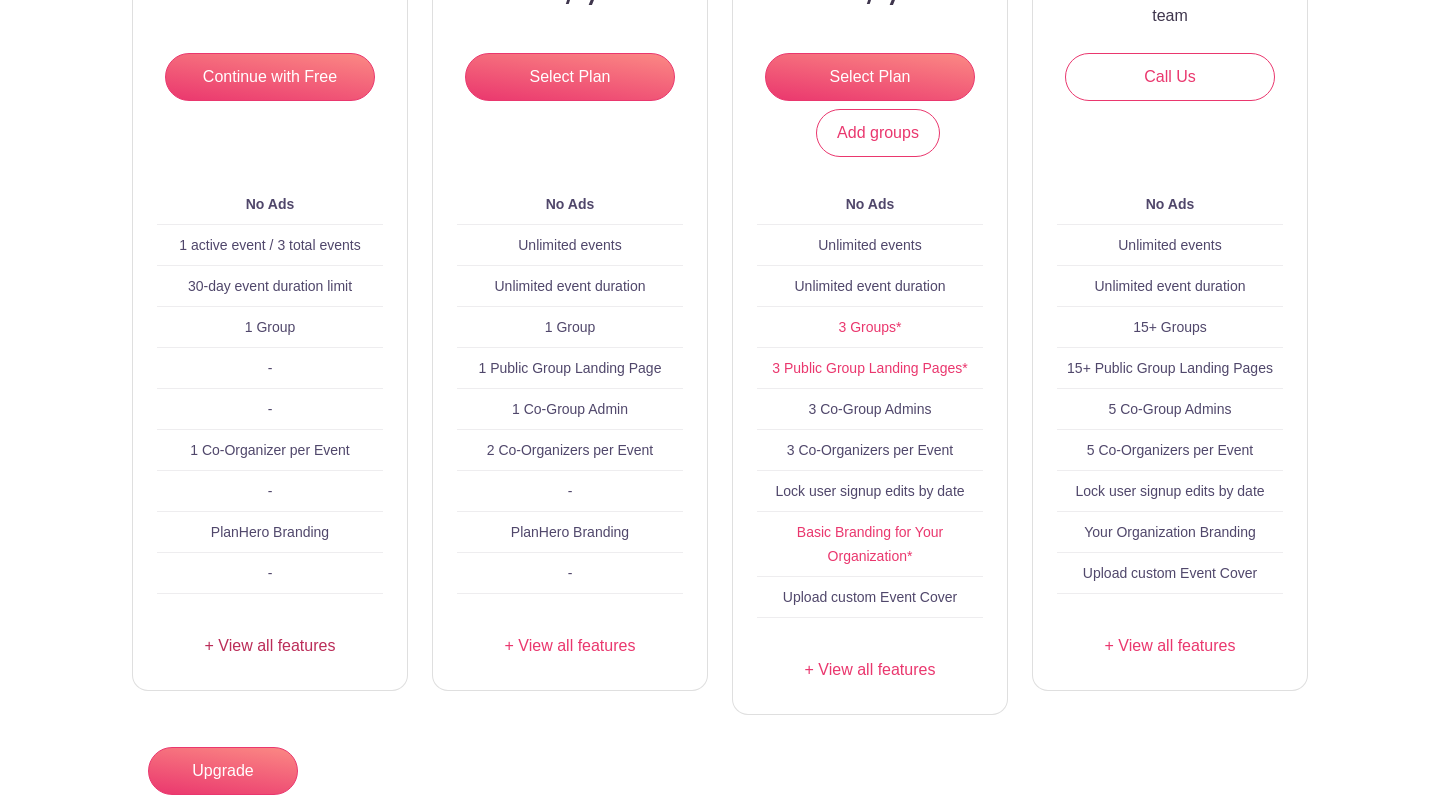 click on "+ View all features" at bounding box center [270, 646] 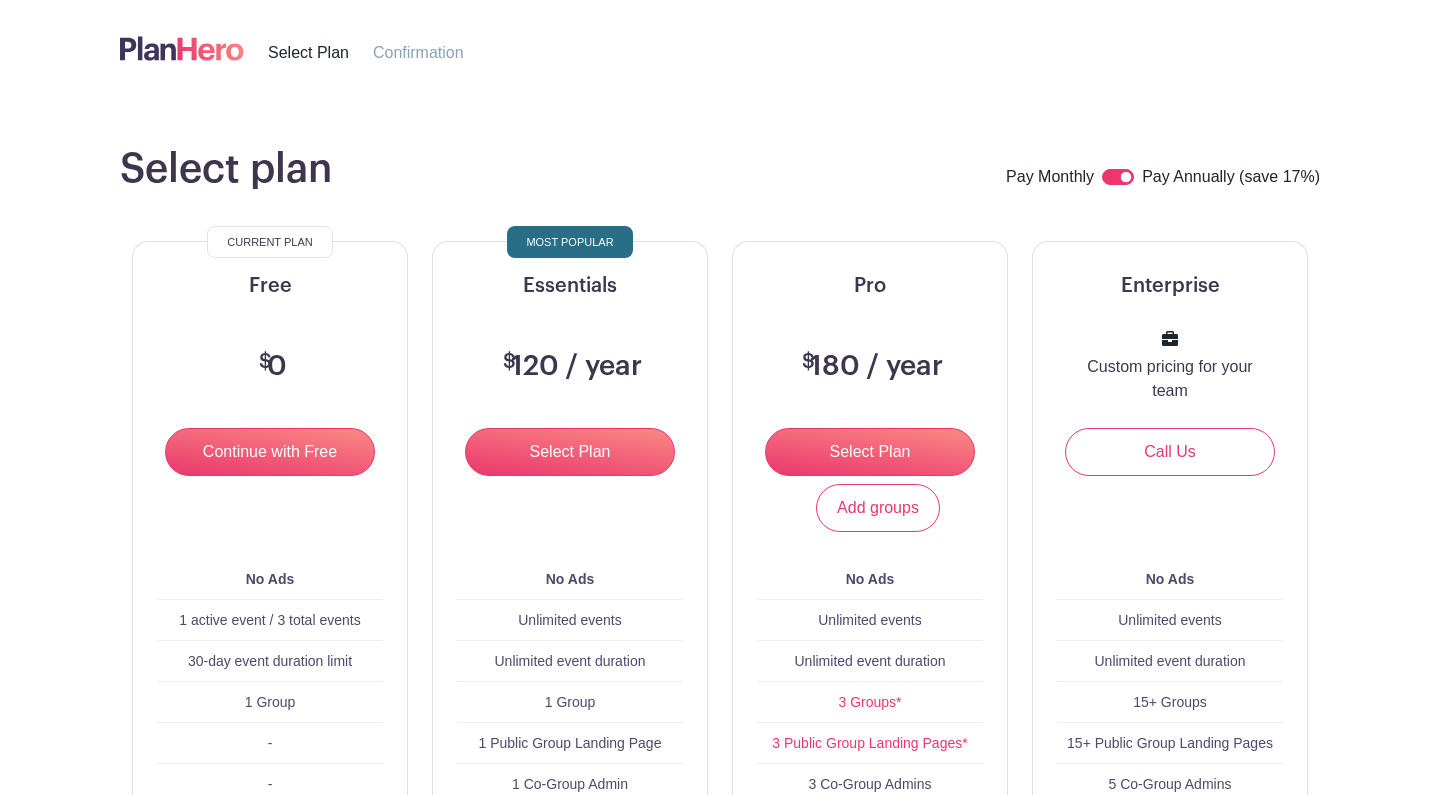 scroll, scrollTop: -2, scrollLeft: 0, axis: vertical 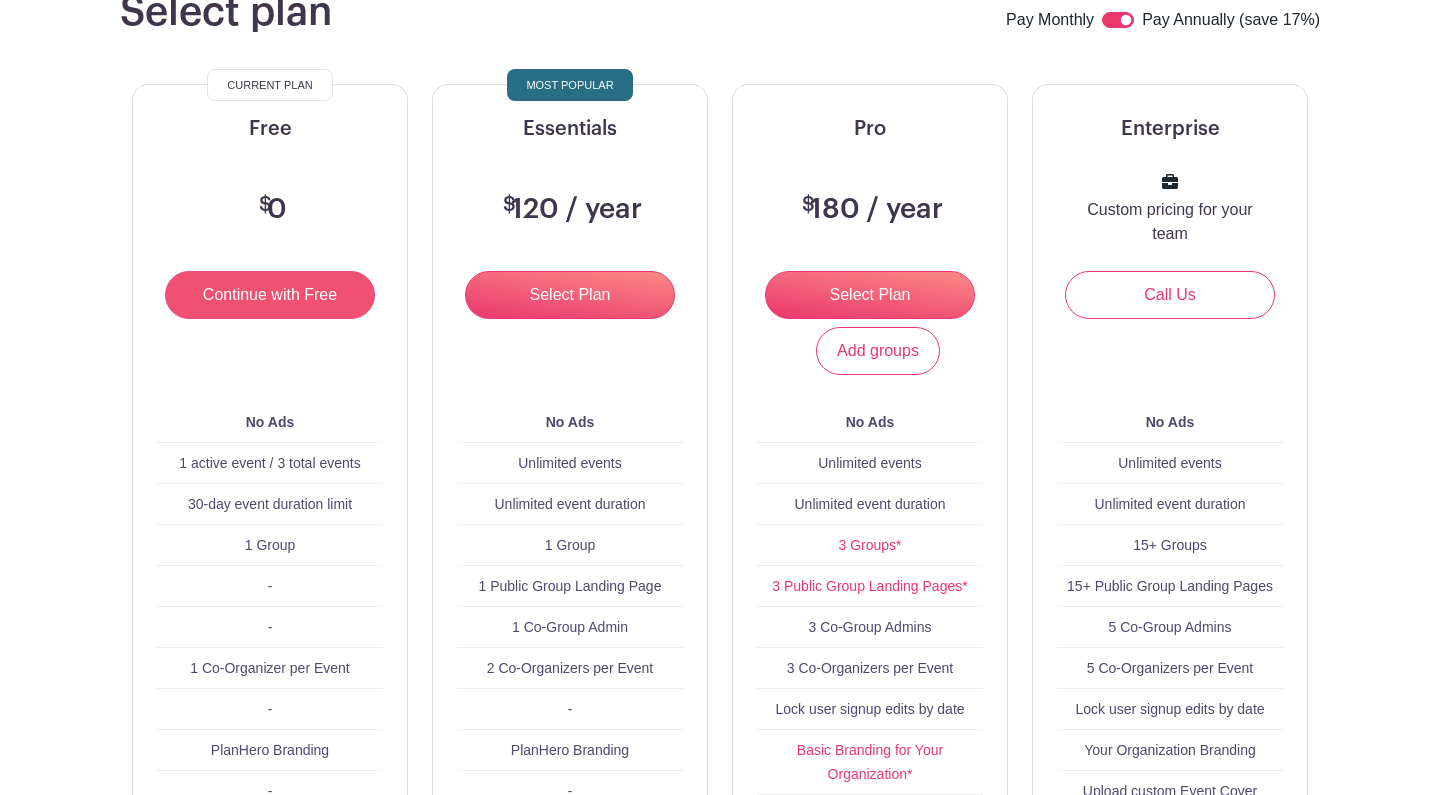 click on "Continue with Free" at bounding box center [270, 295] 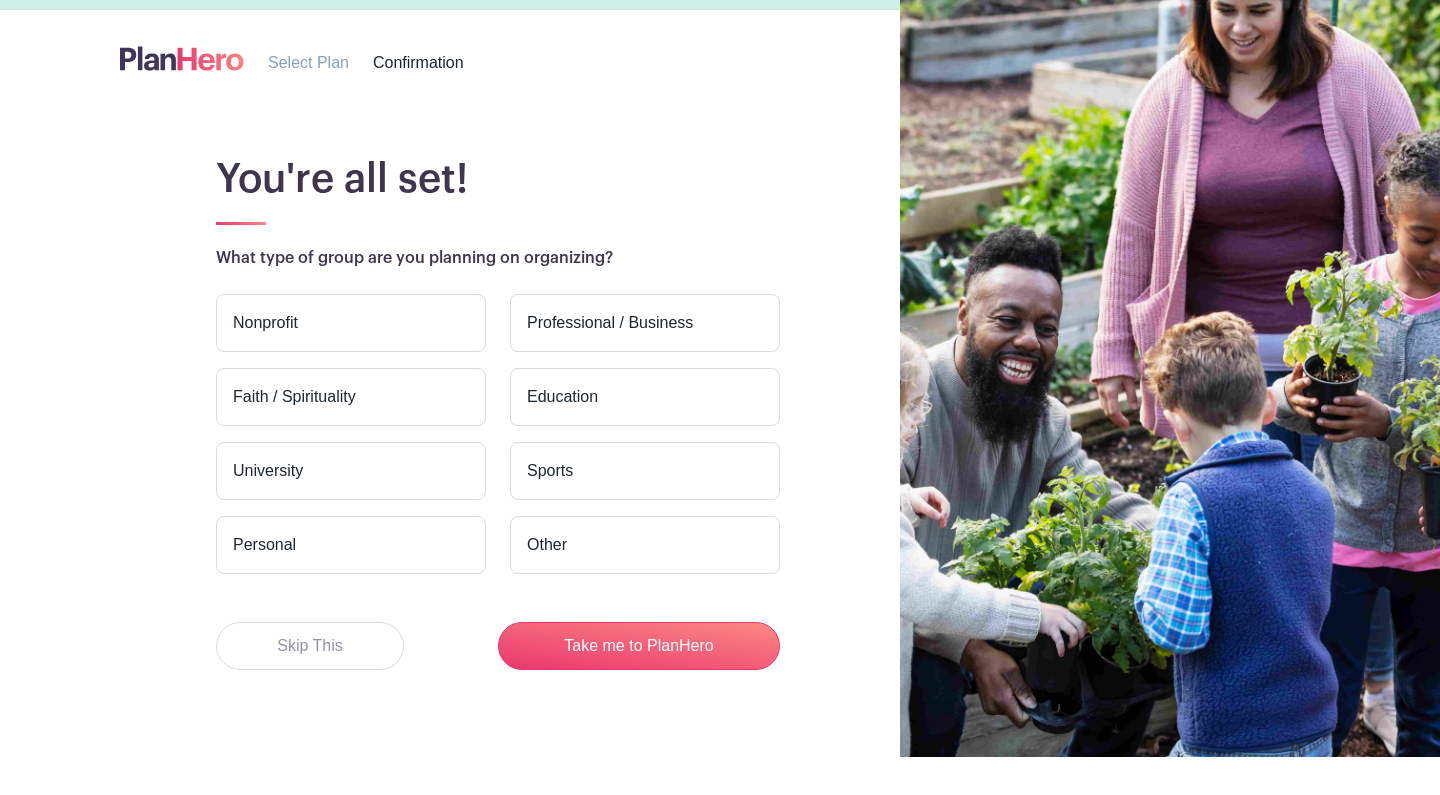 scroll, scrollTop: 39, scrollLeft: 0, axis: vertical 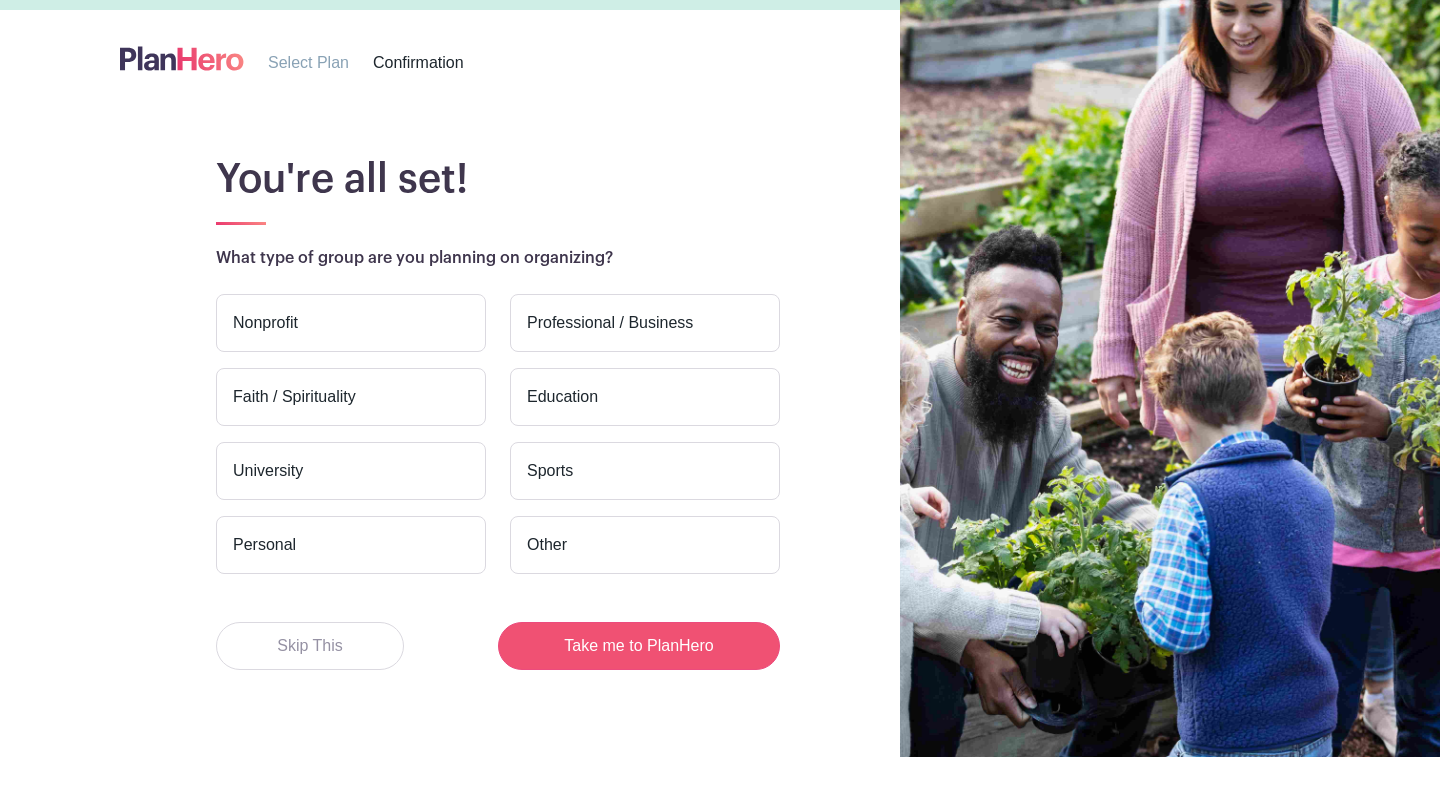click on "Take me to PlanHero" at bounding box center [639, 646] 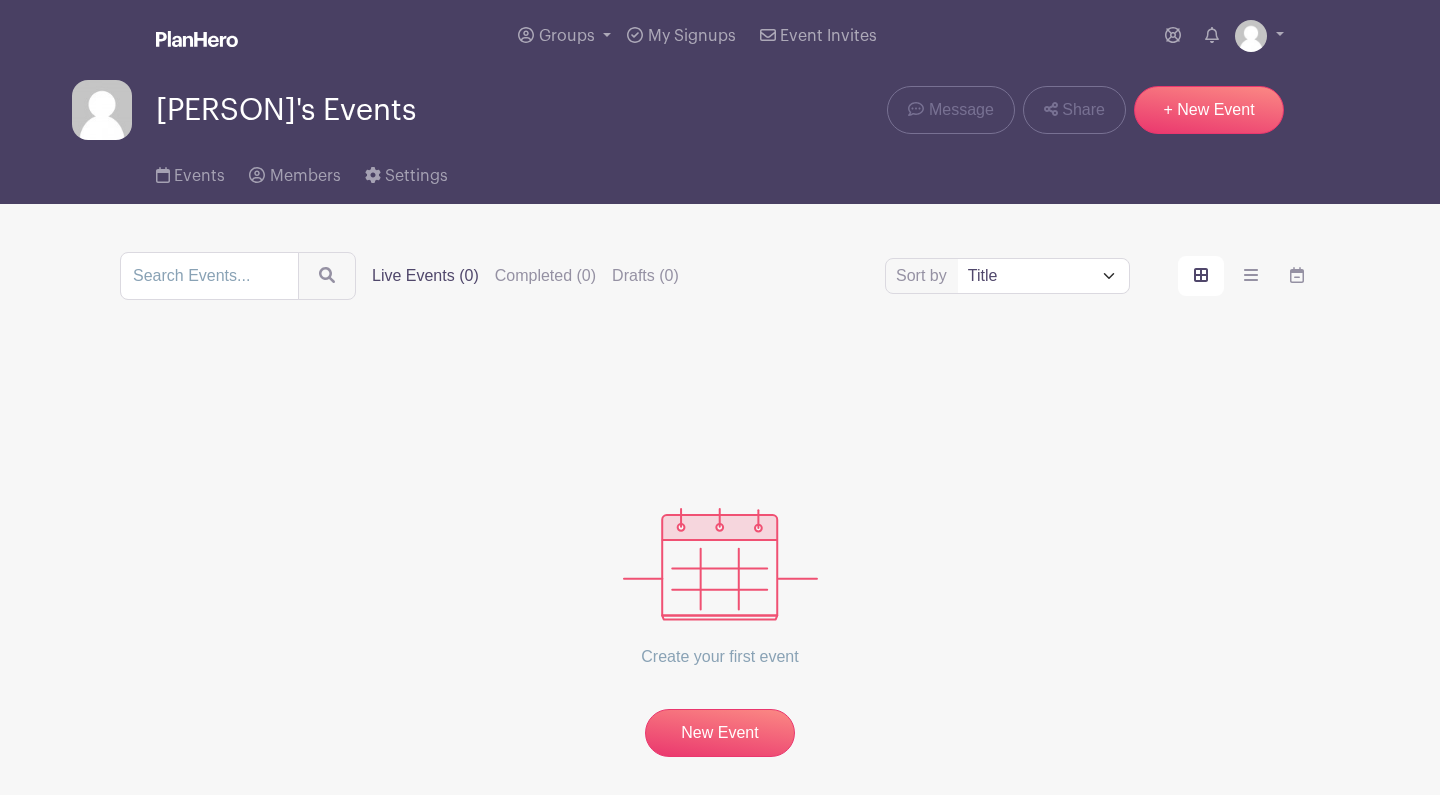 scroll, scrollTop: 0, scrollLeft: 0, axis: both 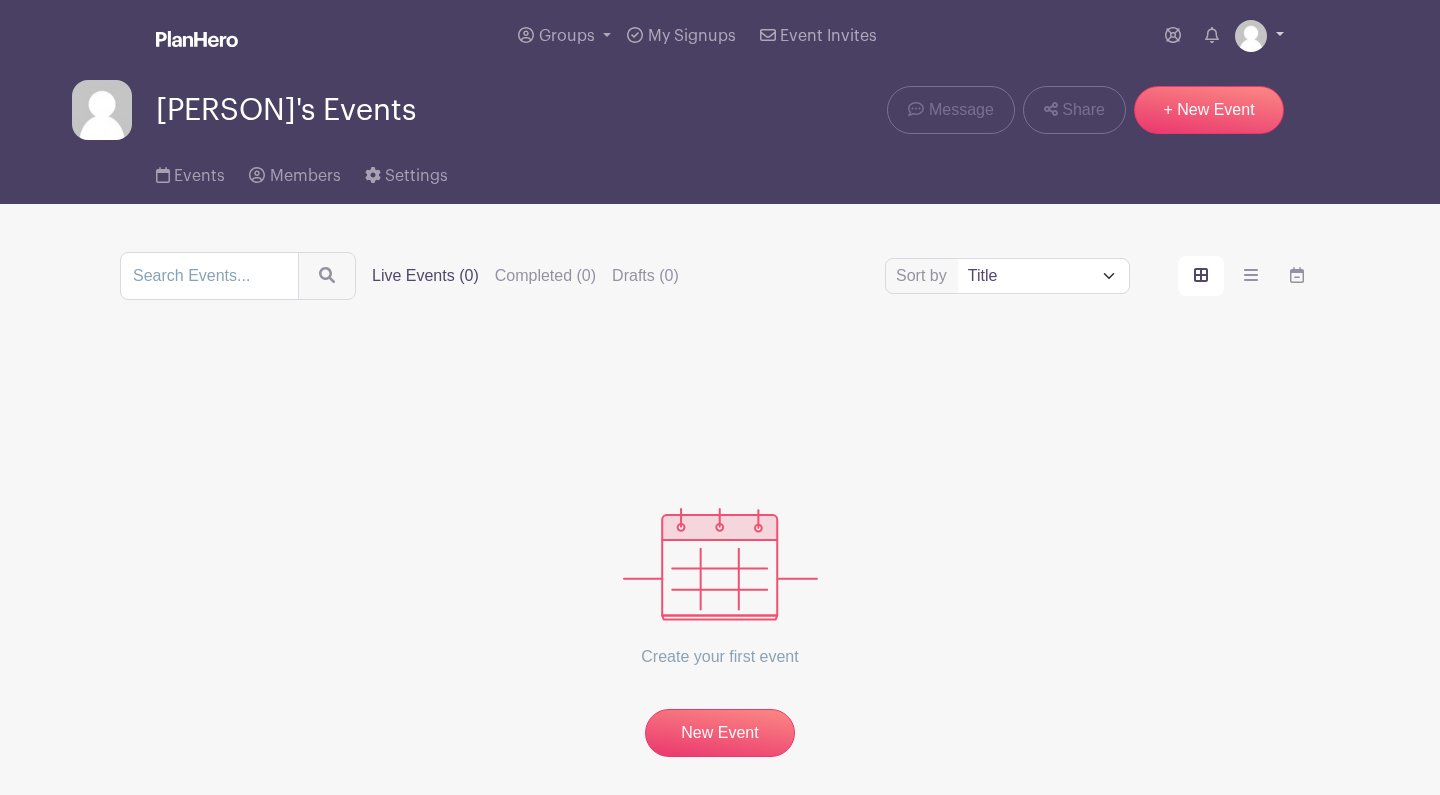 click at bounding box center [1259, 36] 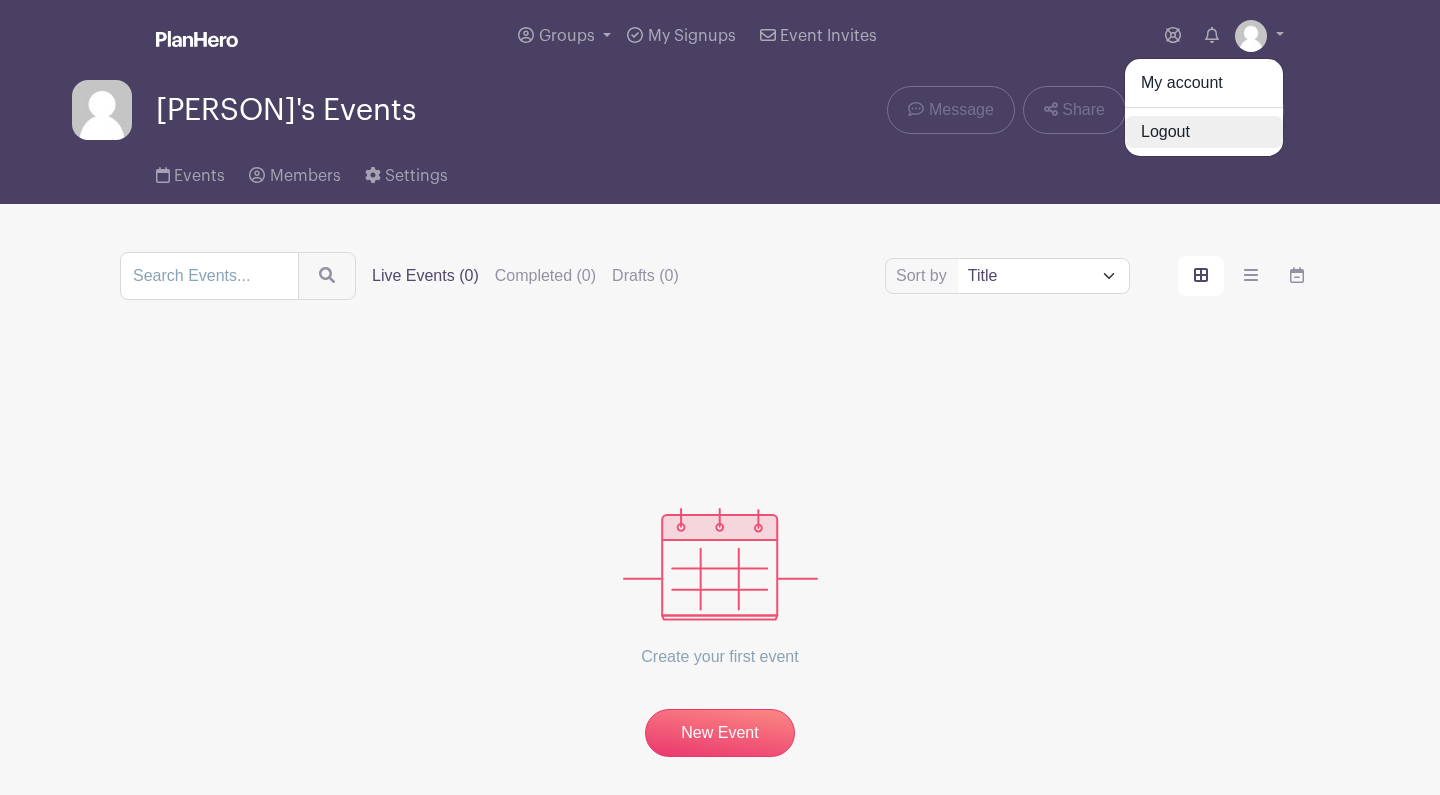 click on "Logout" at bounding box center [1204, 132] 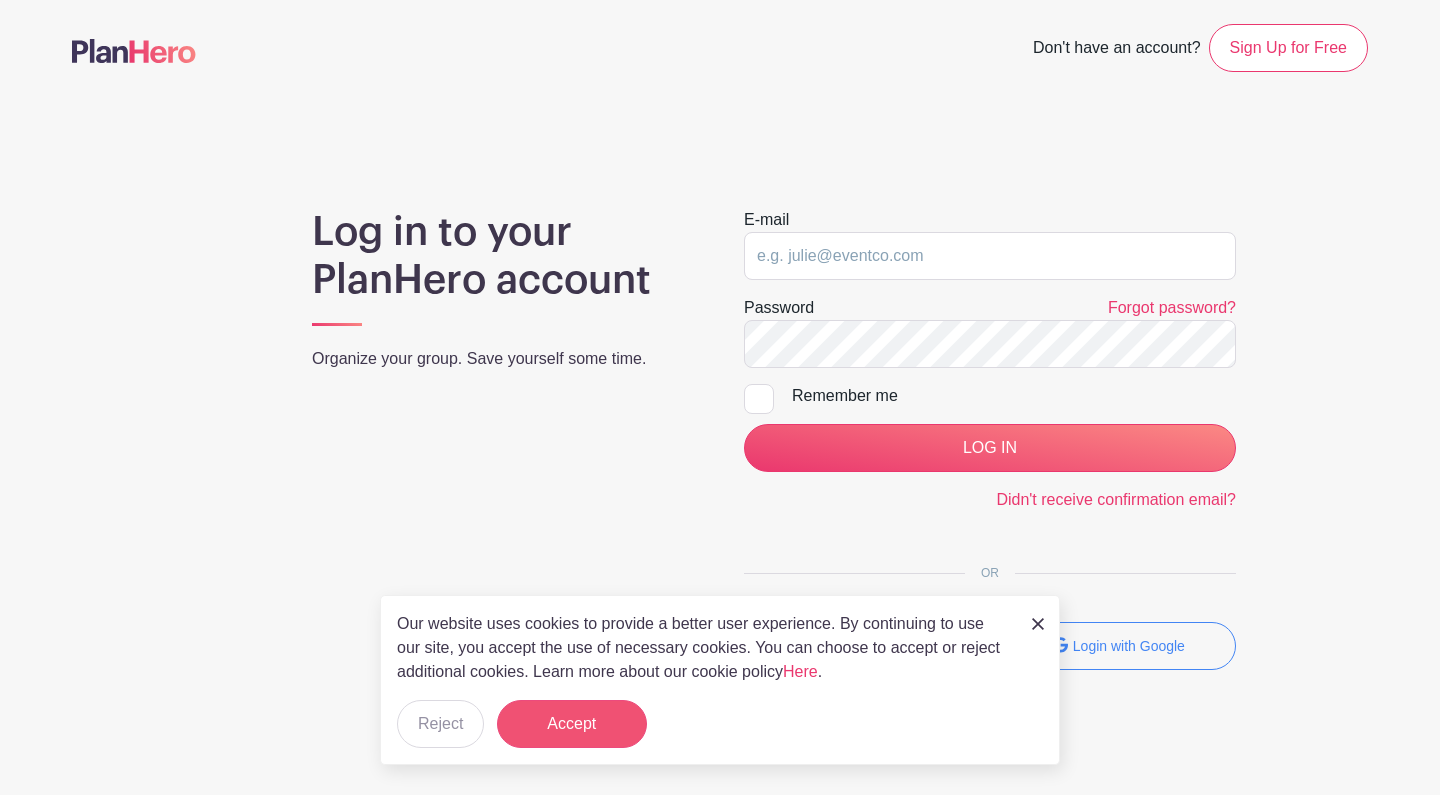 click on "Accept" at bounding box center [572, 724] 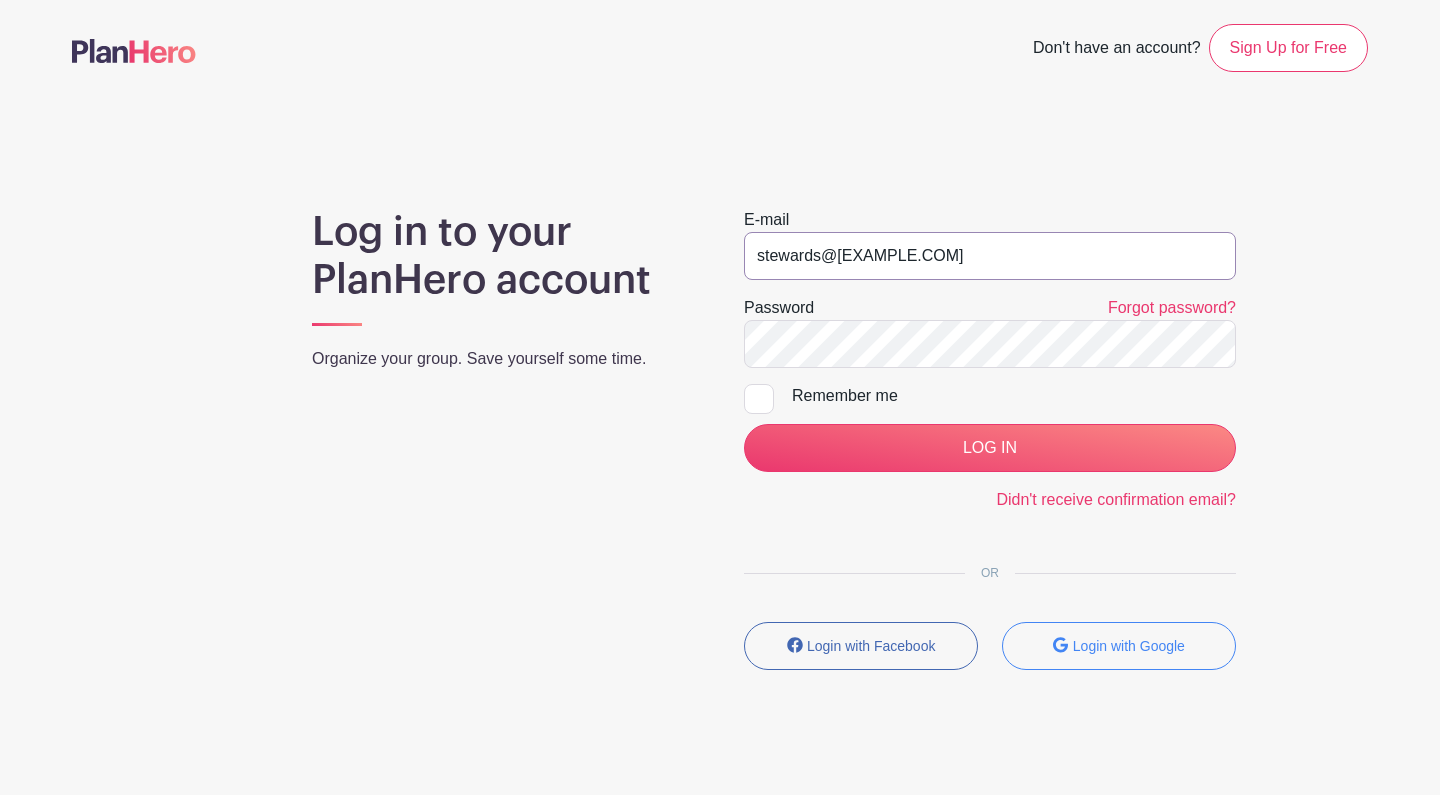 type on "stewards@southendfestivalofperformingarts.com" 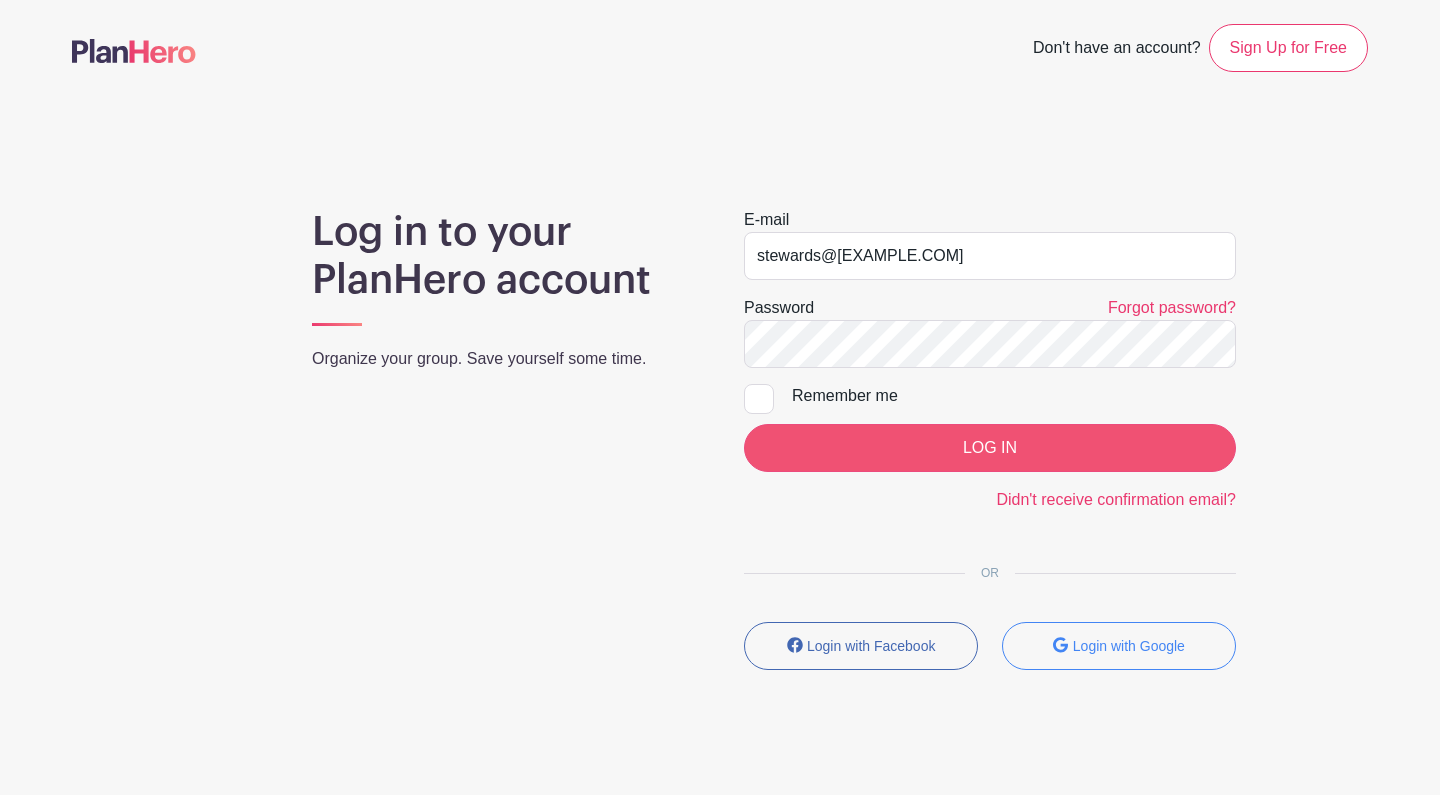 click on "LOG IN" at bounding box center [990, 448] 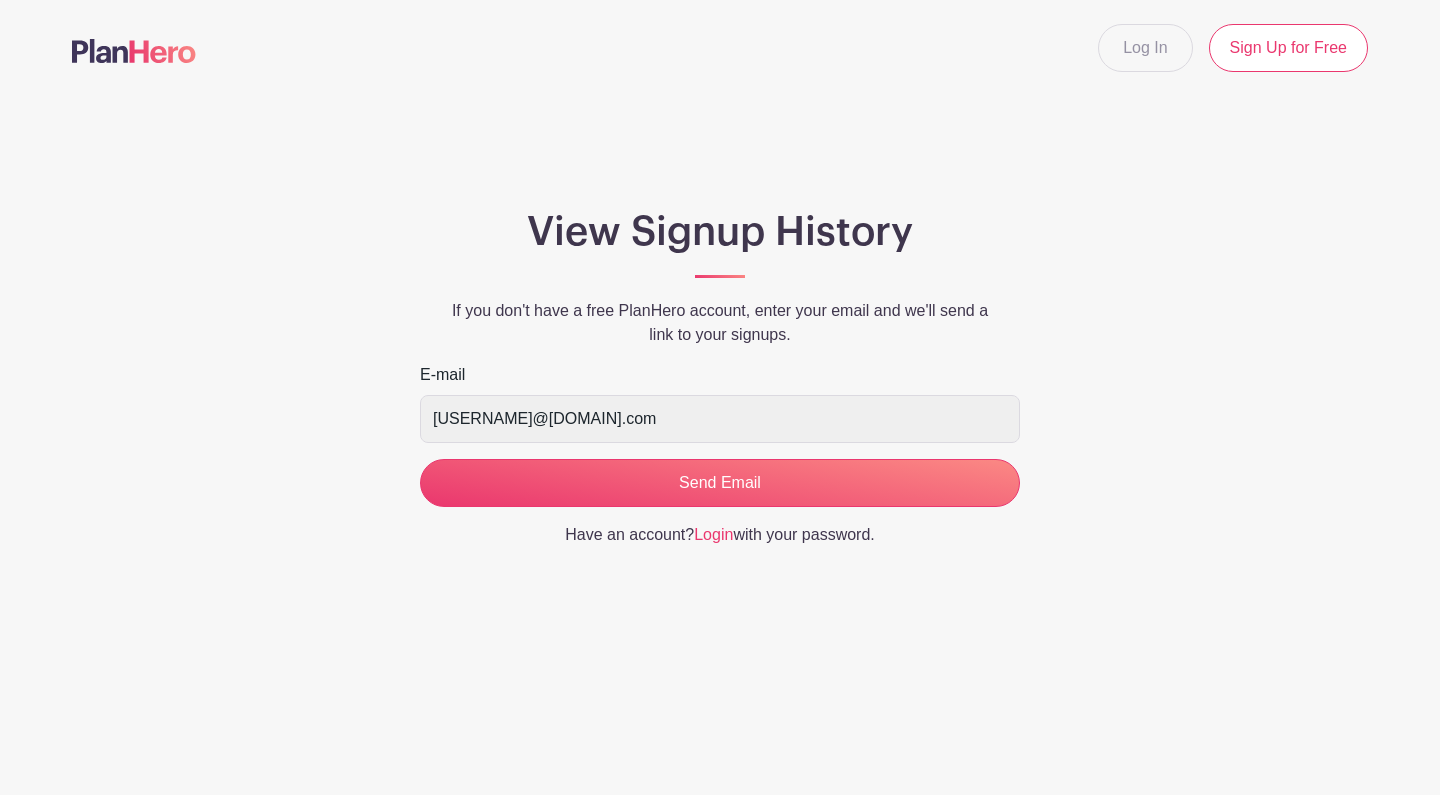 scroll, scrollTop: 0, scrollLeft: 0, axis: both 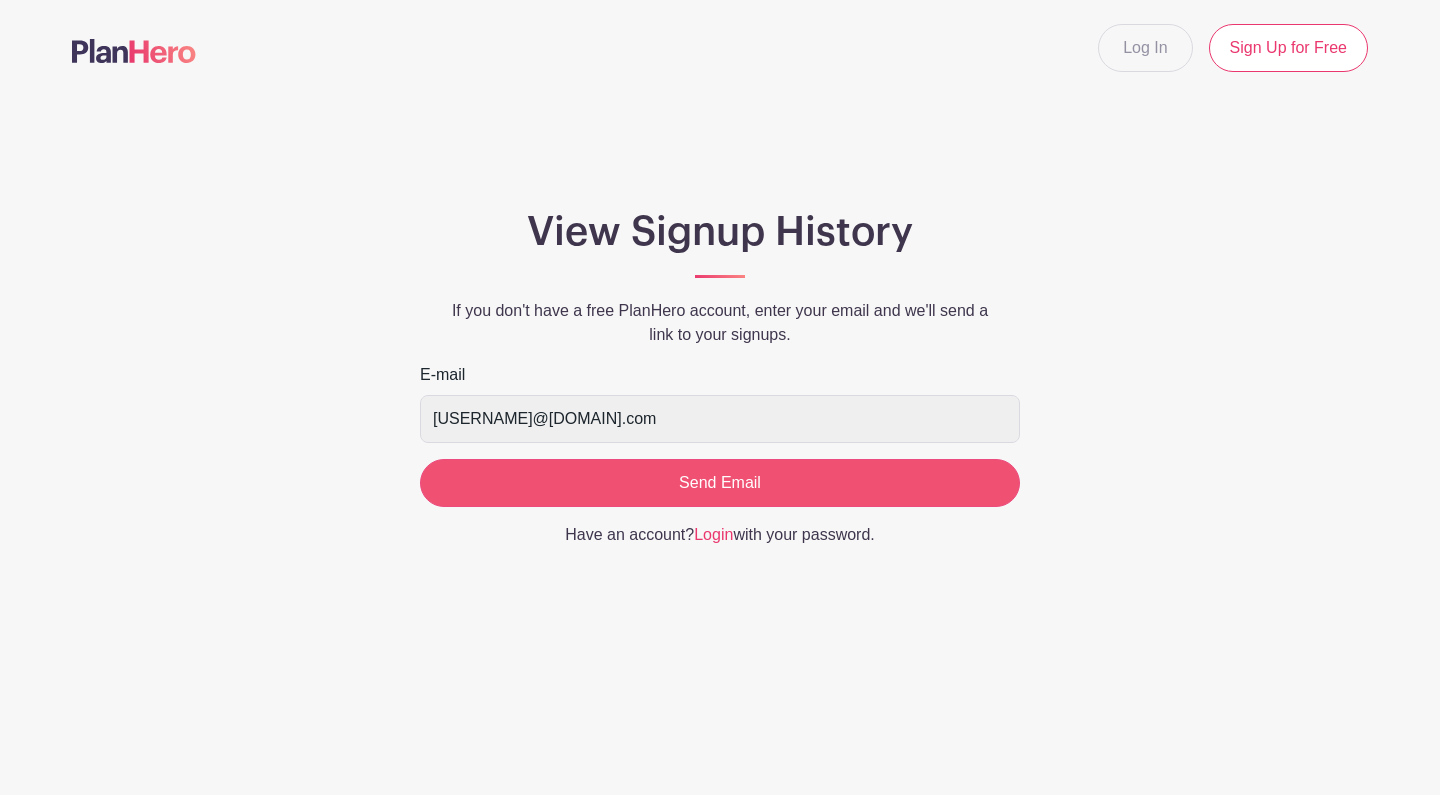 click on "Send Email" at bounding box center [720, 483] 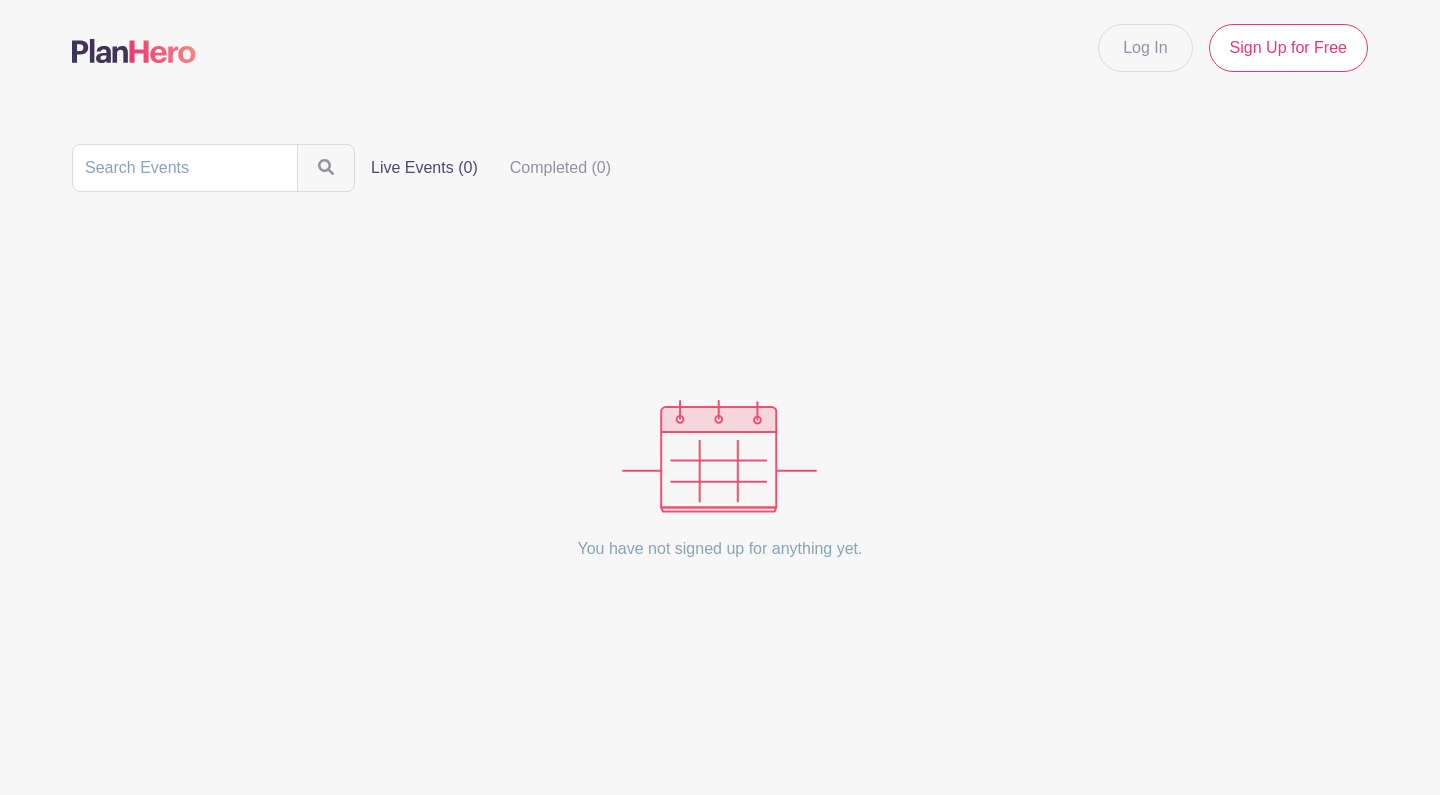 scroll, scrollTop: 0, scrollLeft: 0, axis: both 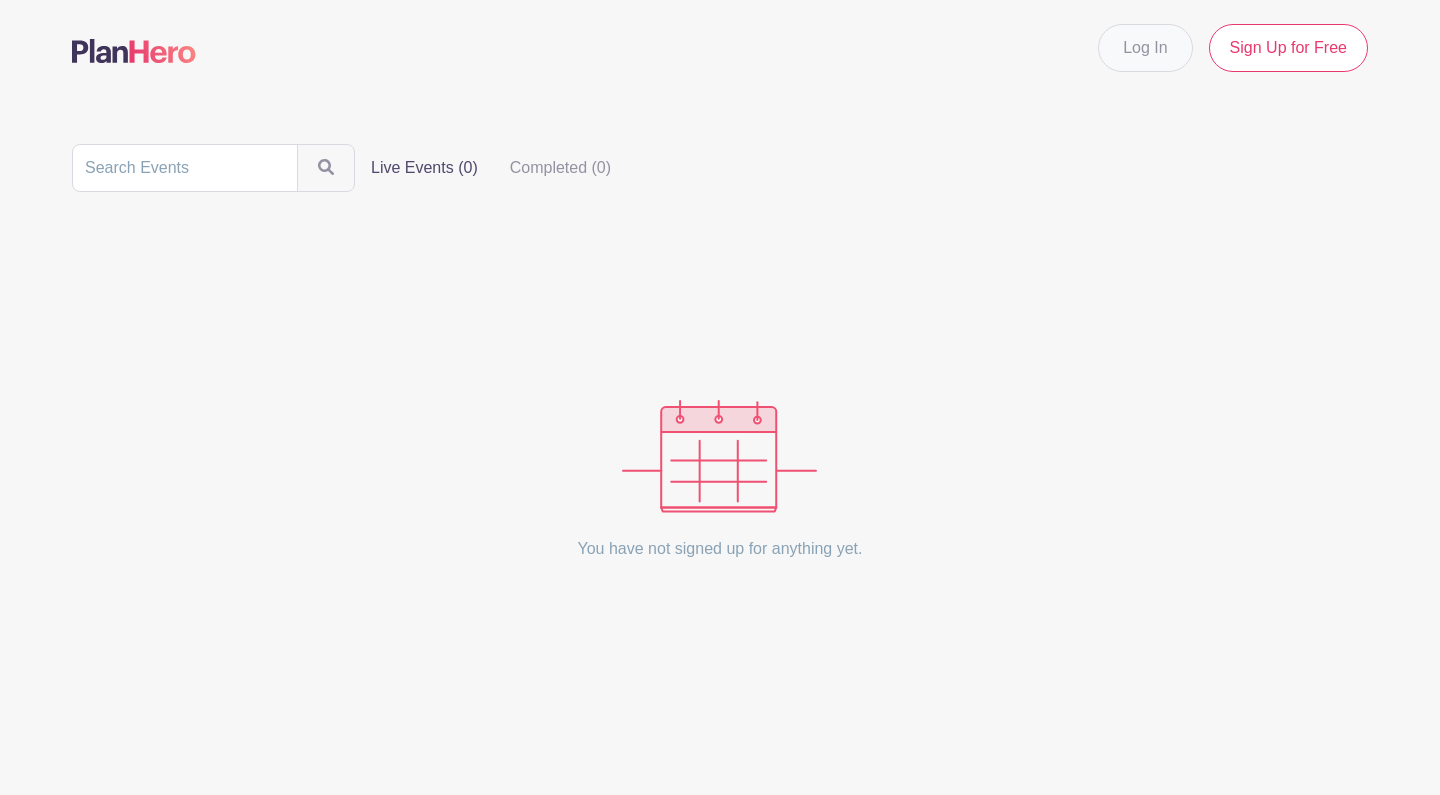 click on "Log In" at bounding box center [1145, 48] 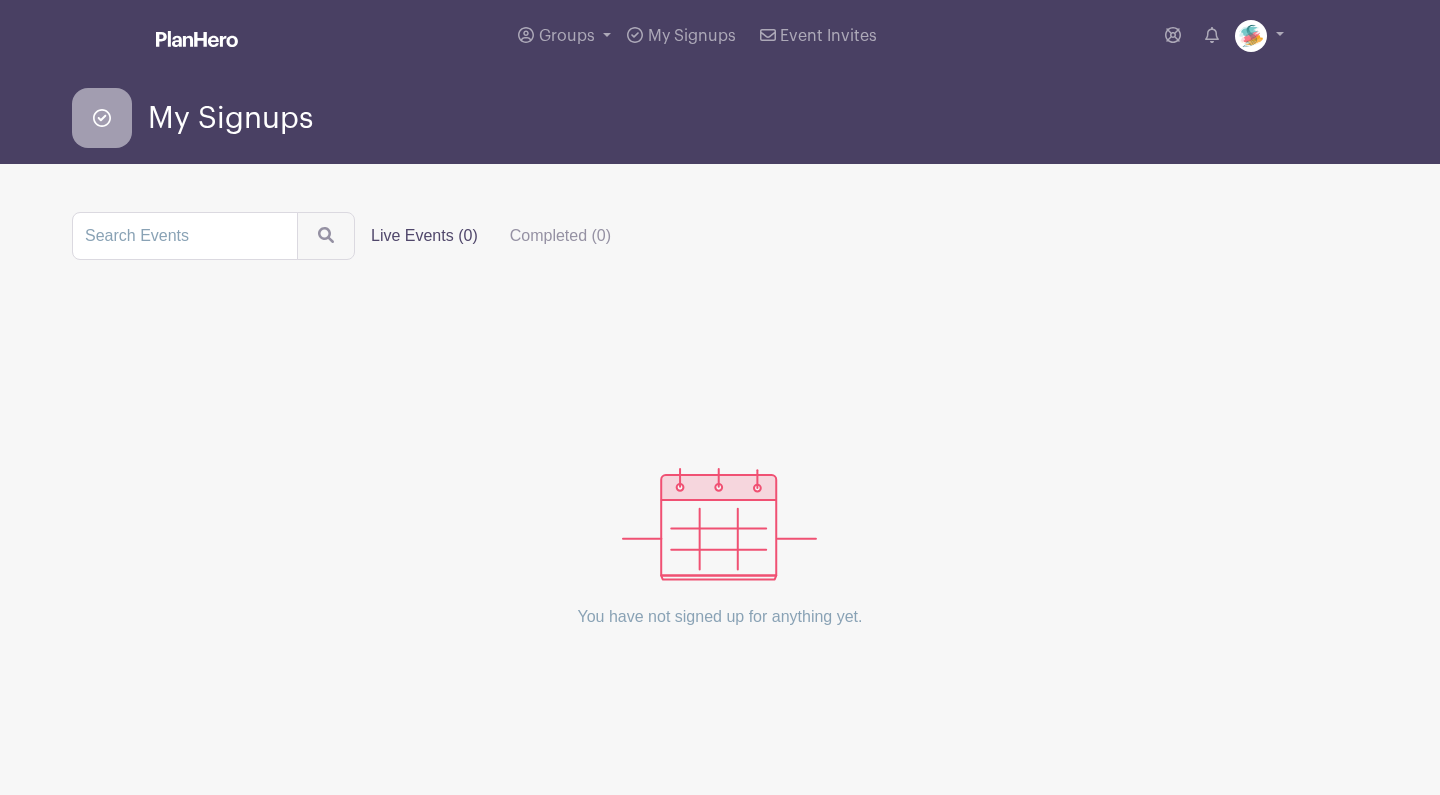 scroll, scrollTop: 0, scrollLeft: 0, axis: both 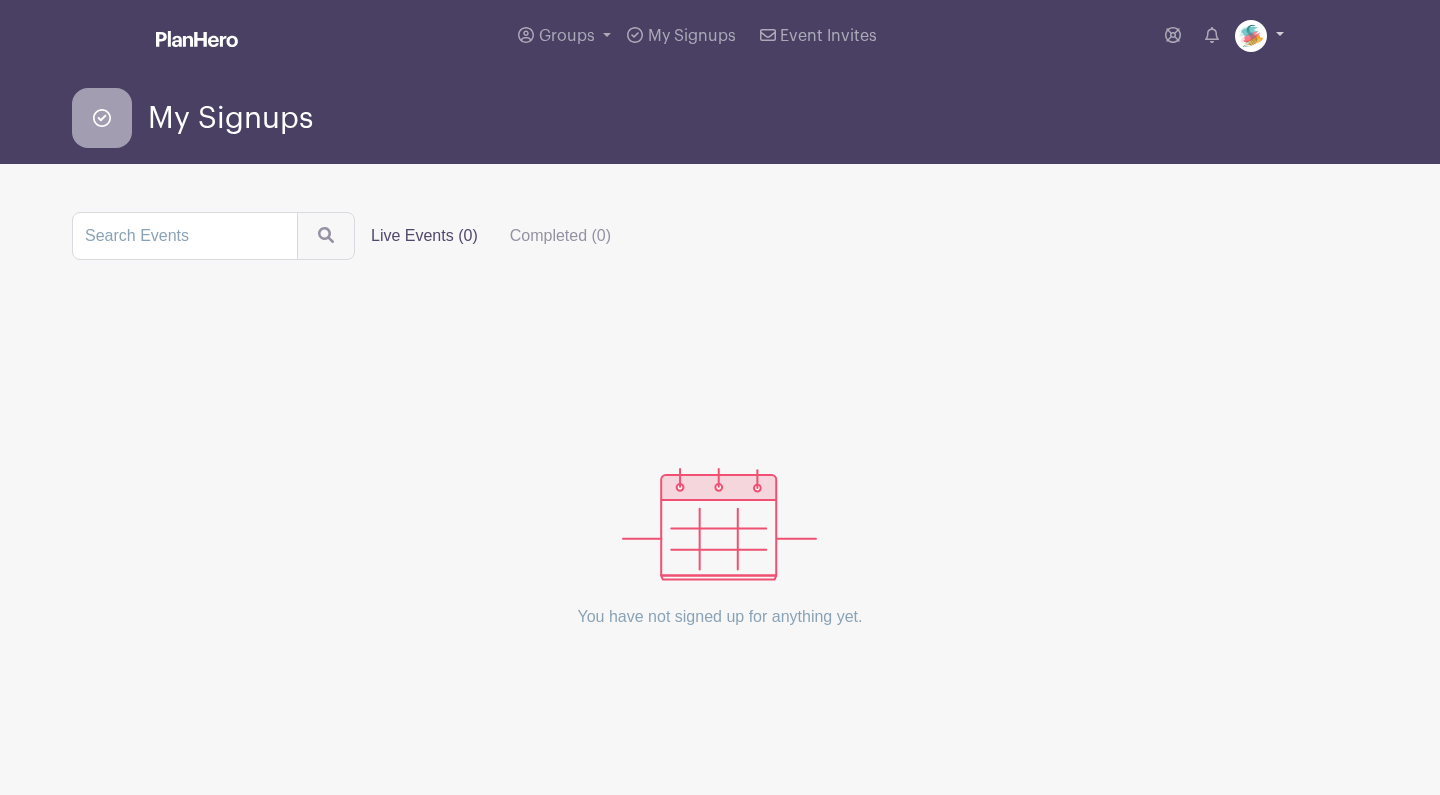 click at bounding box center [1259, 36] 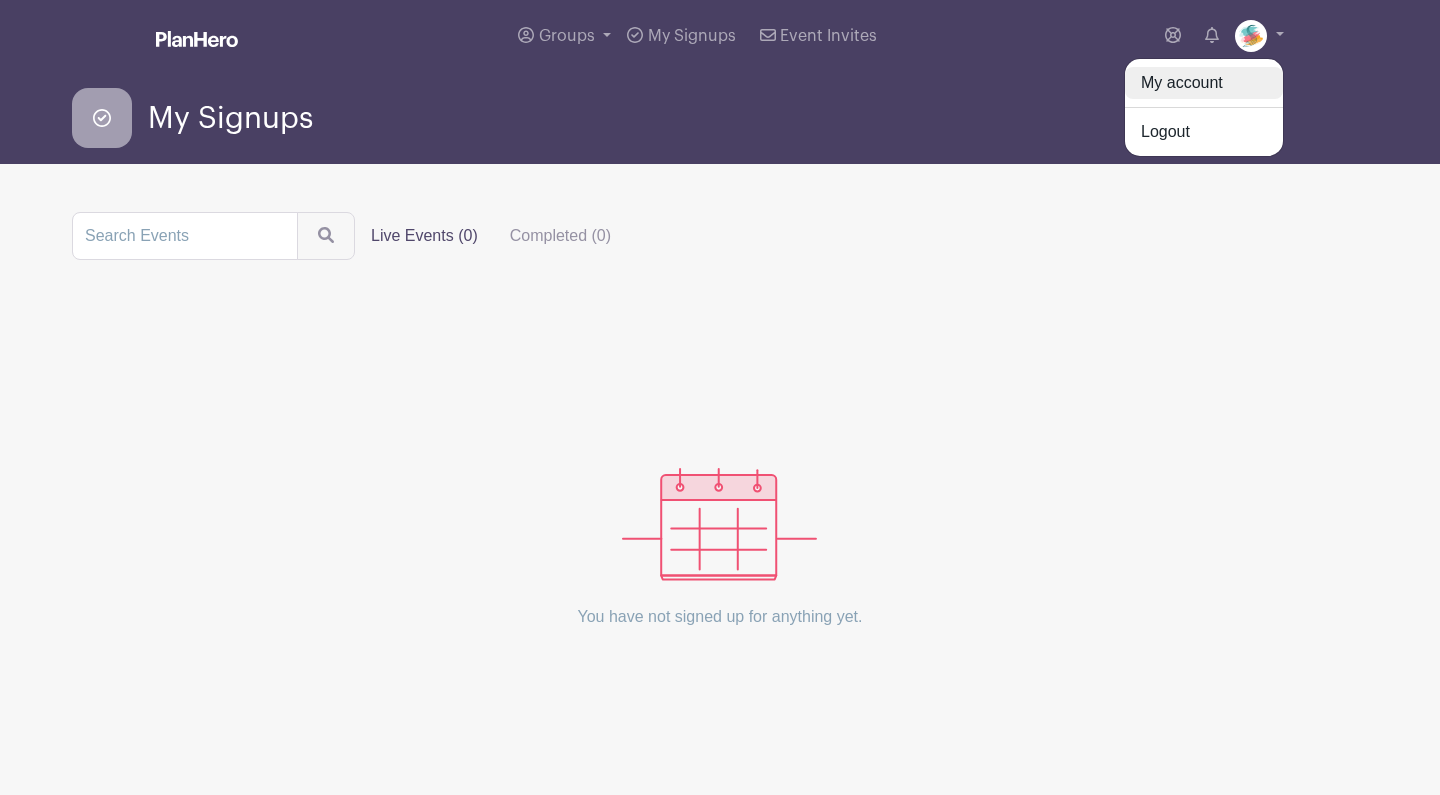 click on "My account" at bounding box center [1204, 83] 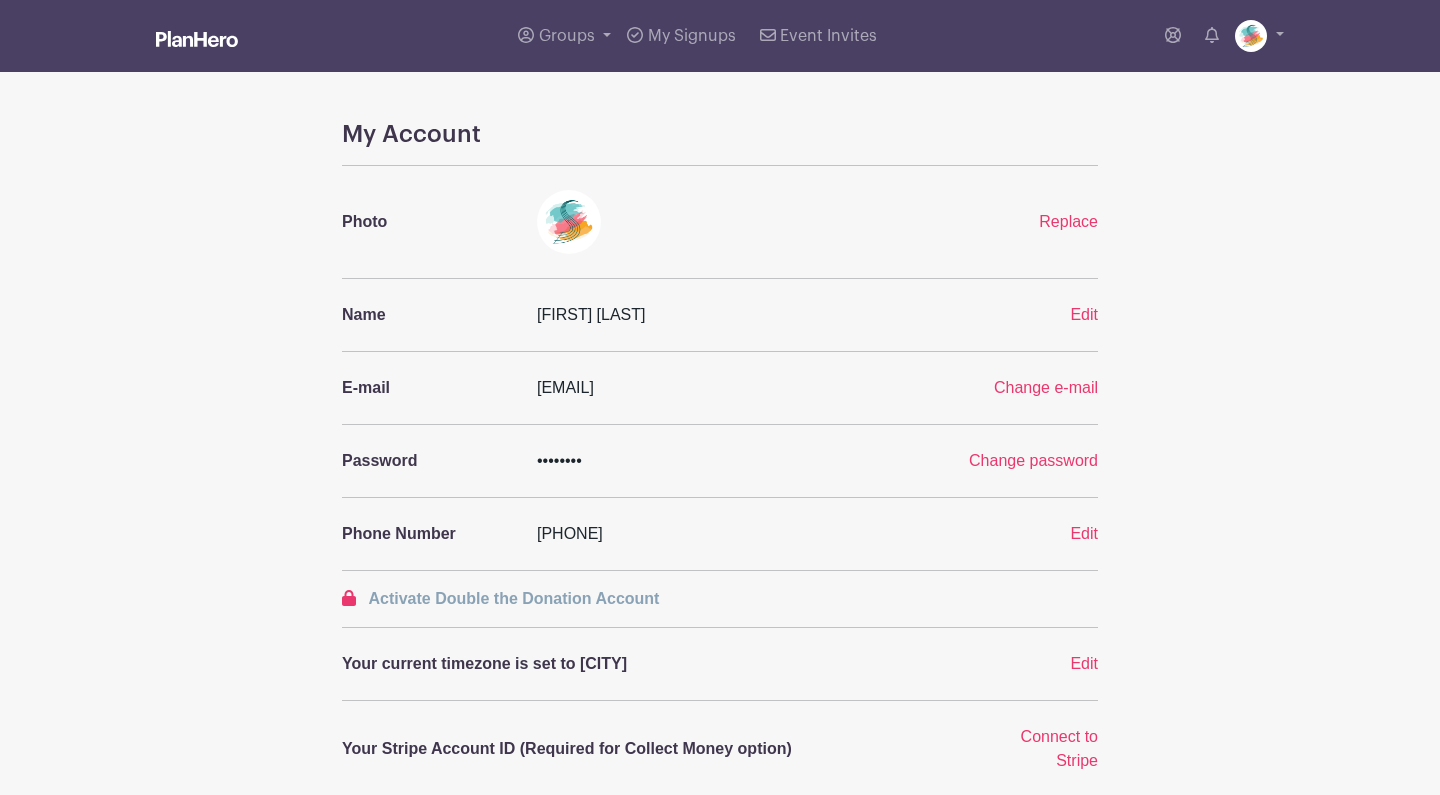 scroll, scrollTop: 0, scrollLeft: 0, axis: both 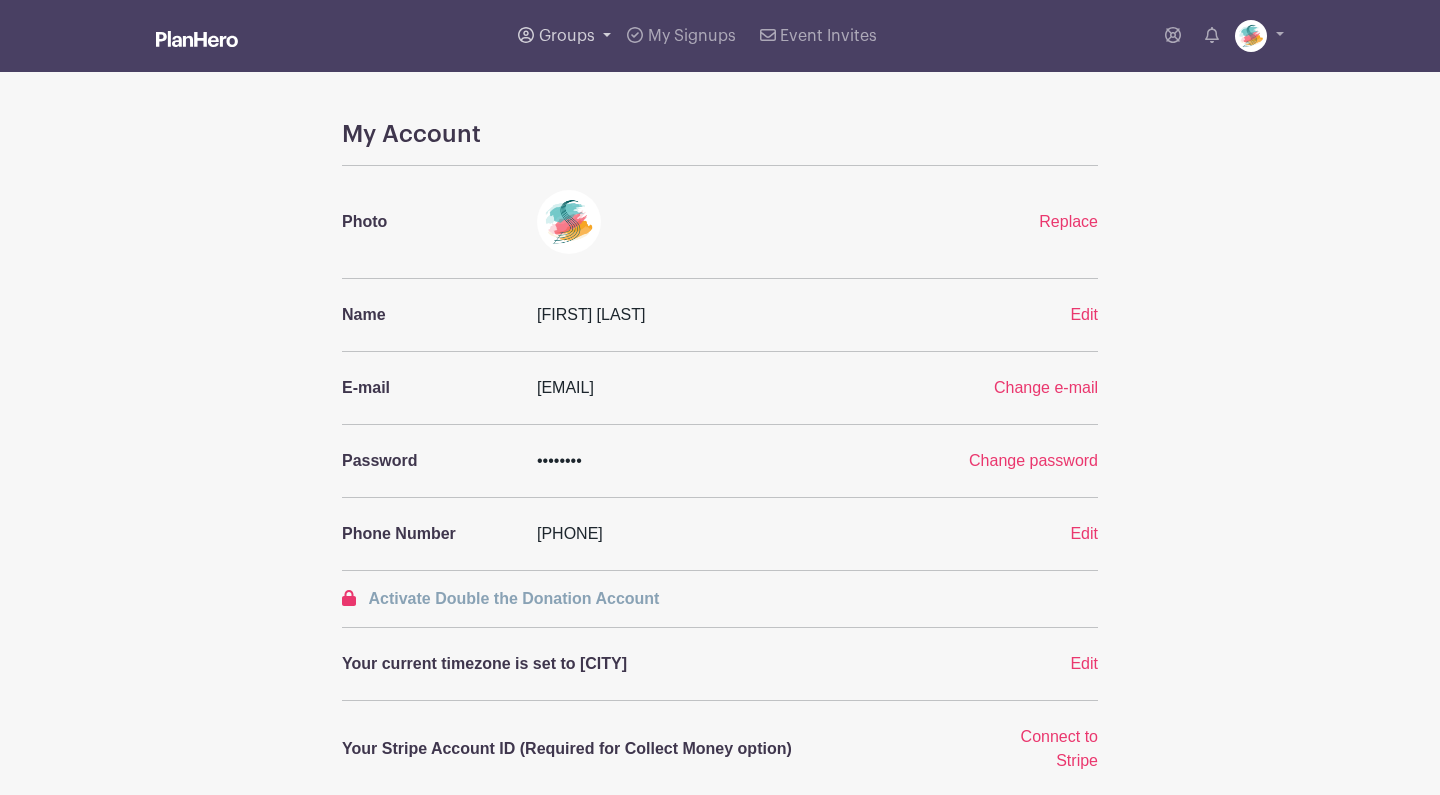 click on "Groups" at bounding box center [567, 36] 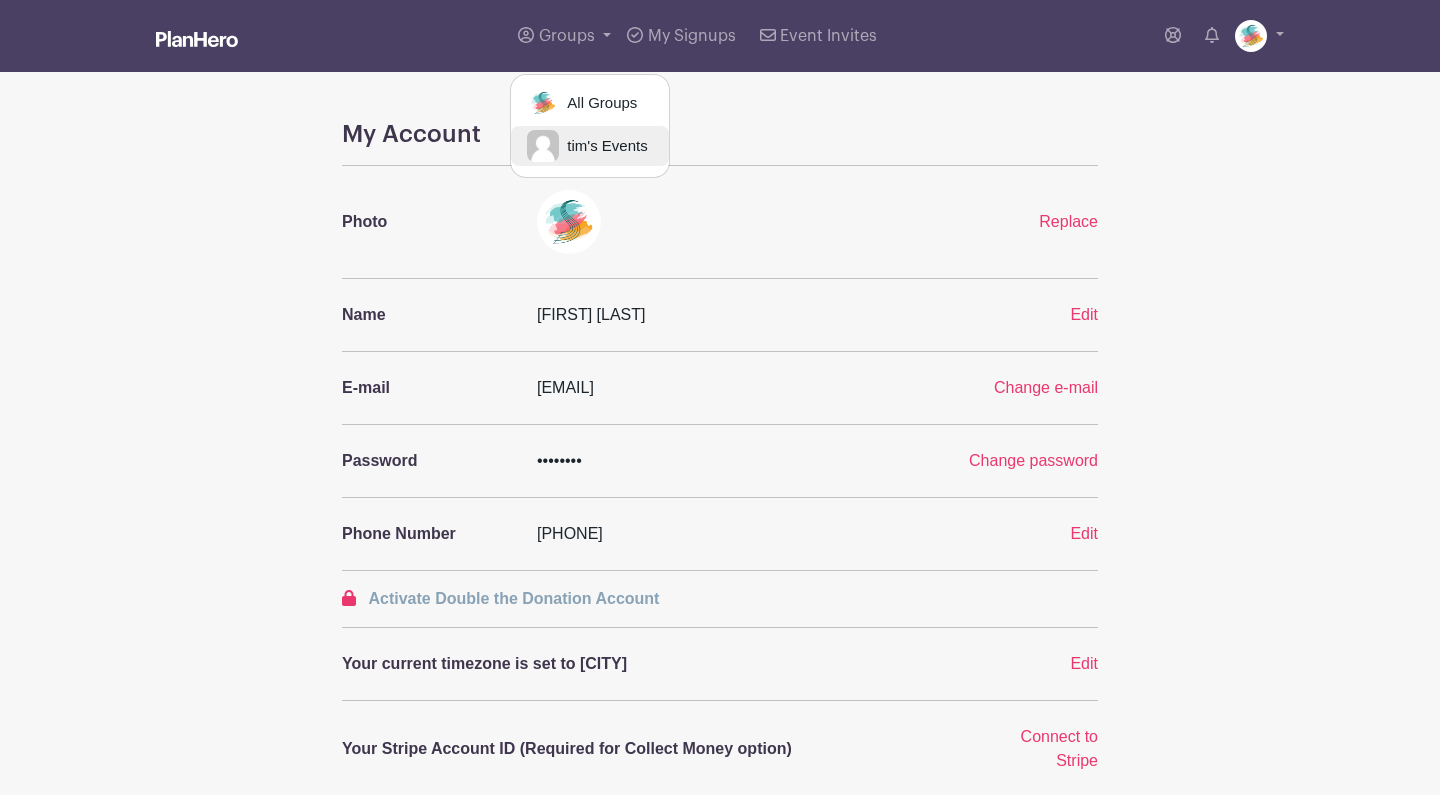 click on "tim's Events" at bounding box center [603, 146] 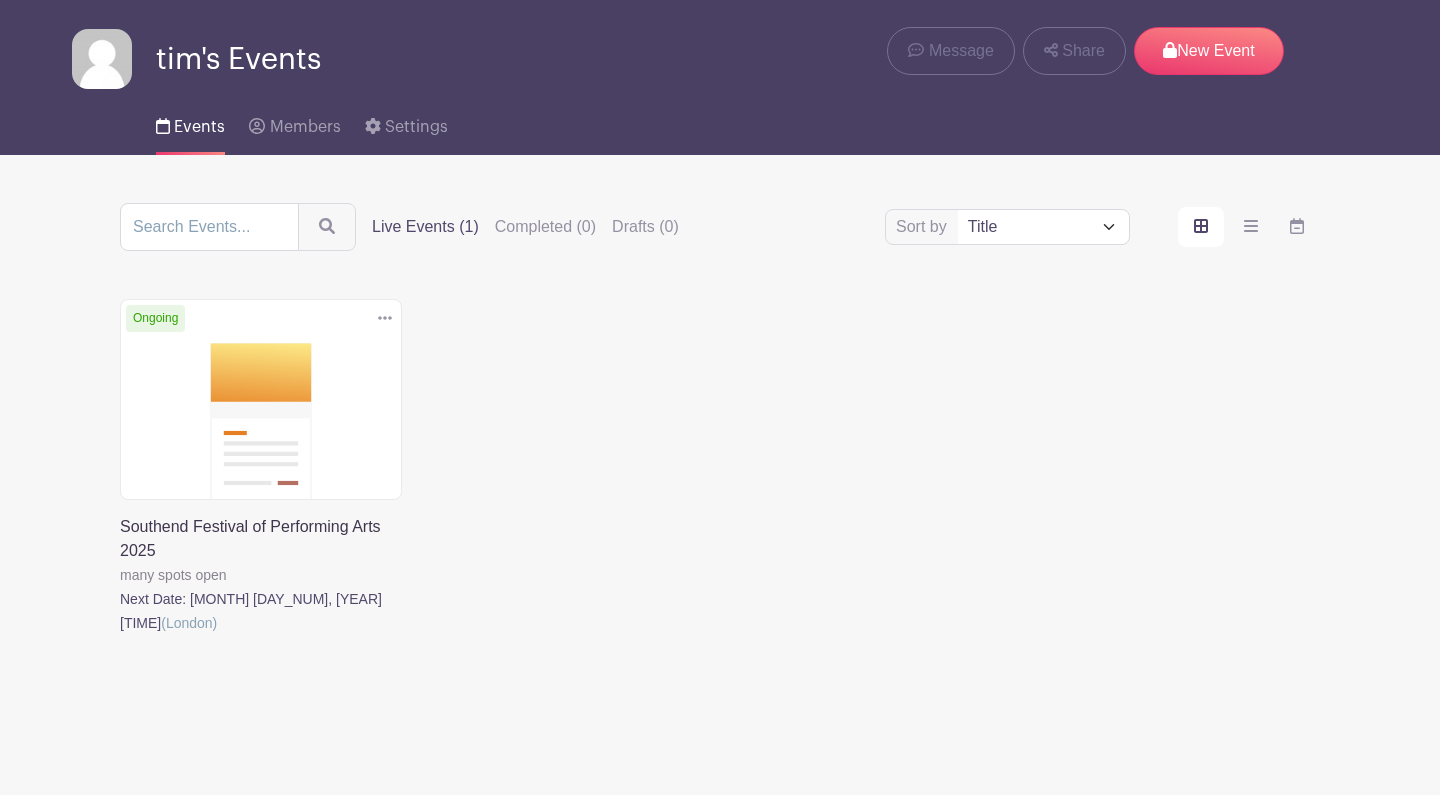scroll, scrollTop: 52, scrollLeft: 0, axis: vertical 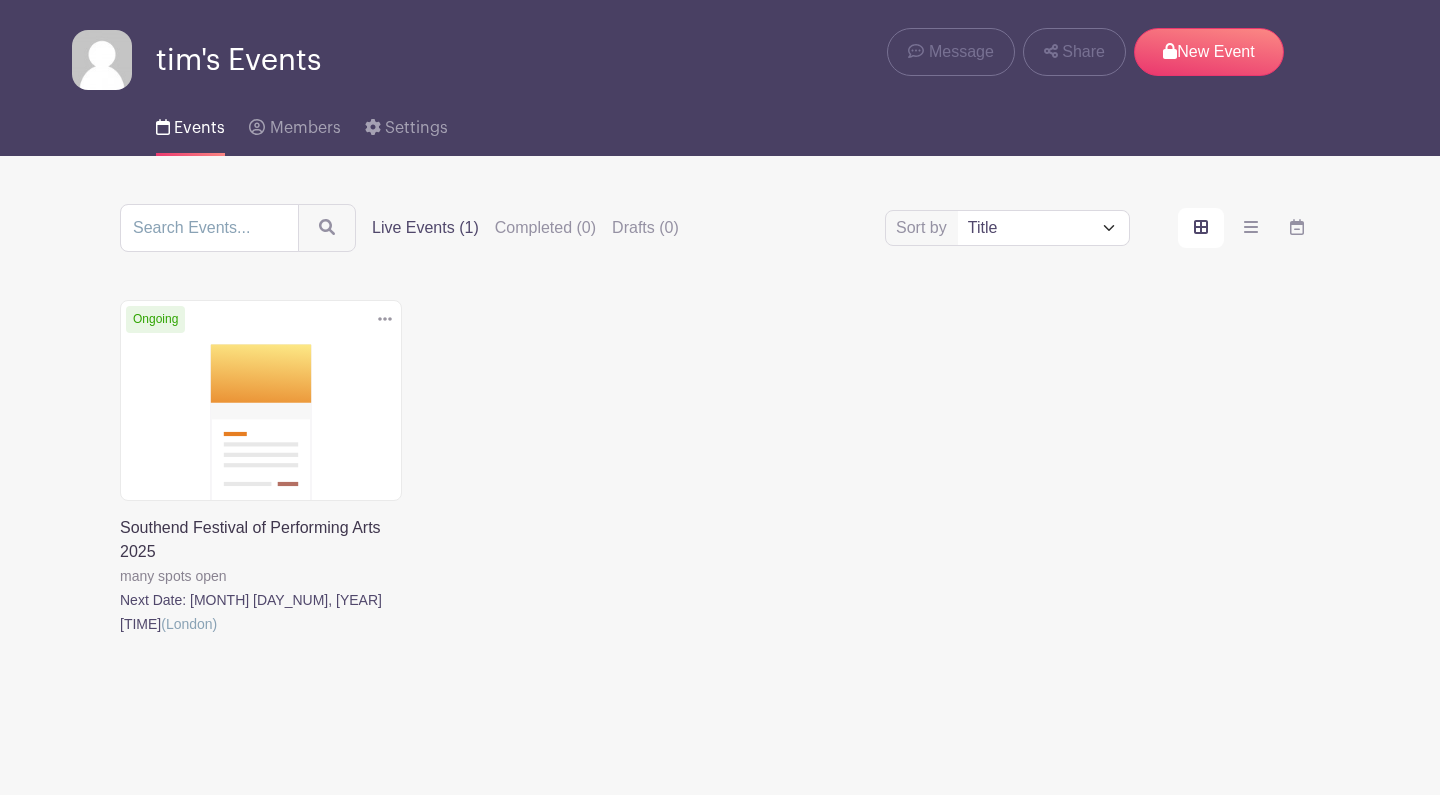 click at bounding box center [120, 636] 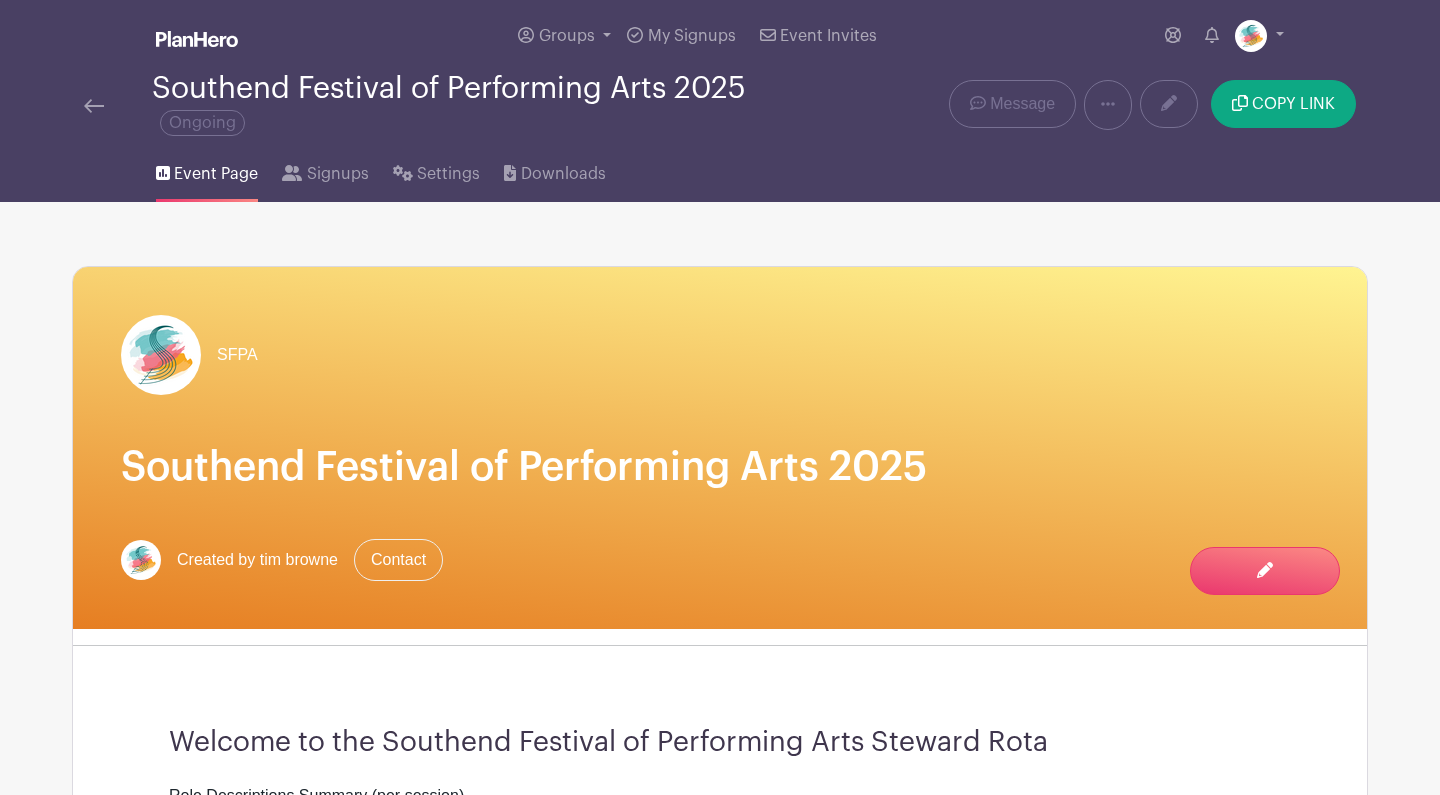 scroll, scrollTop: 0, scrollLeft: 0, axis: both 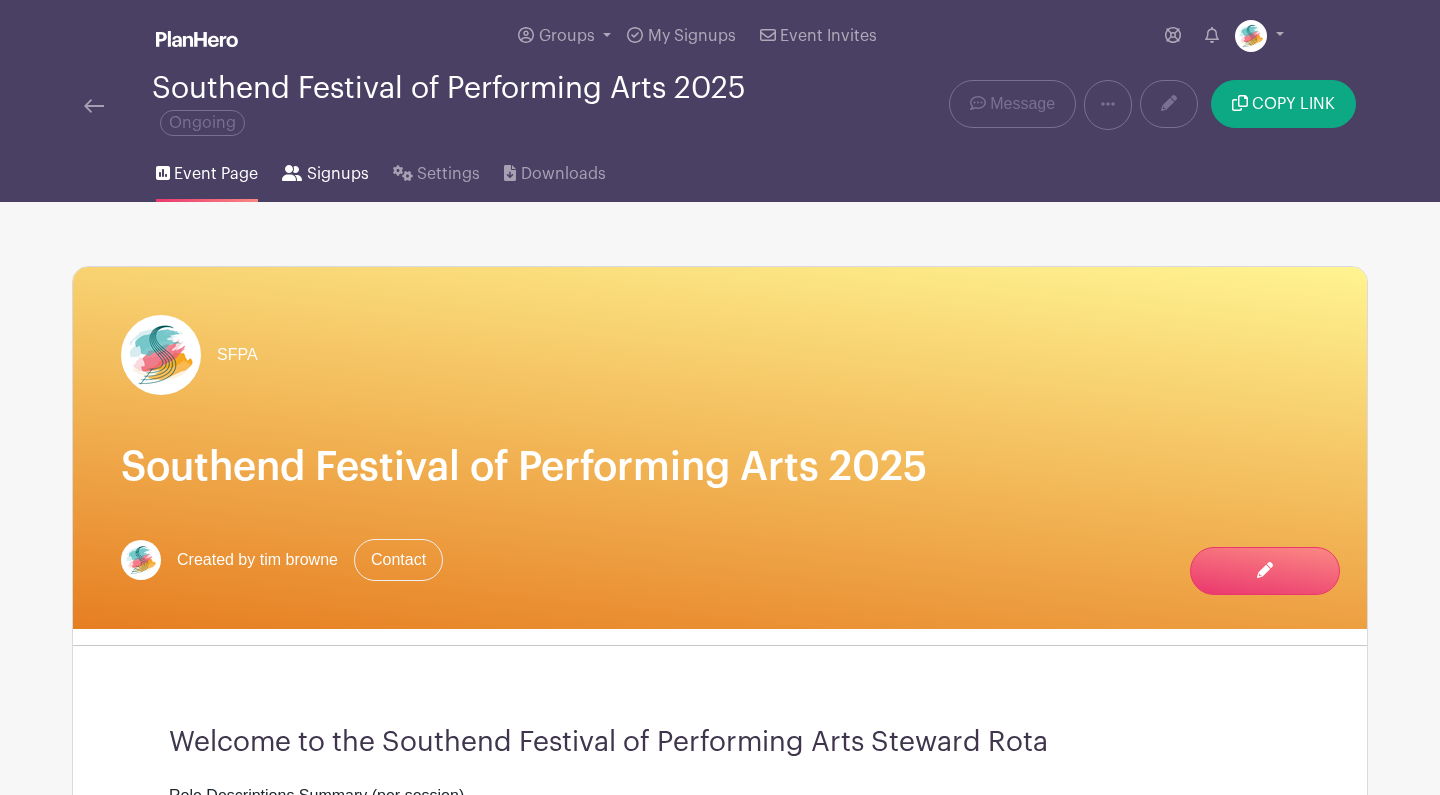 click on "Signups" at bounding box center [338, 174] 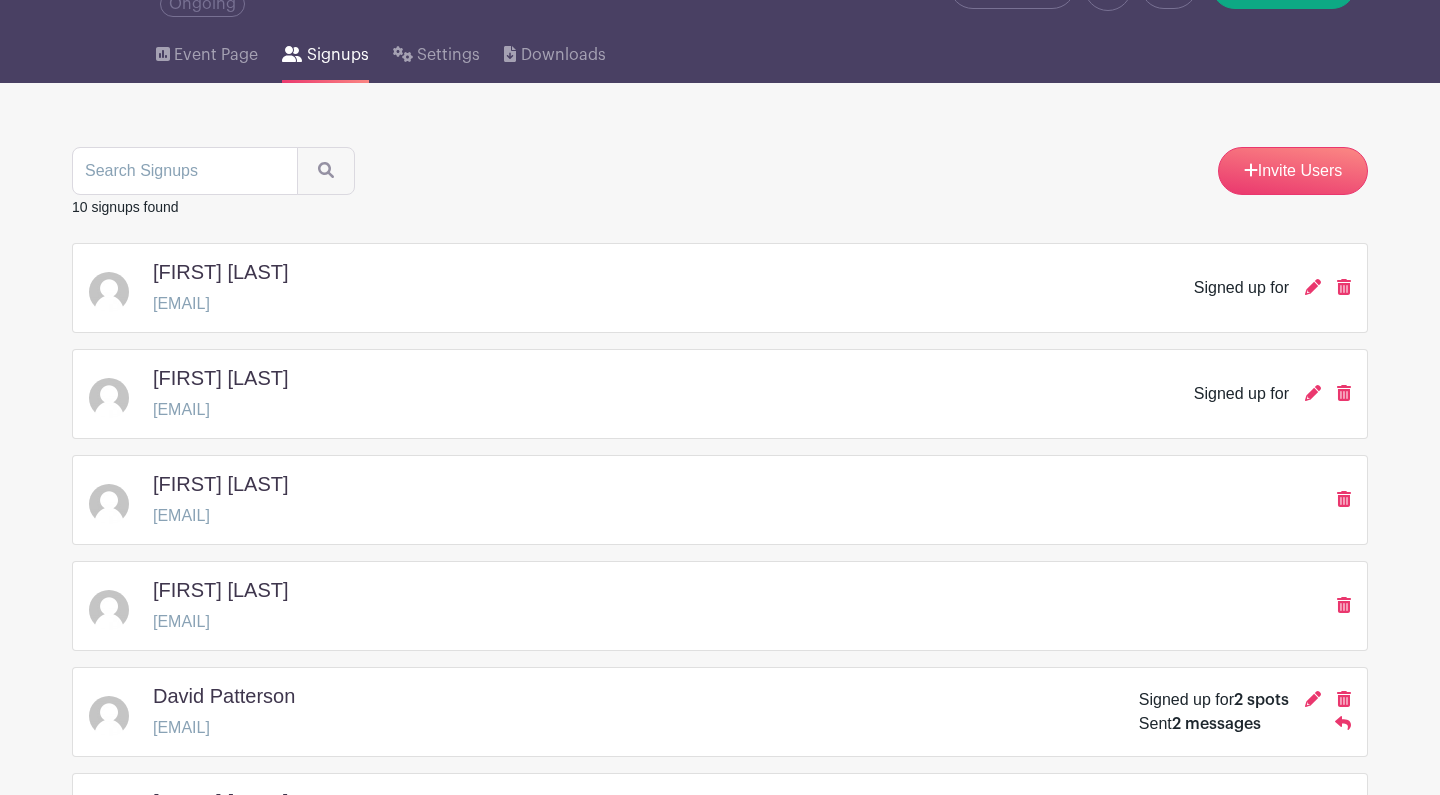 scroll, scrollTop: 131, scrollLeft: 0, axis: vertical 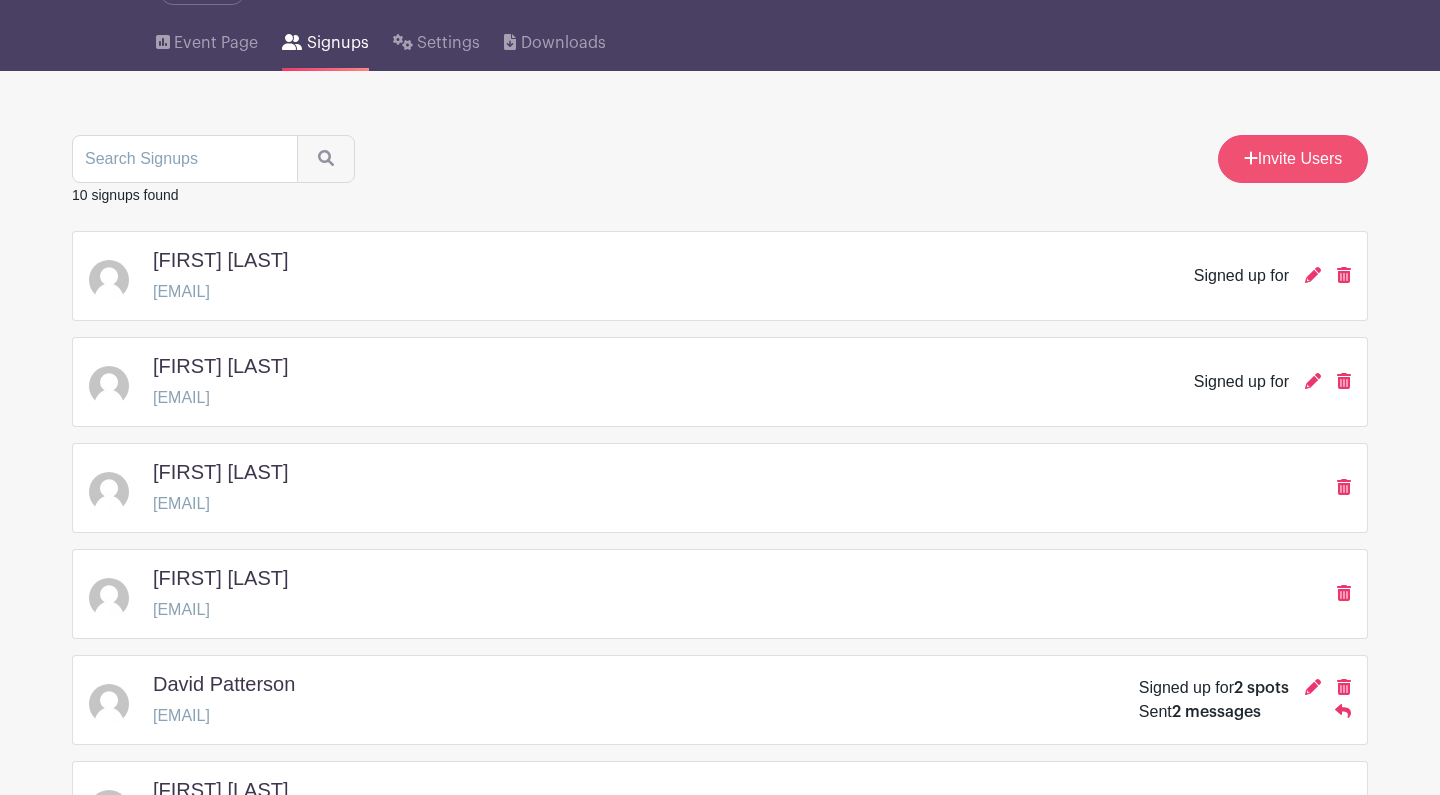 click on "Invite Users" at bounding box center (1293, 159) 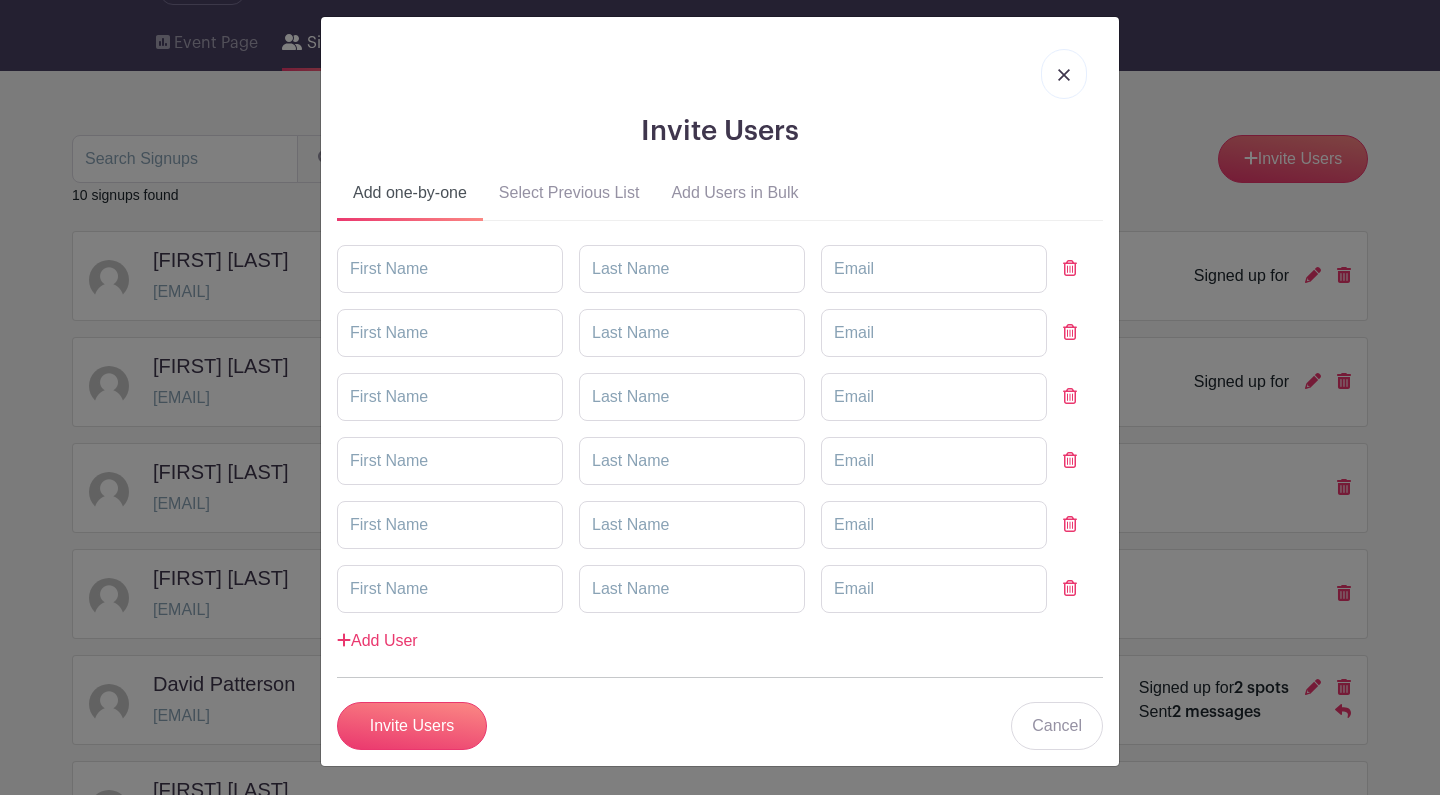 scroll, scrollTop: 7, scrollLeft: 0, axis: vertical 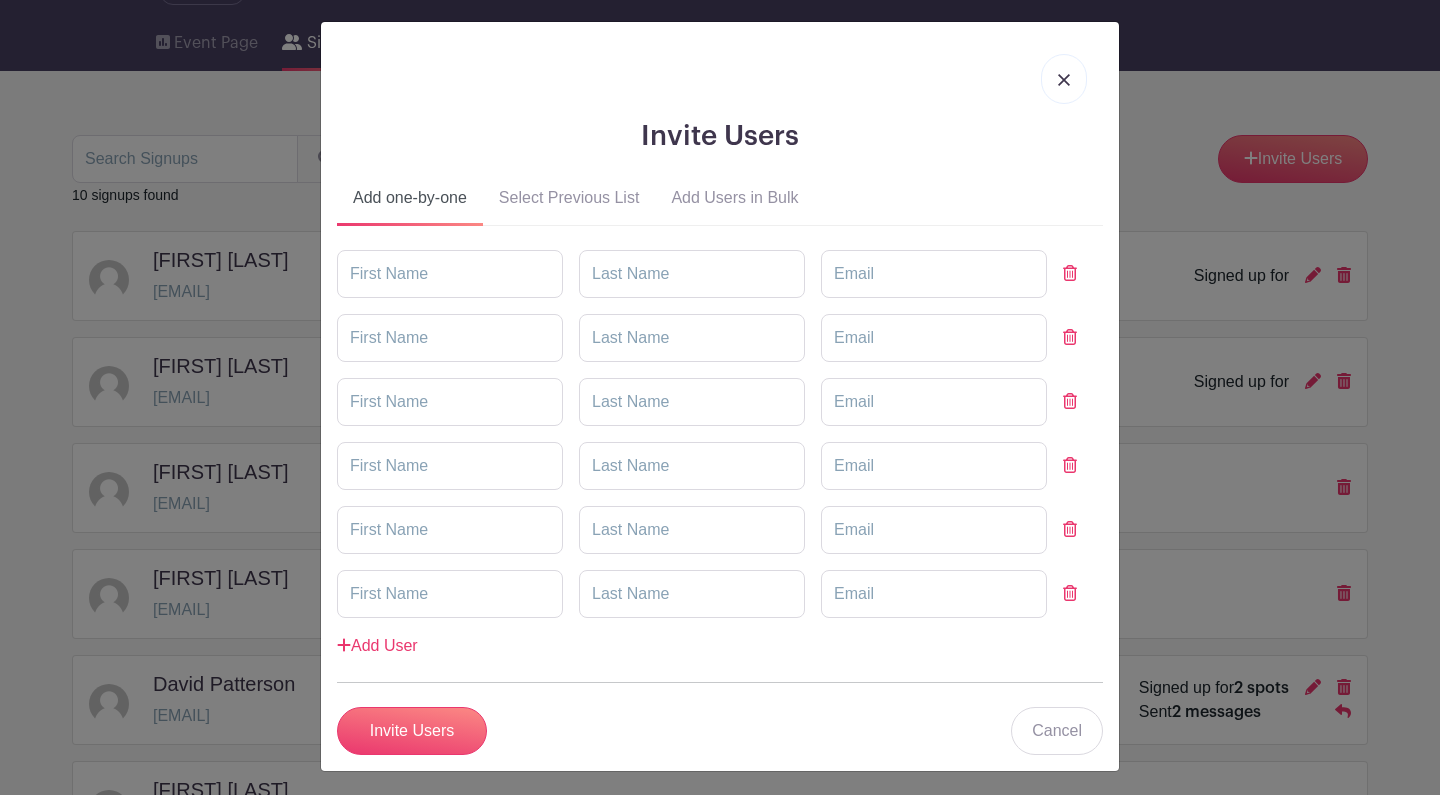 click at bounding box center [1064, 80] 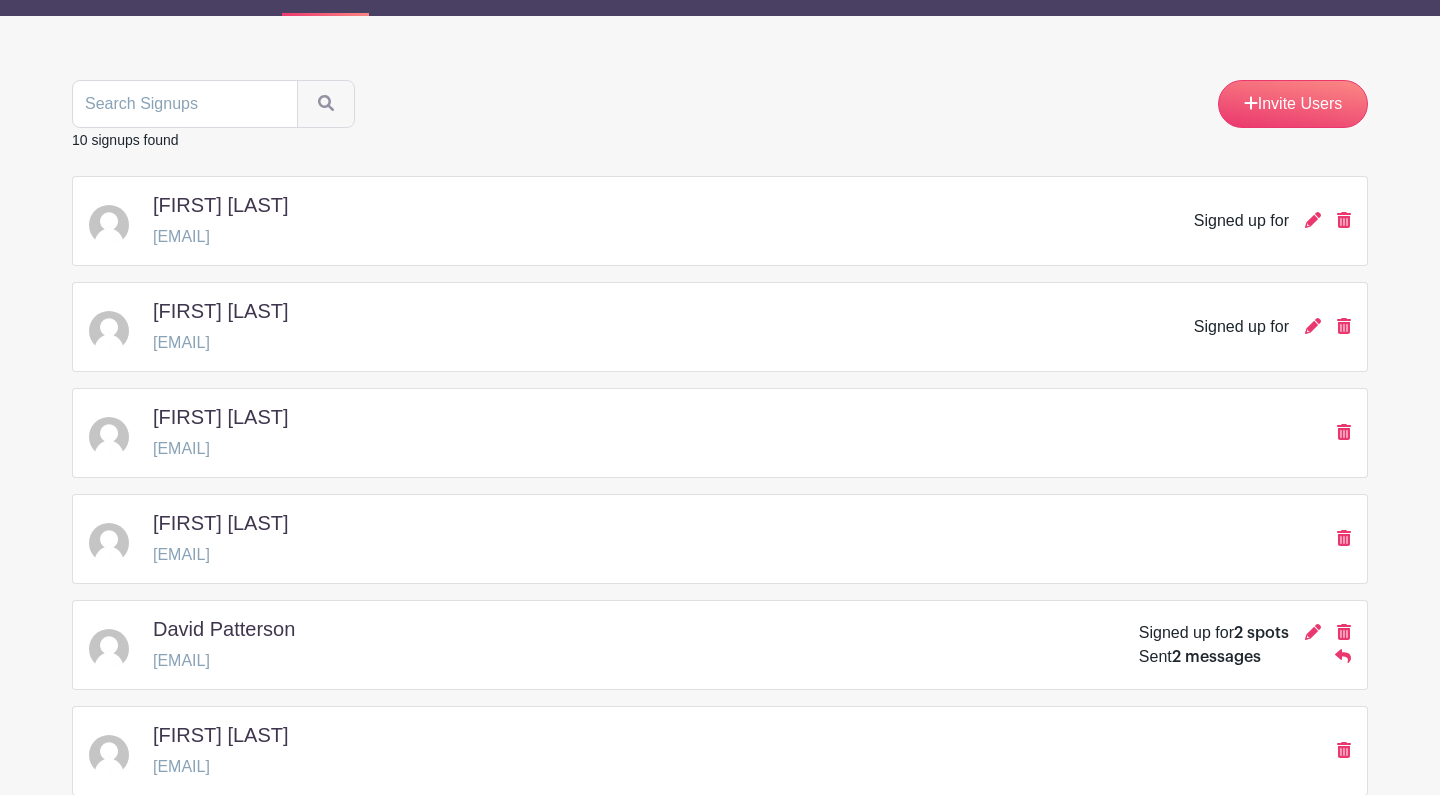 scroll, scrollTop: 101, scrollLeft: 0, axis: vertical 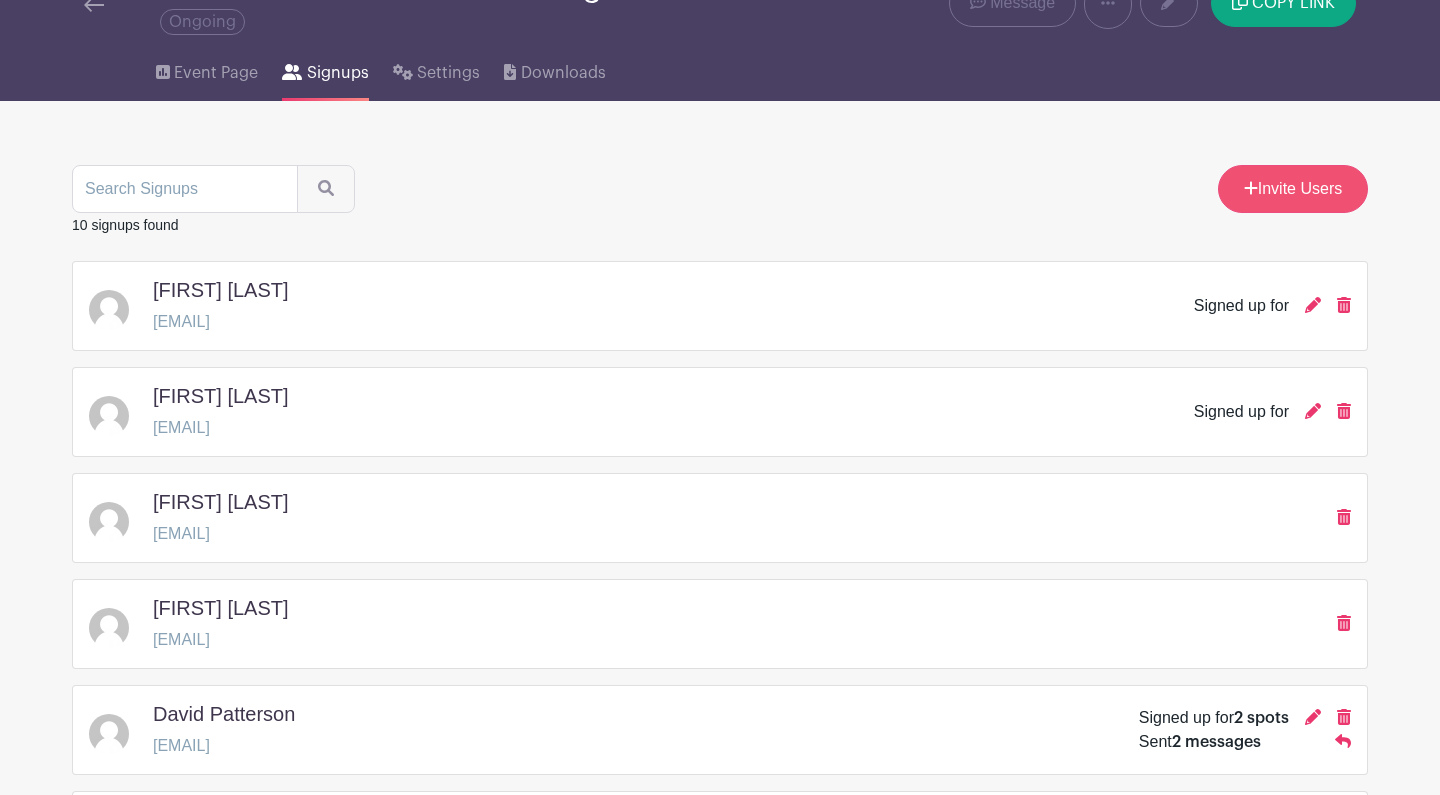 click 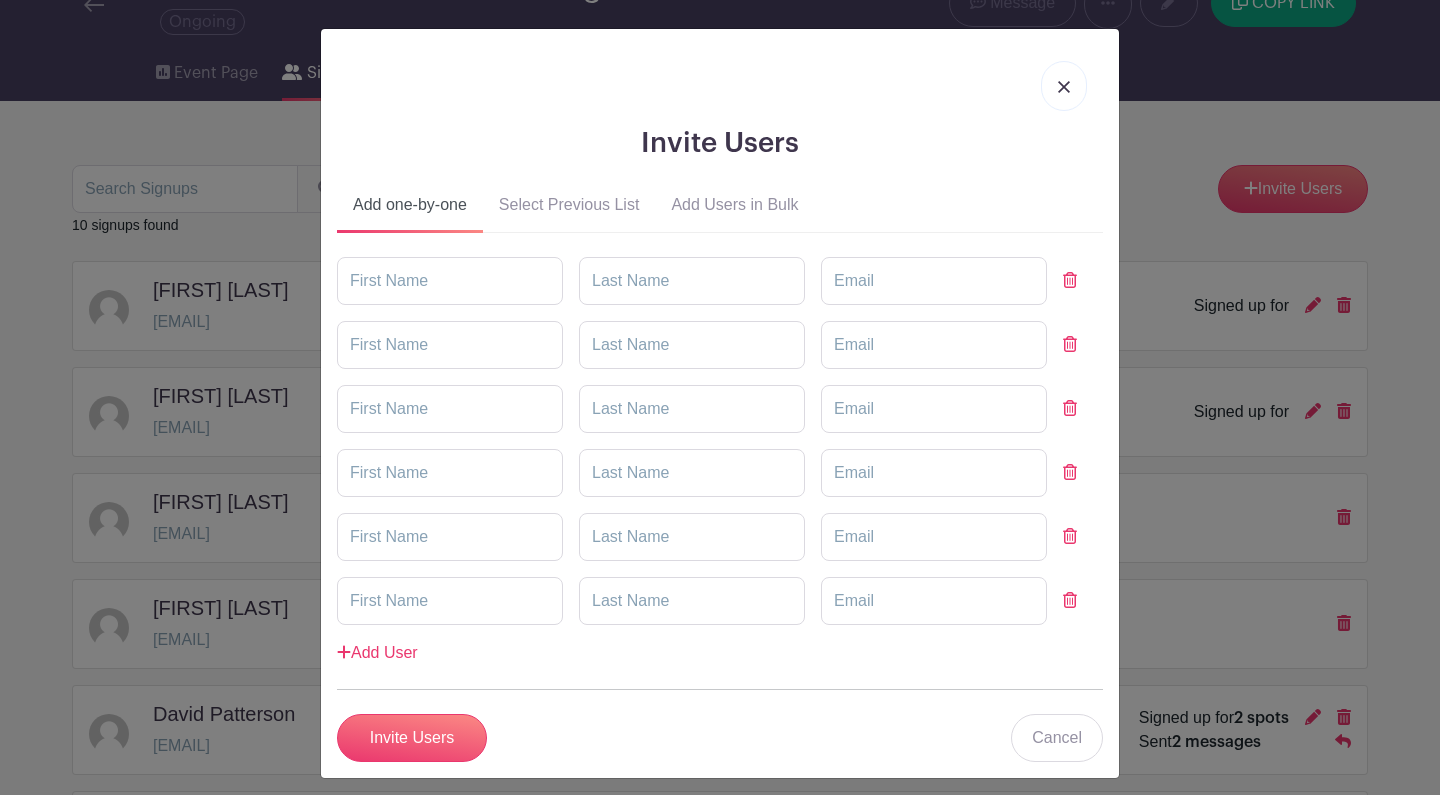 click at bounding box center (1064, 86) 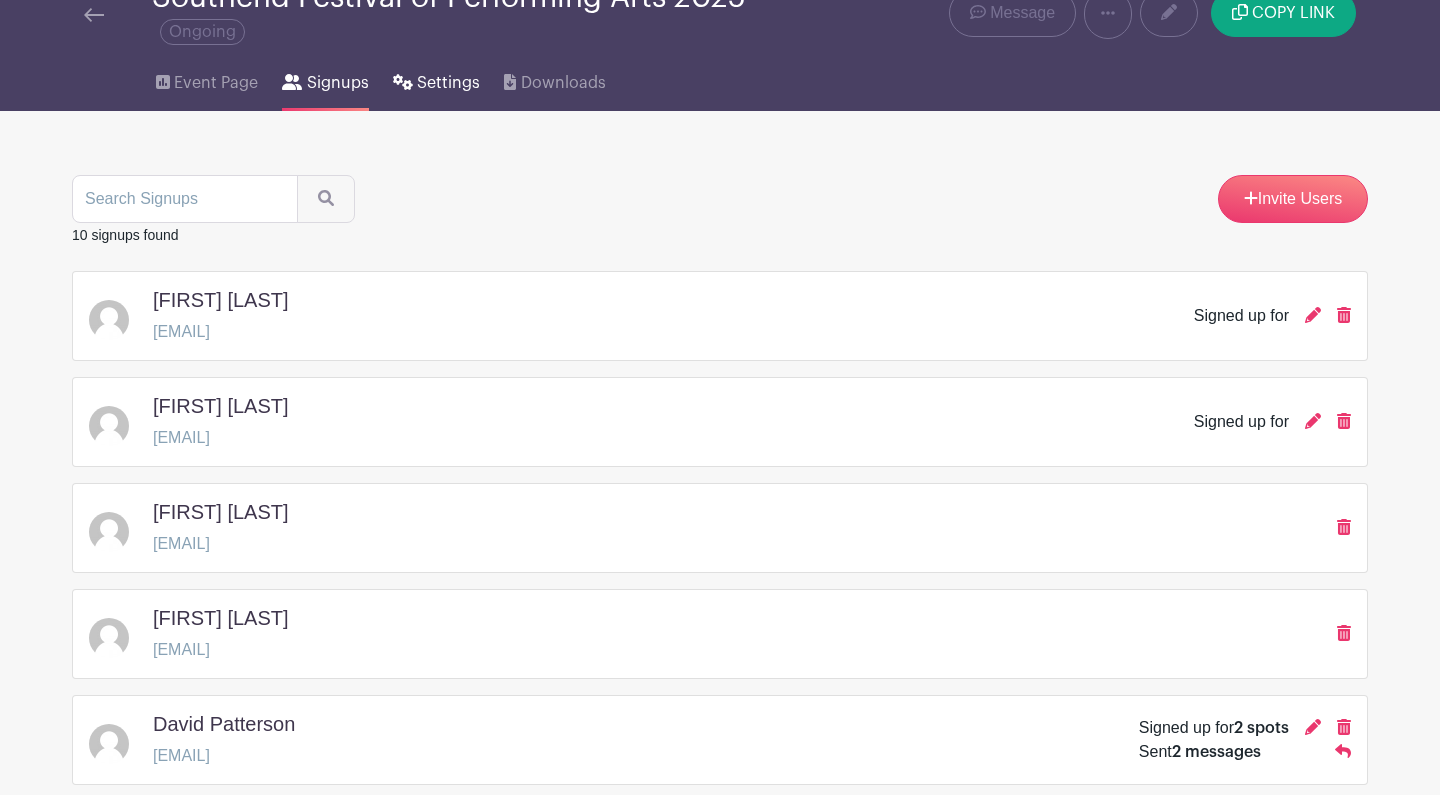 scroll, scrollTop: 95, scrollLeft: 0, axis: vertical 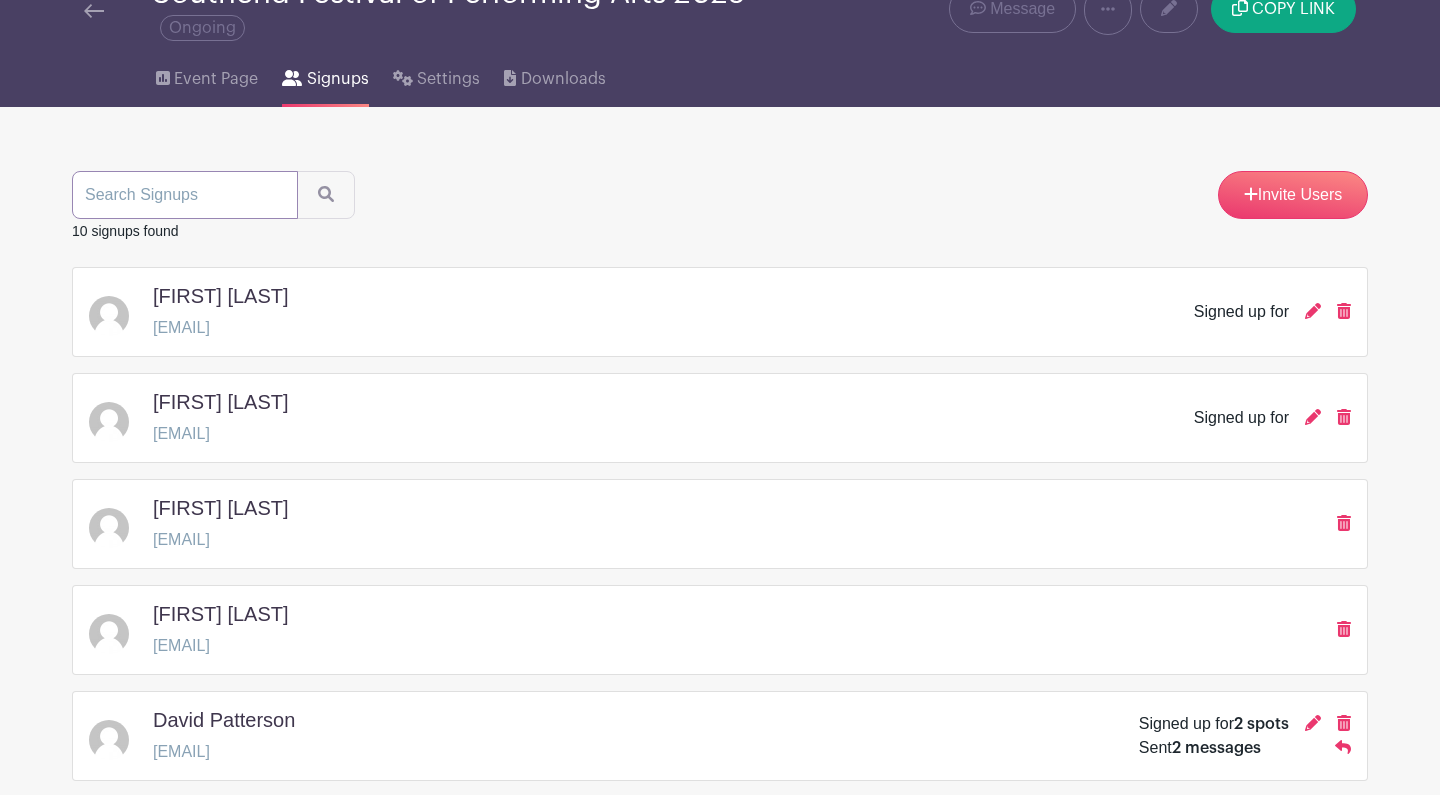 click at bounding box center (185, 195) 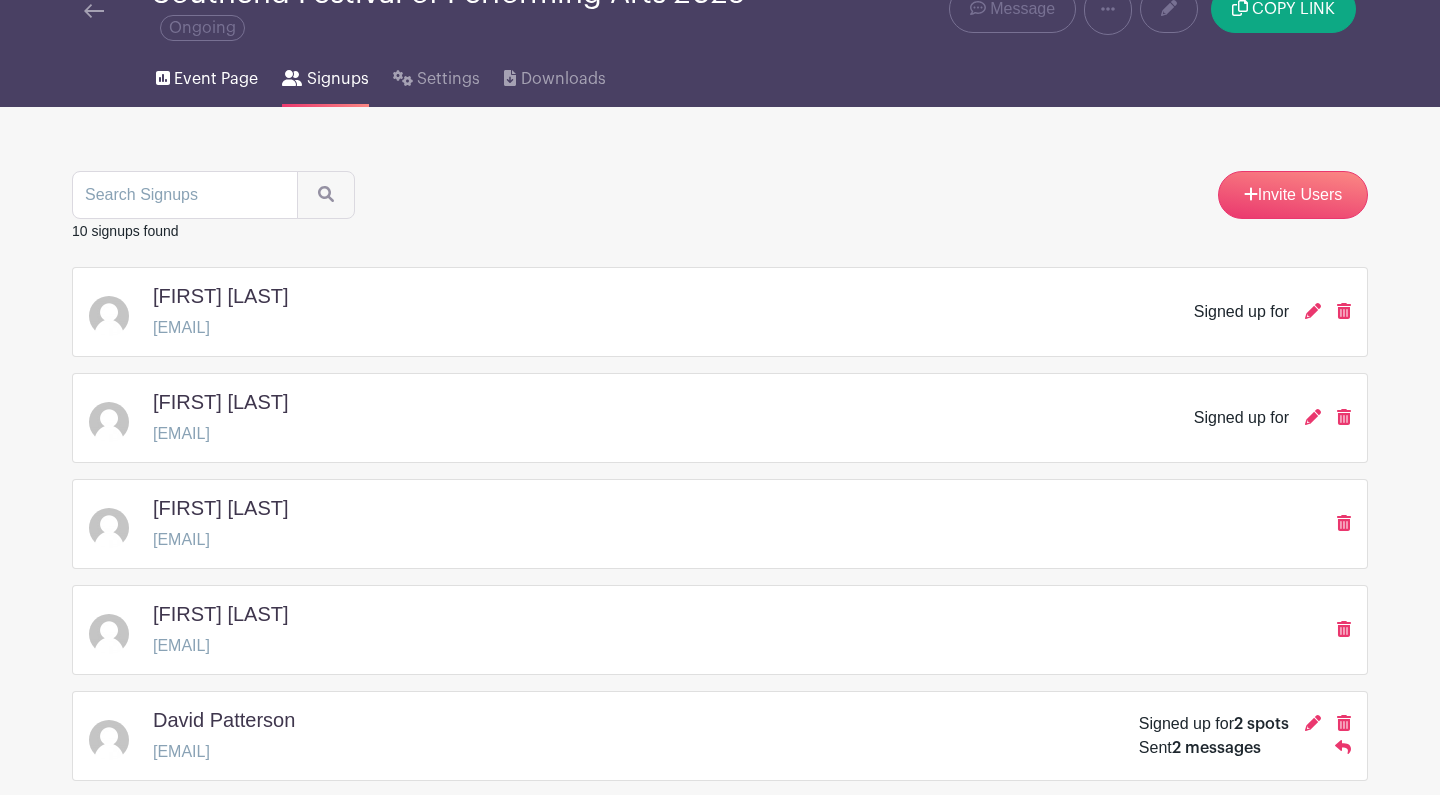 click on "Event Page" at bounding box center (216, 79) 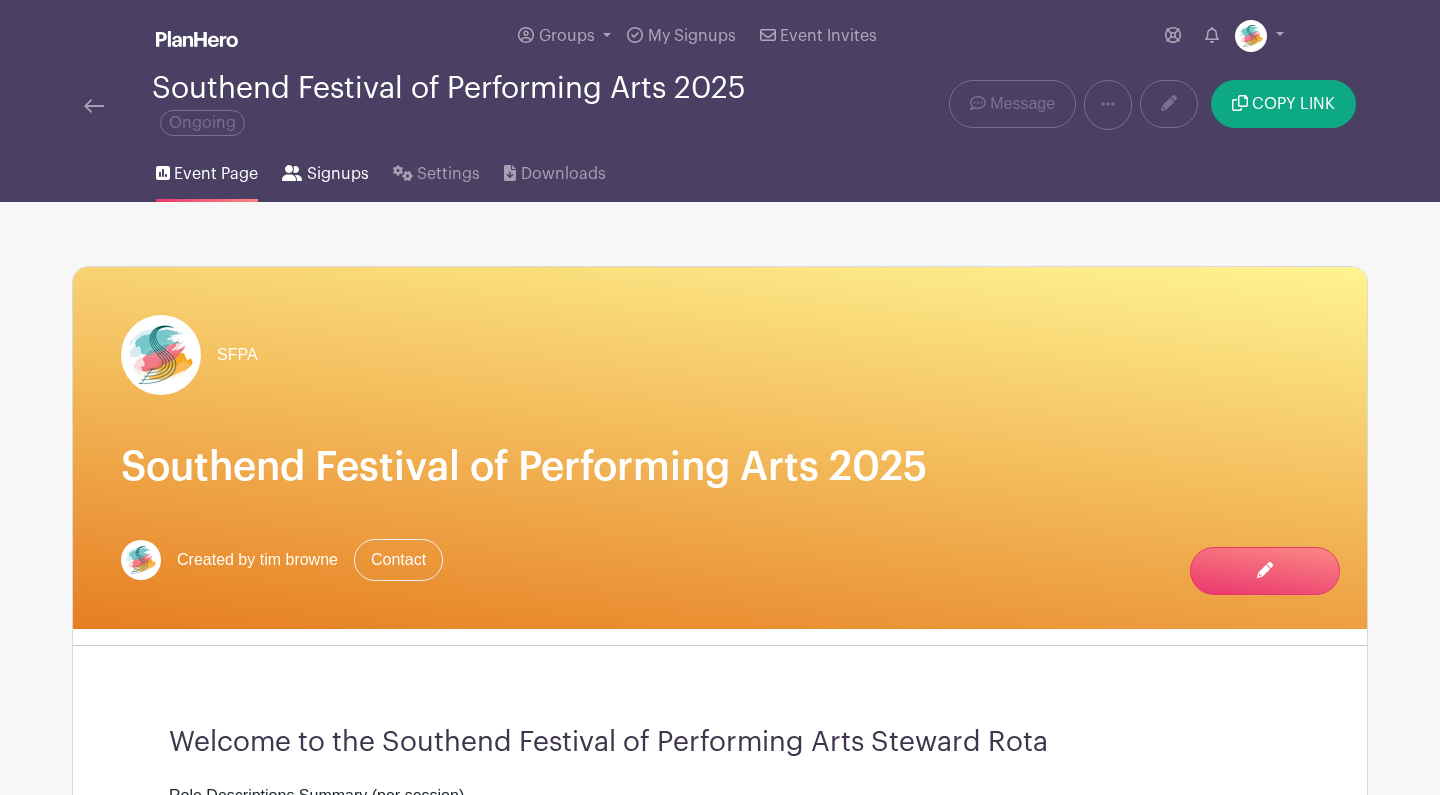 click on "Signups" at bounding box center (338, 174) 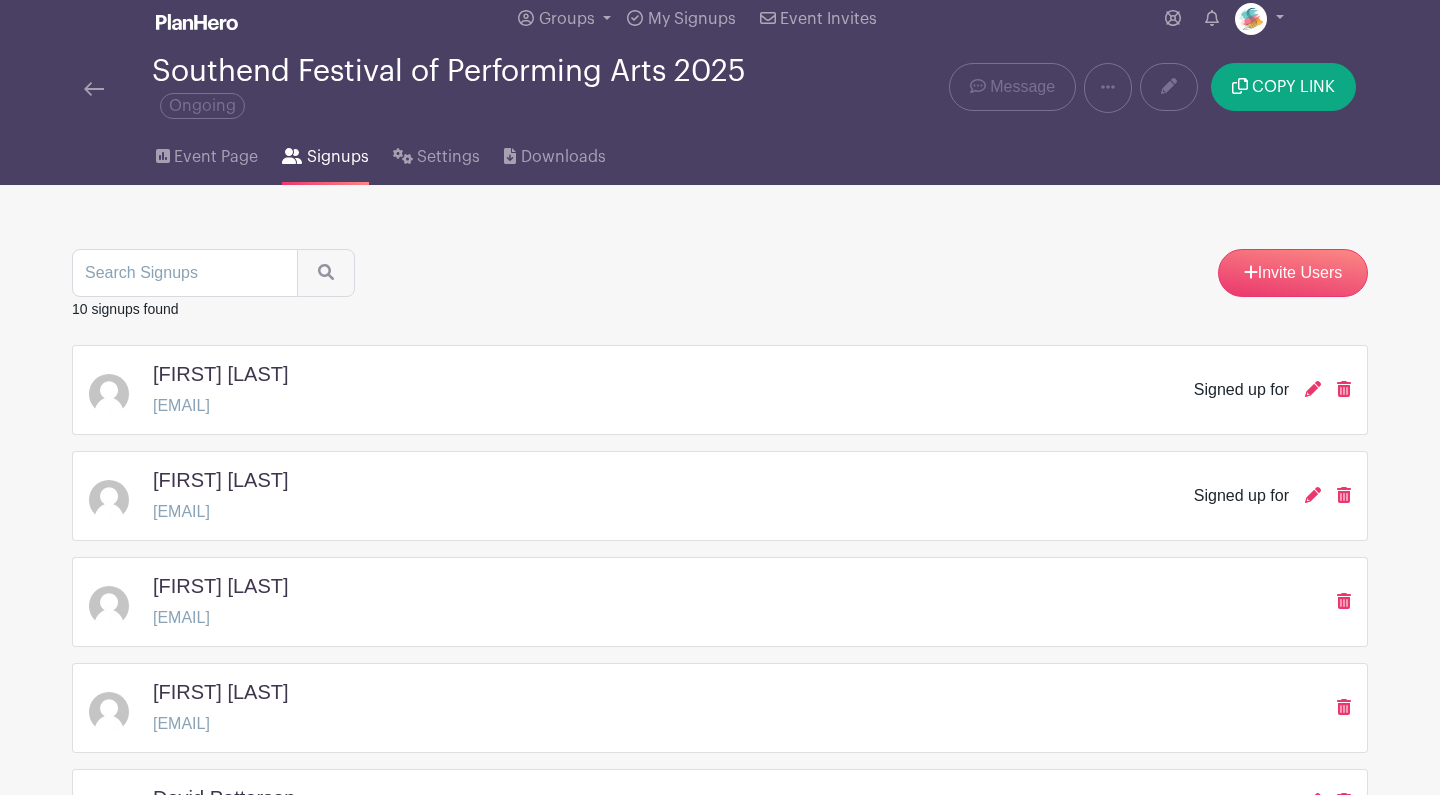 scroll, scrollTop: 17, scrollLeft: 0, axis: vertical 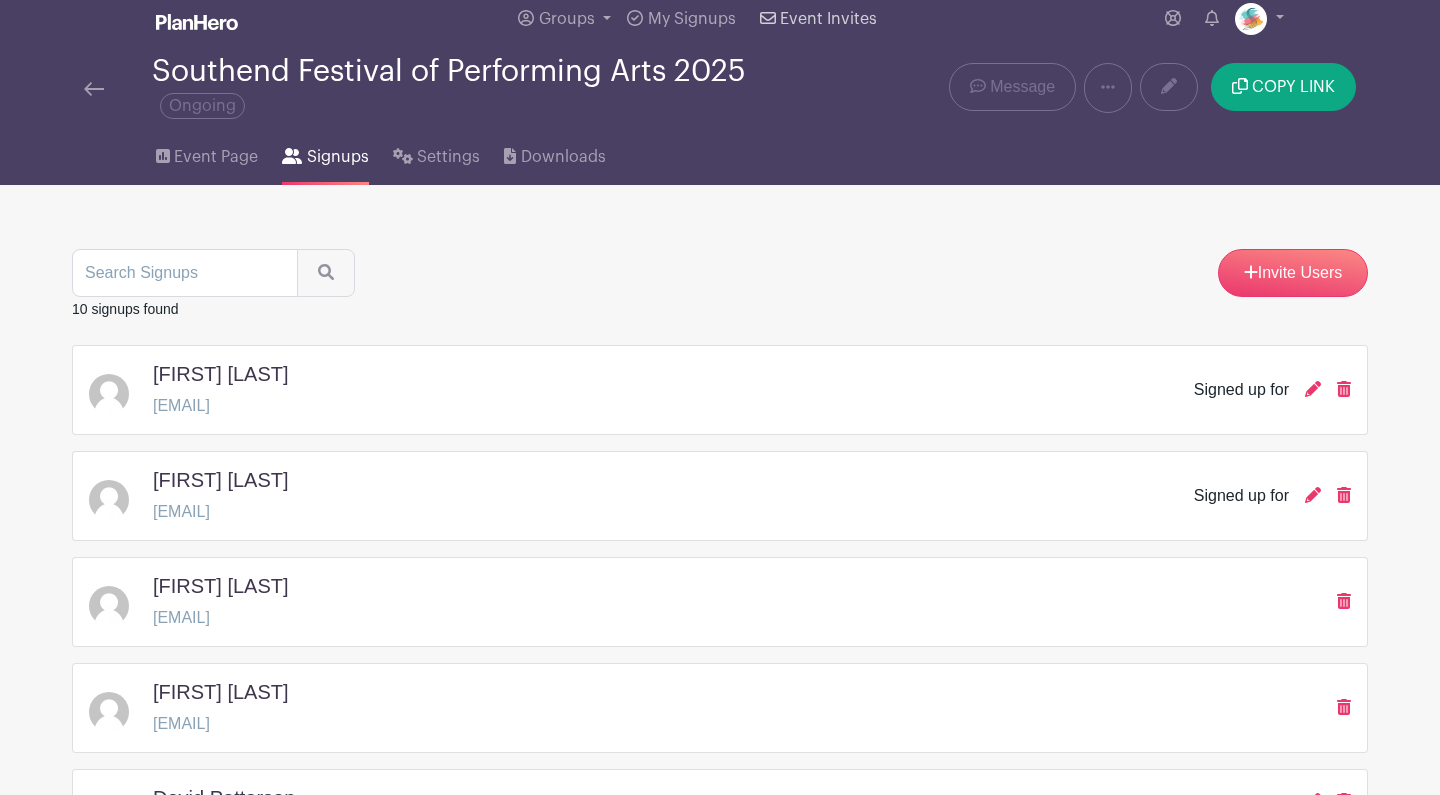 click on "Event Invites" at bounding box center (828, 19) 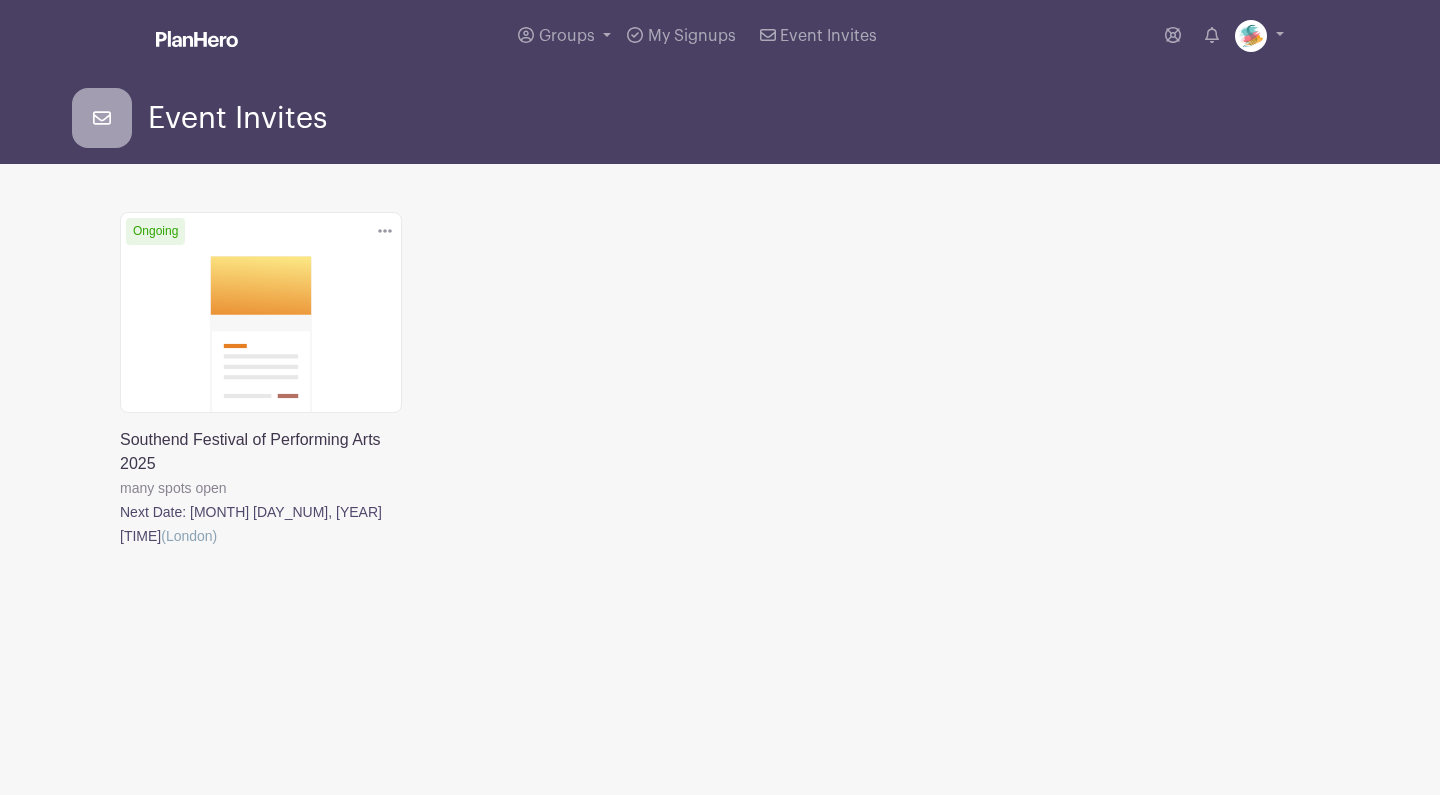click at bounding box center (120, 548) 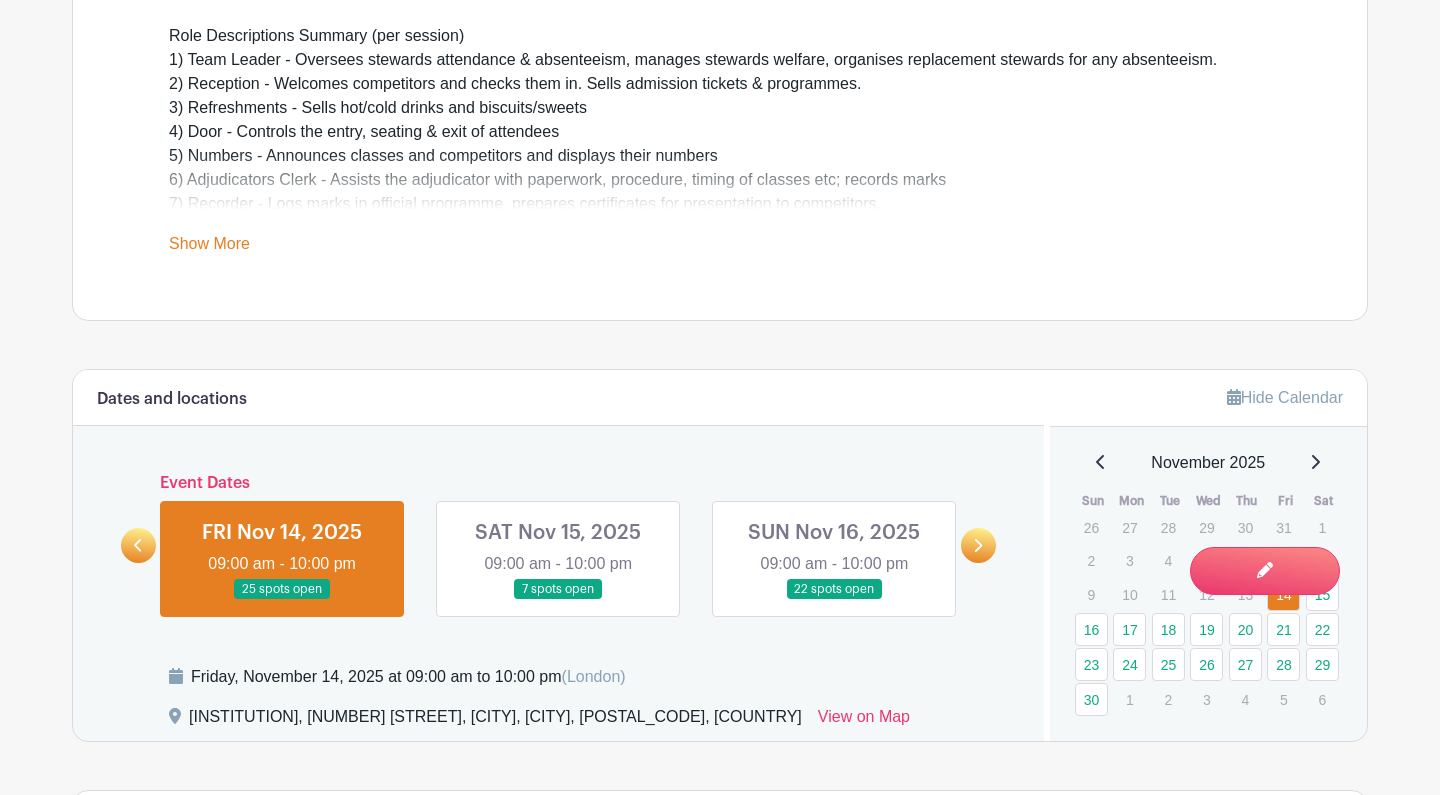 scroll, scrollTop: 852, scrollLeft: 0, axis: vertical 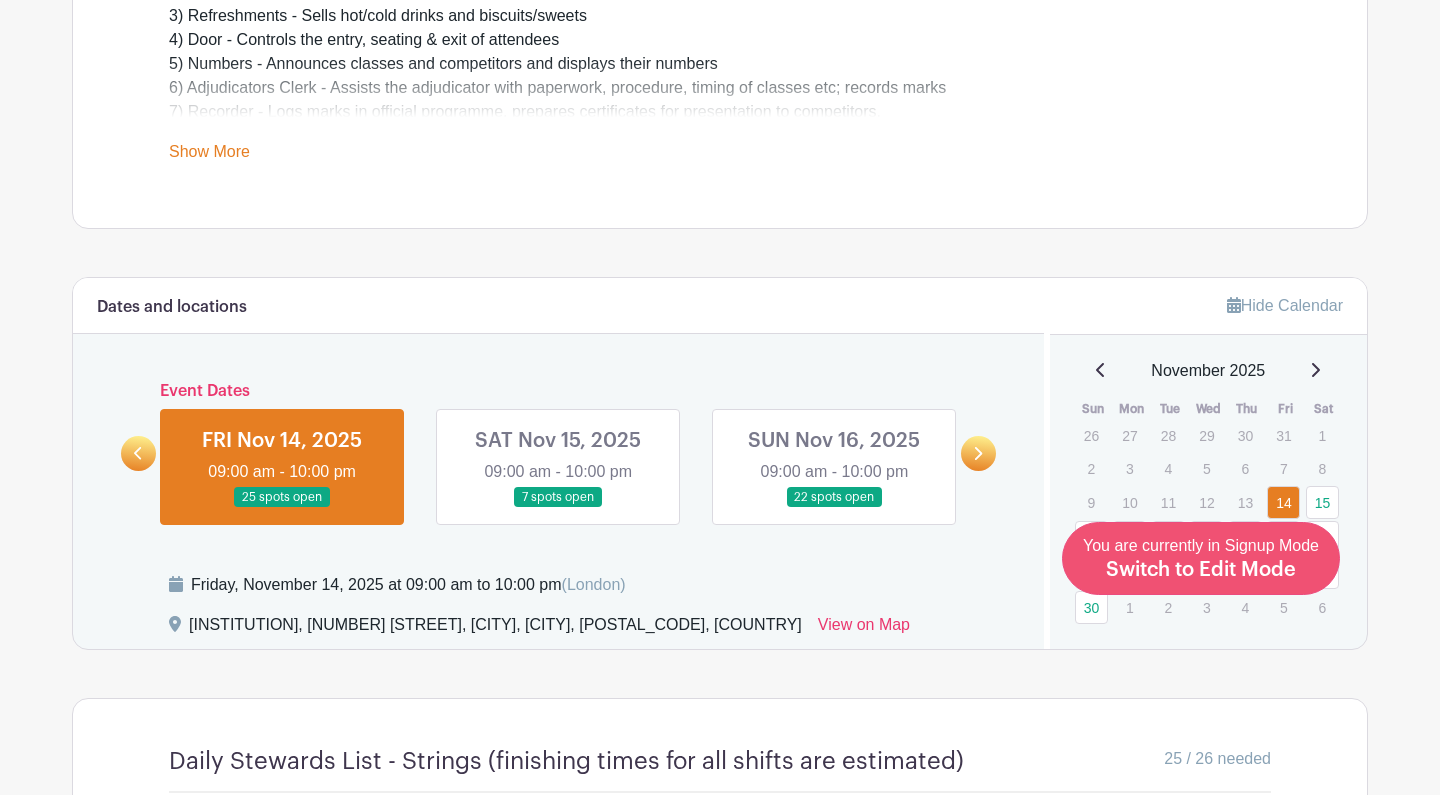 click on "Switch to Edit Mode" at bounding box center [1201, 570] 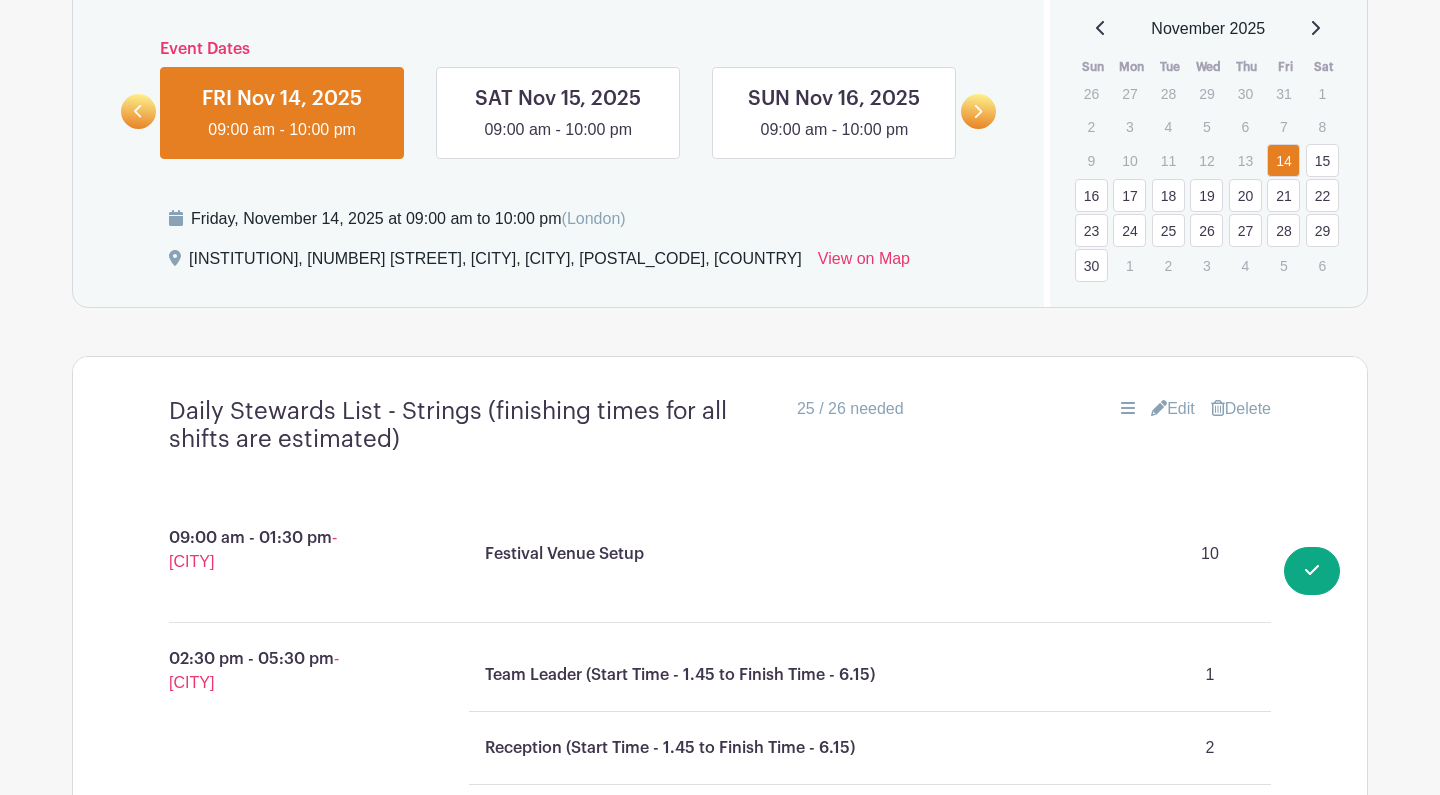 scroll, scrollTop: 1241, scrollLeft: 0, axis: vertical 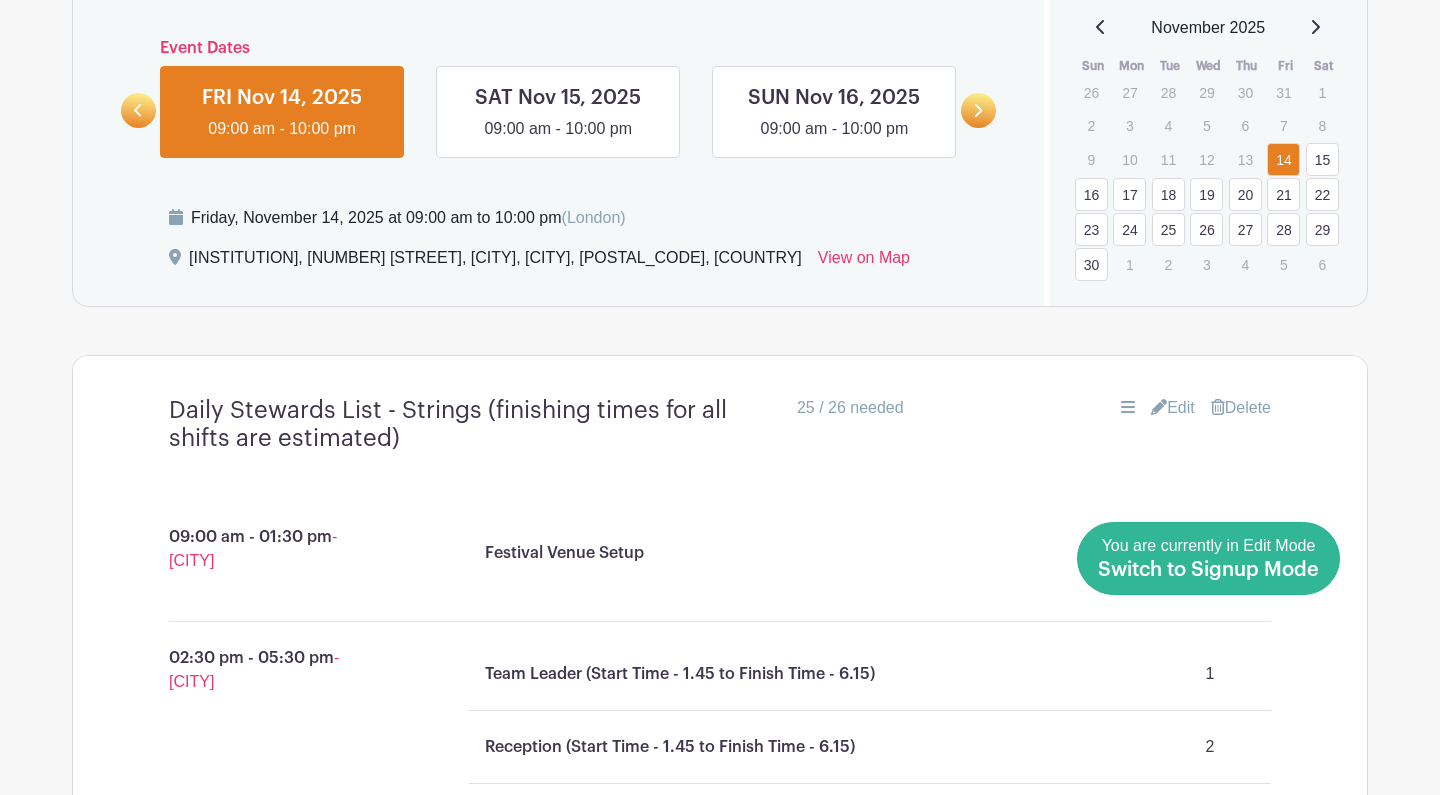 click on "Switch to Signup Mode" at bounding box center [1208, 570] 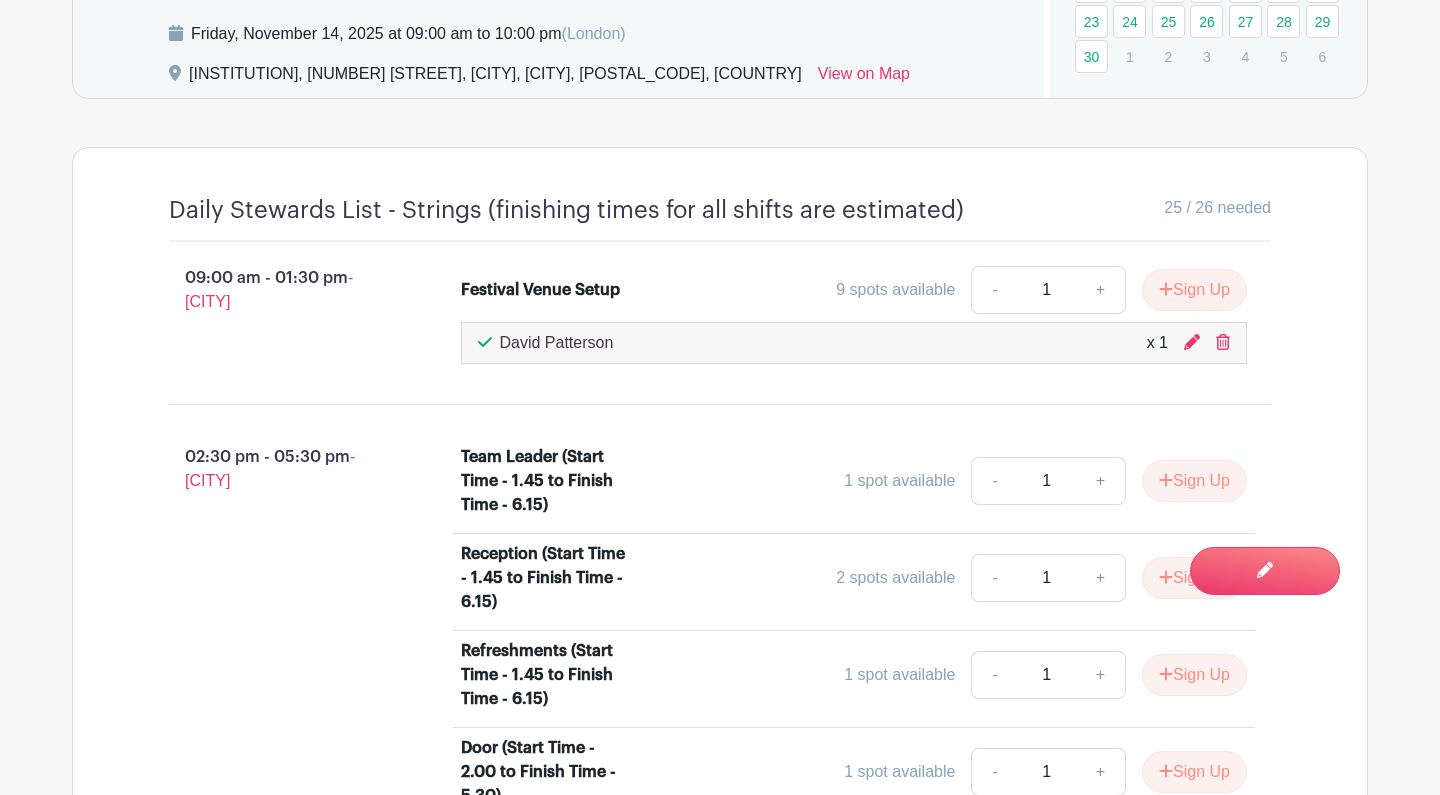 scroll, scrollTop: 1407, scrollLeft: 0, axis: vertical 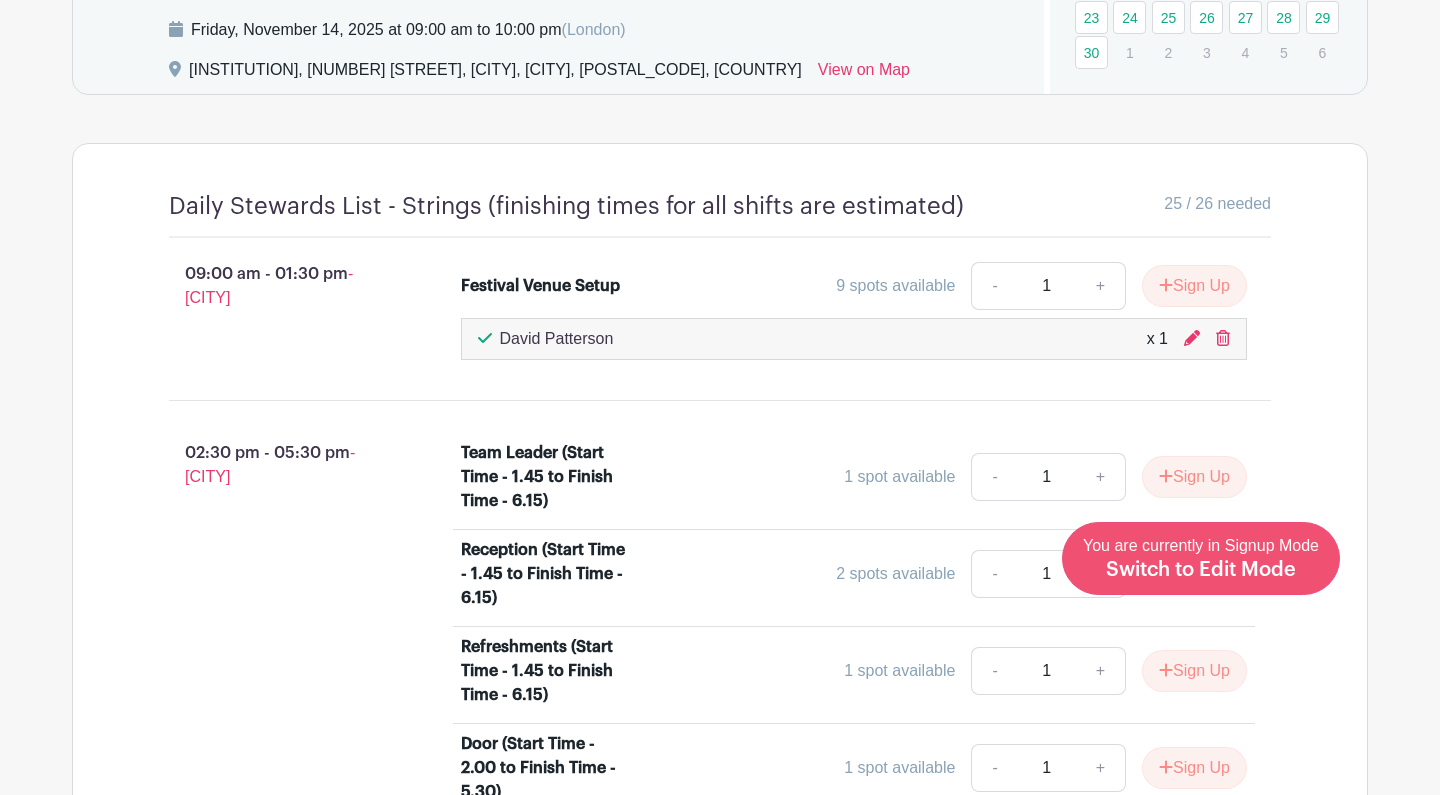 click on "Switch to Edit Mode" at bounding box center [1201, 570] 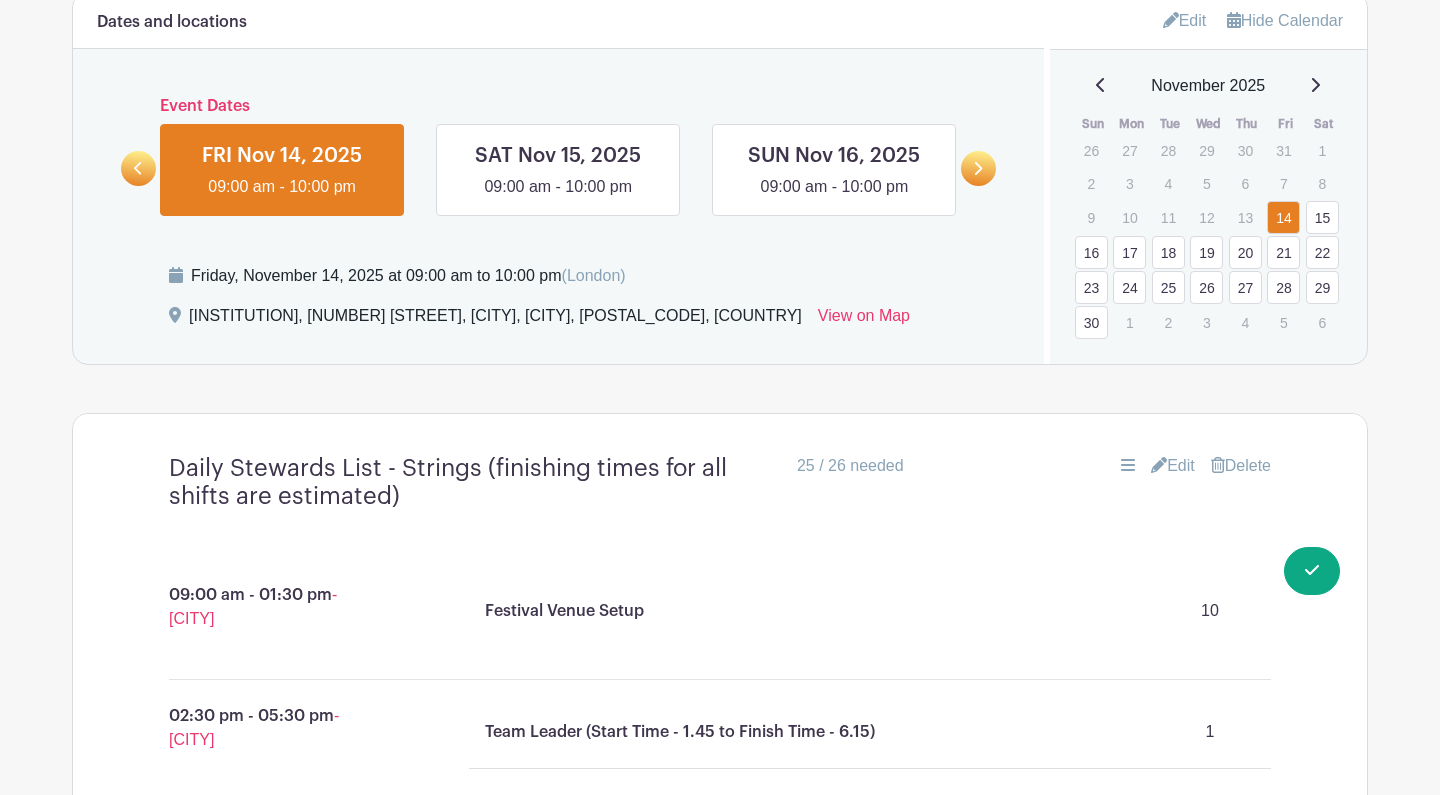 scroll, scrollTop: 1217, scrollLeft: 0, axis: vertical 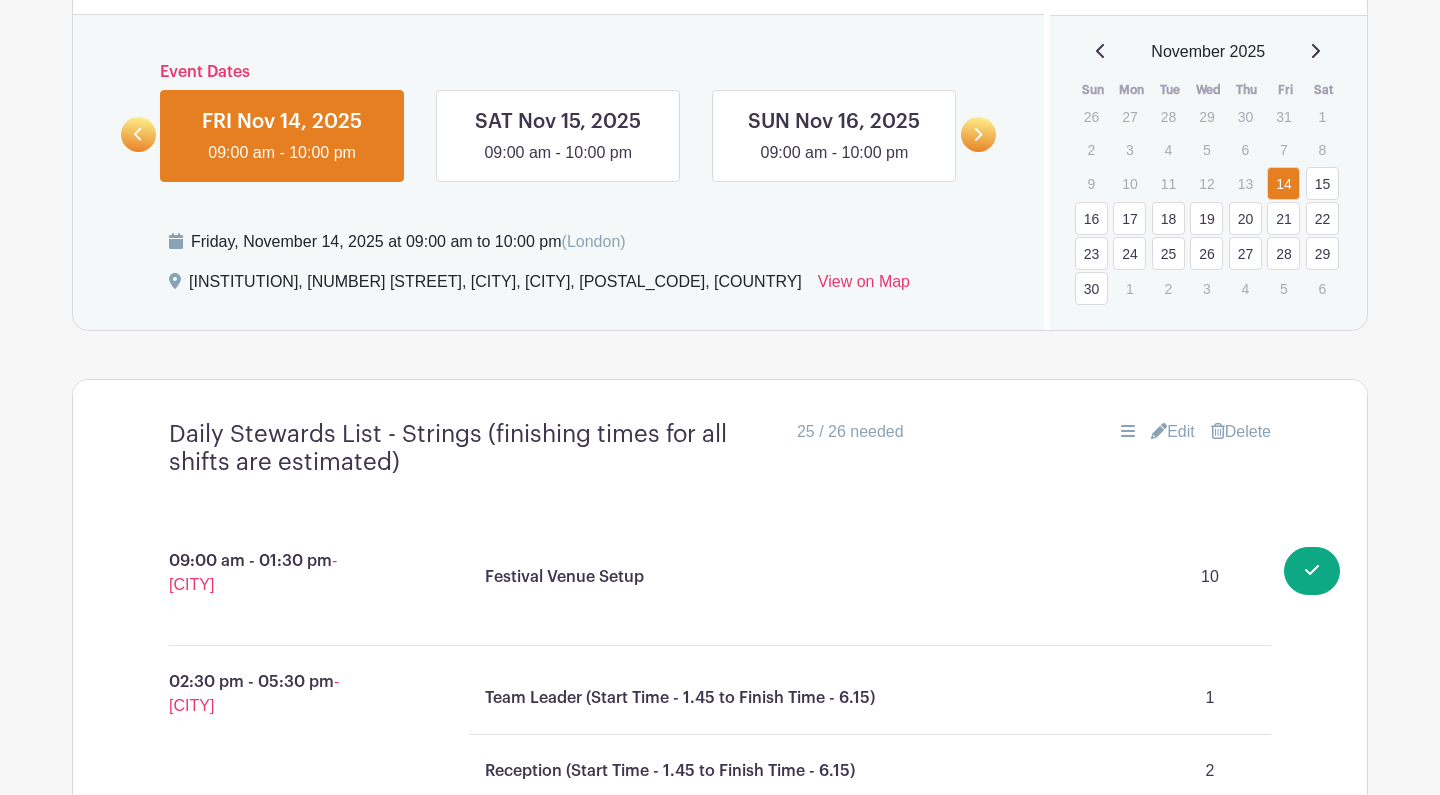 click on "Edit" at bounding box center (1173, 432) 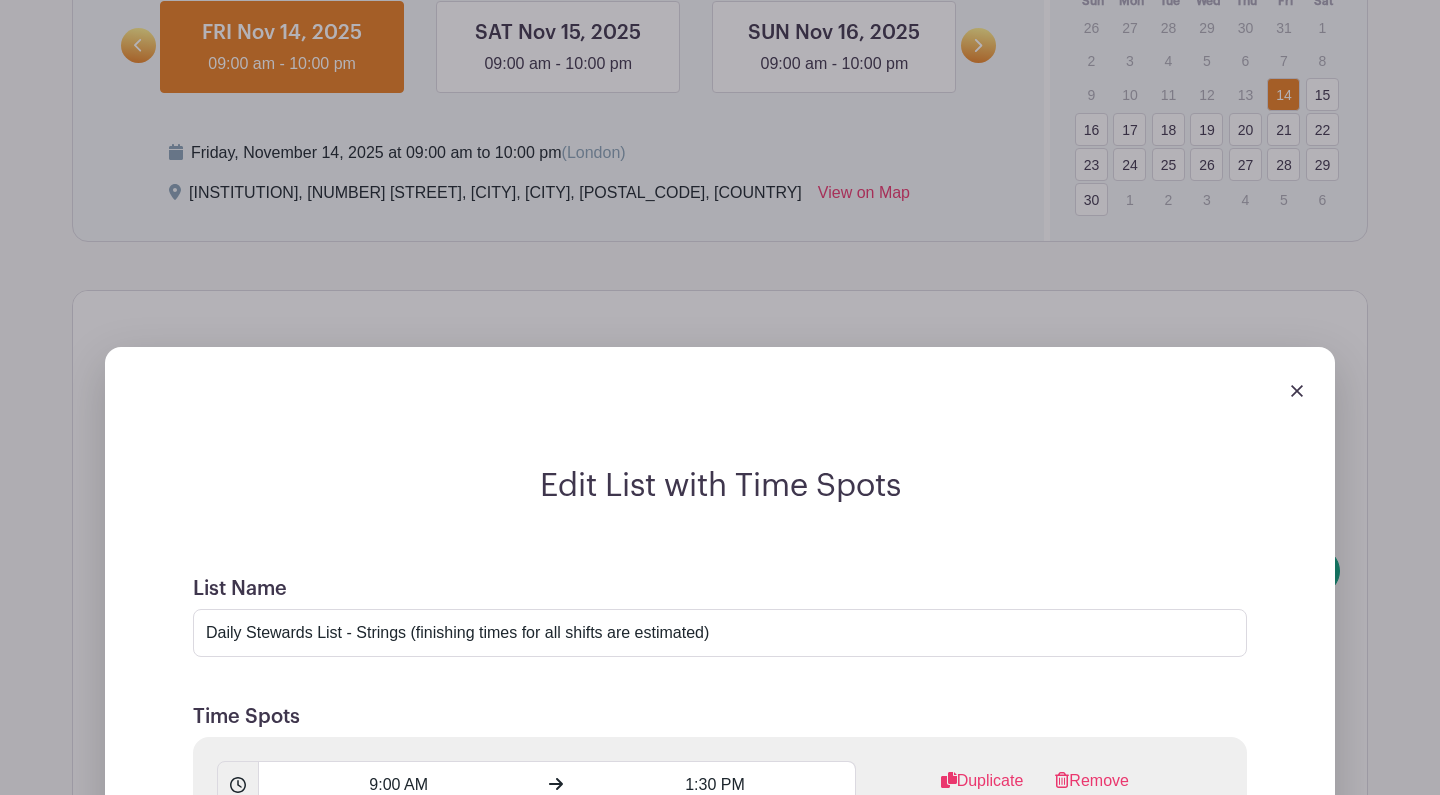 scroll, scrollTop: 1285, scrollLeft: 0, axis: vertical 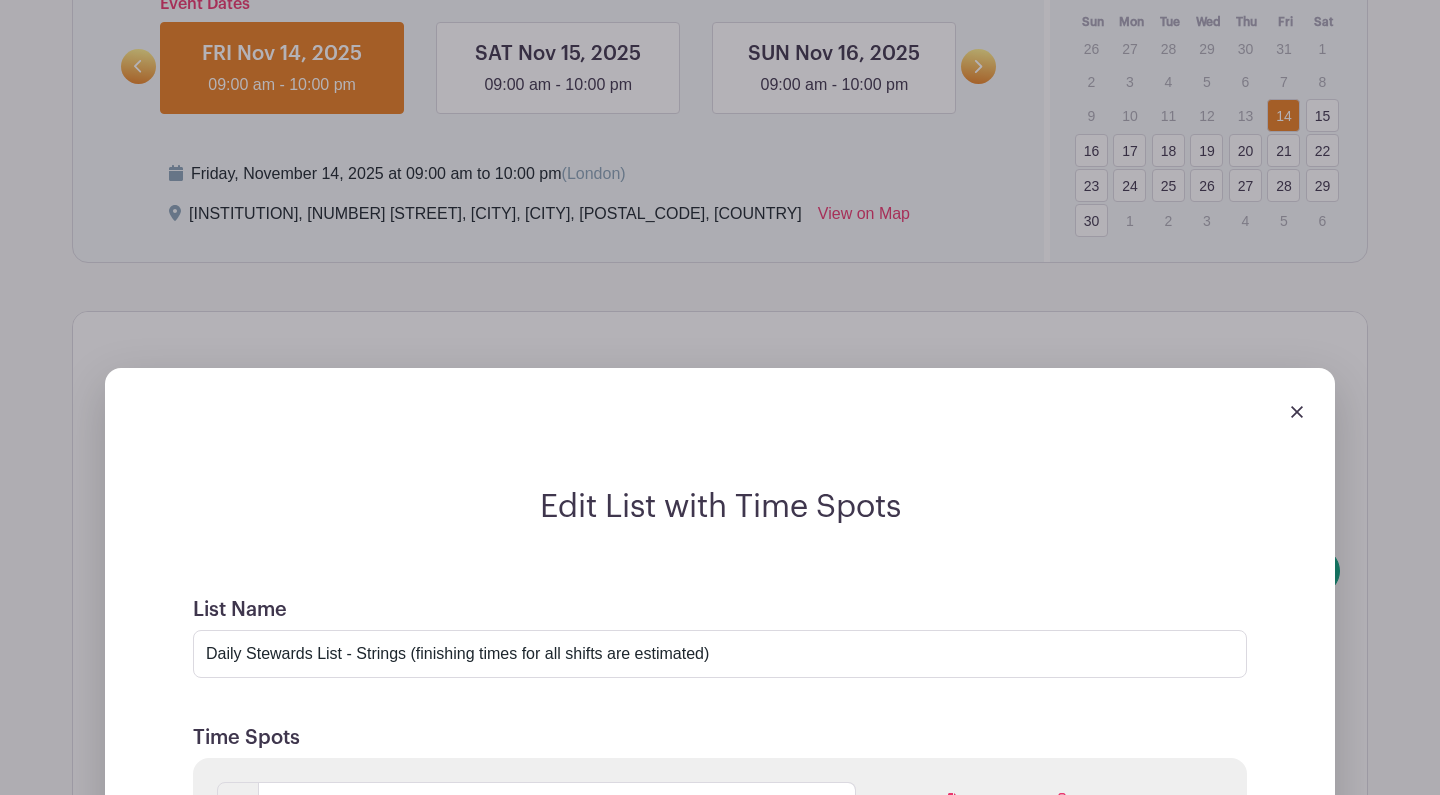 click at bounding box center [1297, 412] 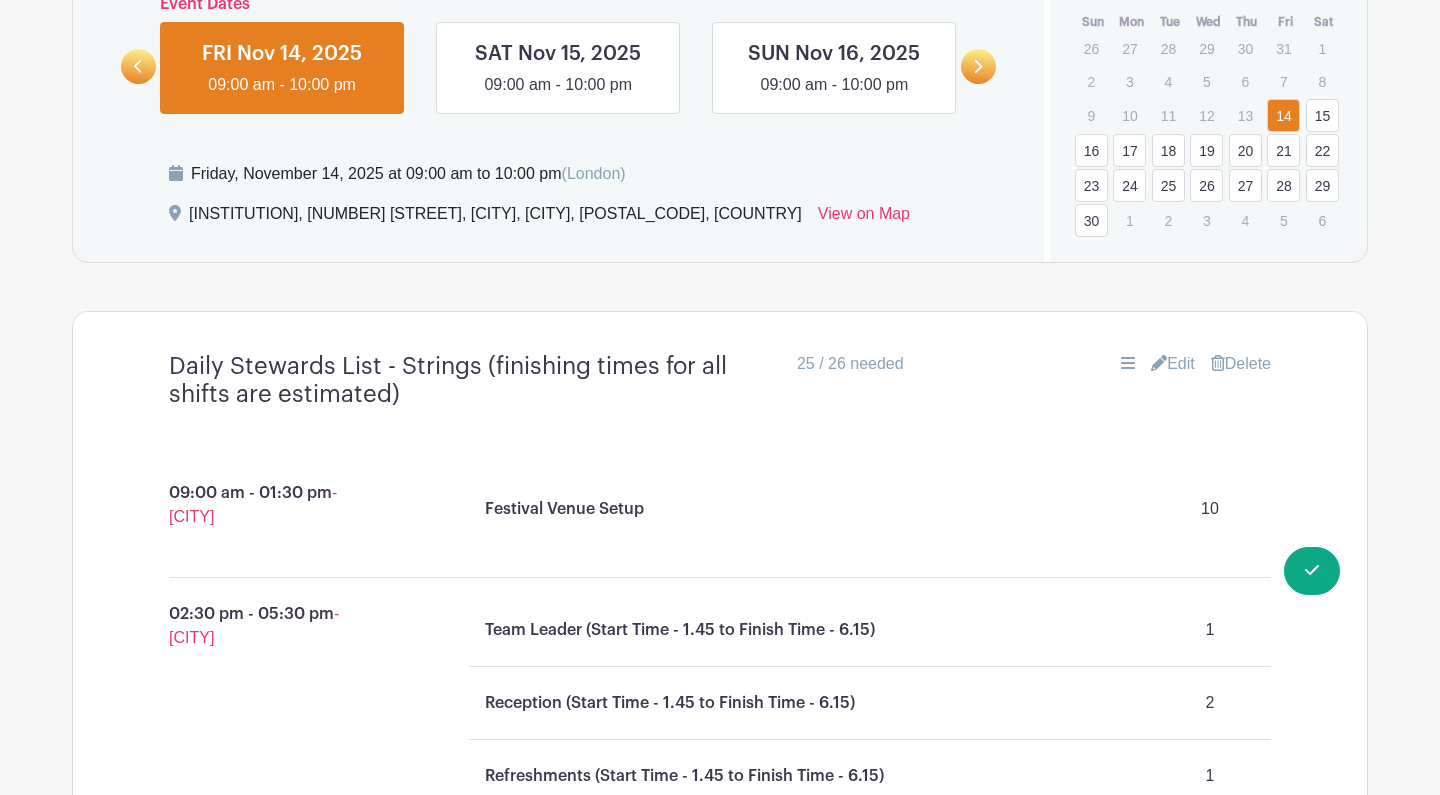 scroll, scrollTop: 1290, scrollLeft: 0, axis: vertical 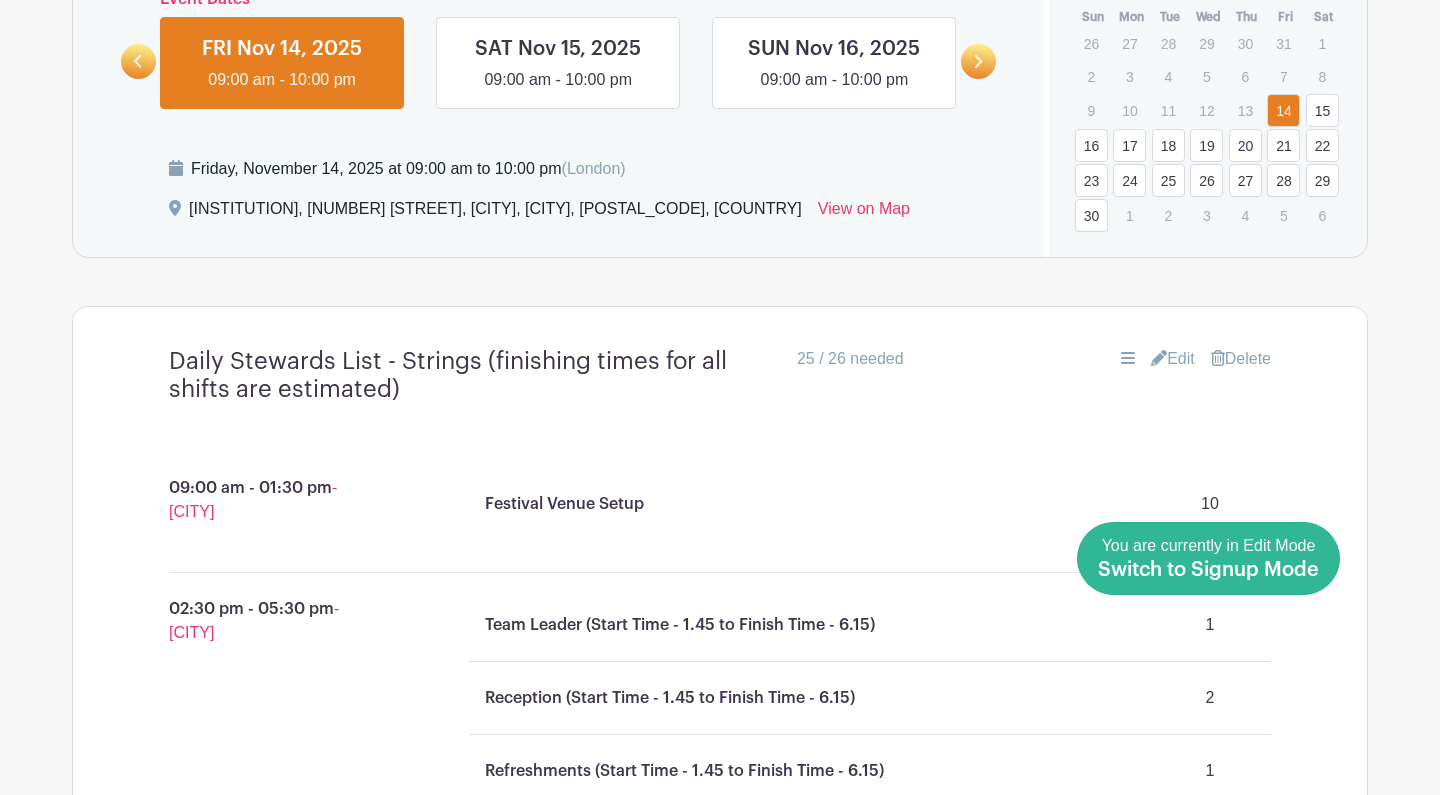 click on "Switch to Signup Mode" at bounding box center (1208, 570) 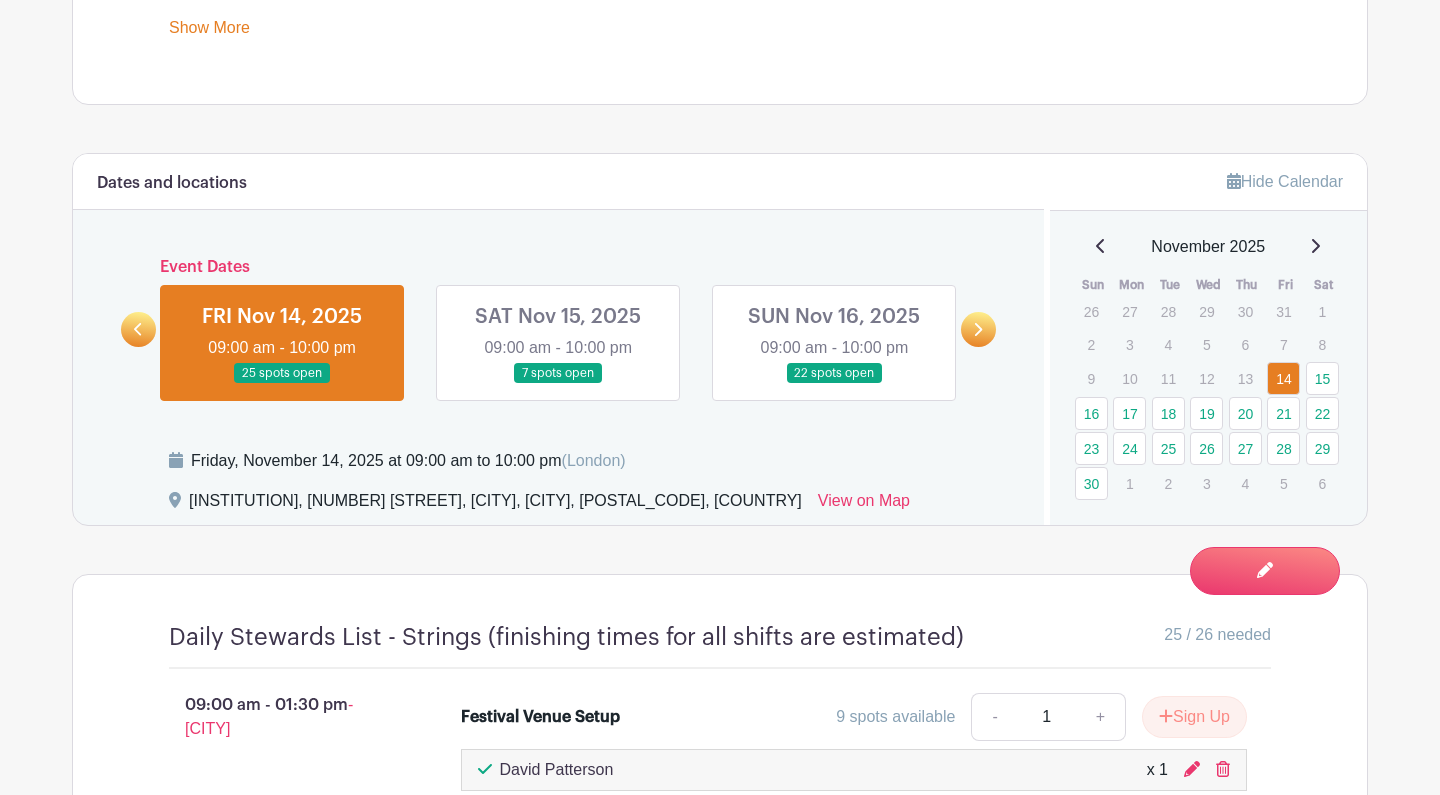 scroll, scrollTop: 1069, scrollLeft: 0, axis: vertical 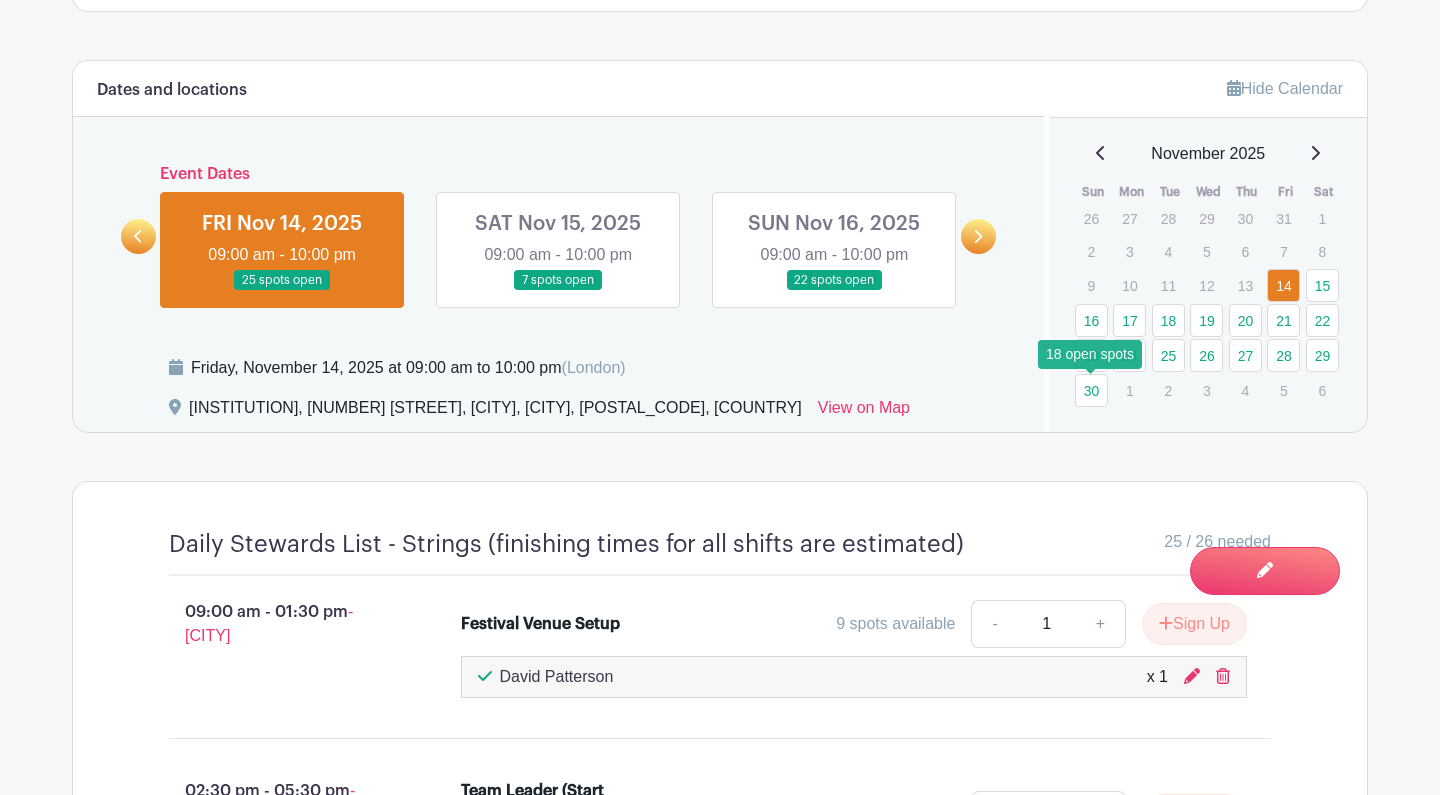click on "30" at bounding box center [1091, 390] 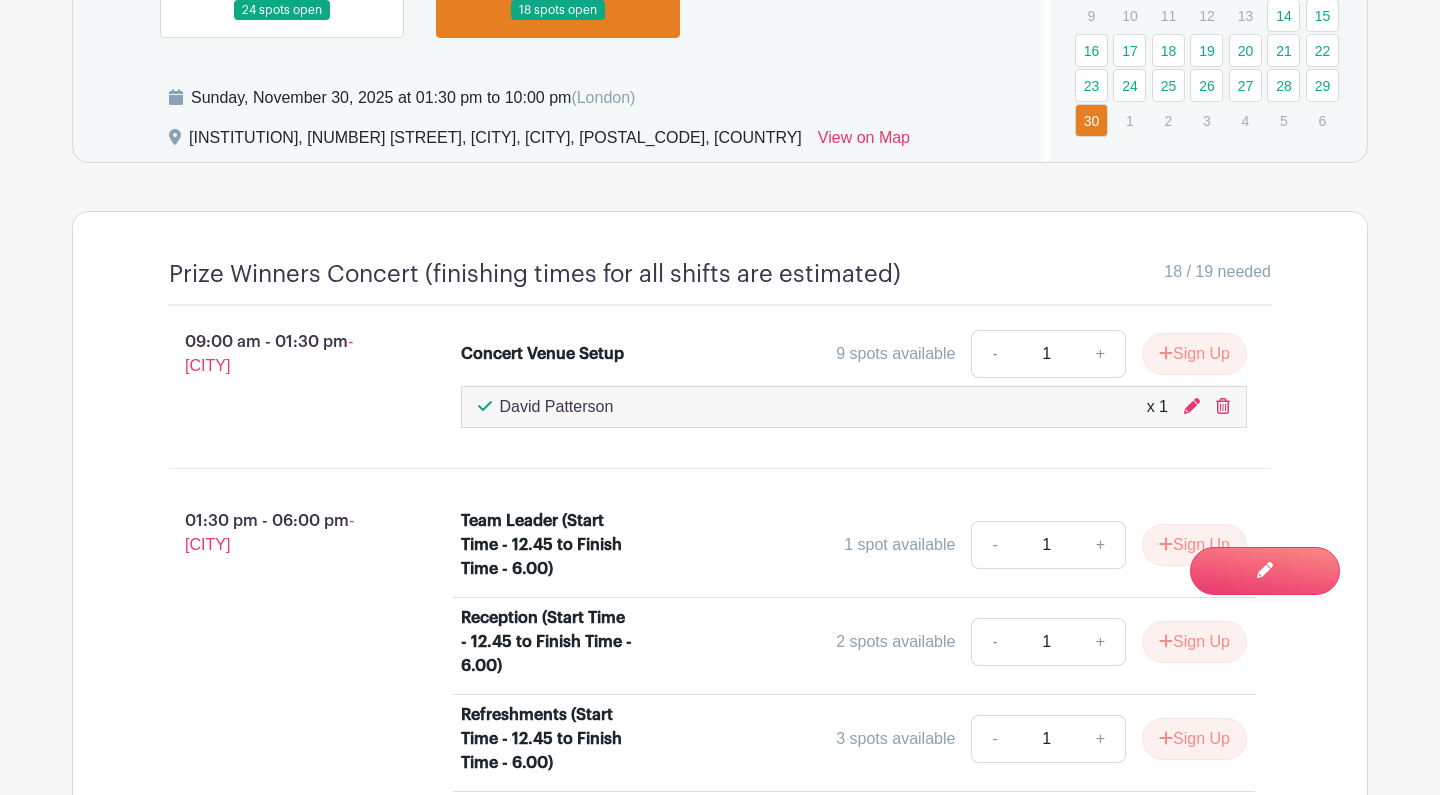 scroll, scrollTop: 1344, scrollLeft: 0, axis: vertical 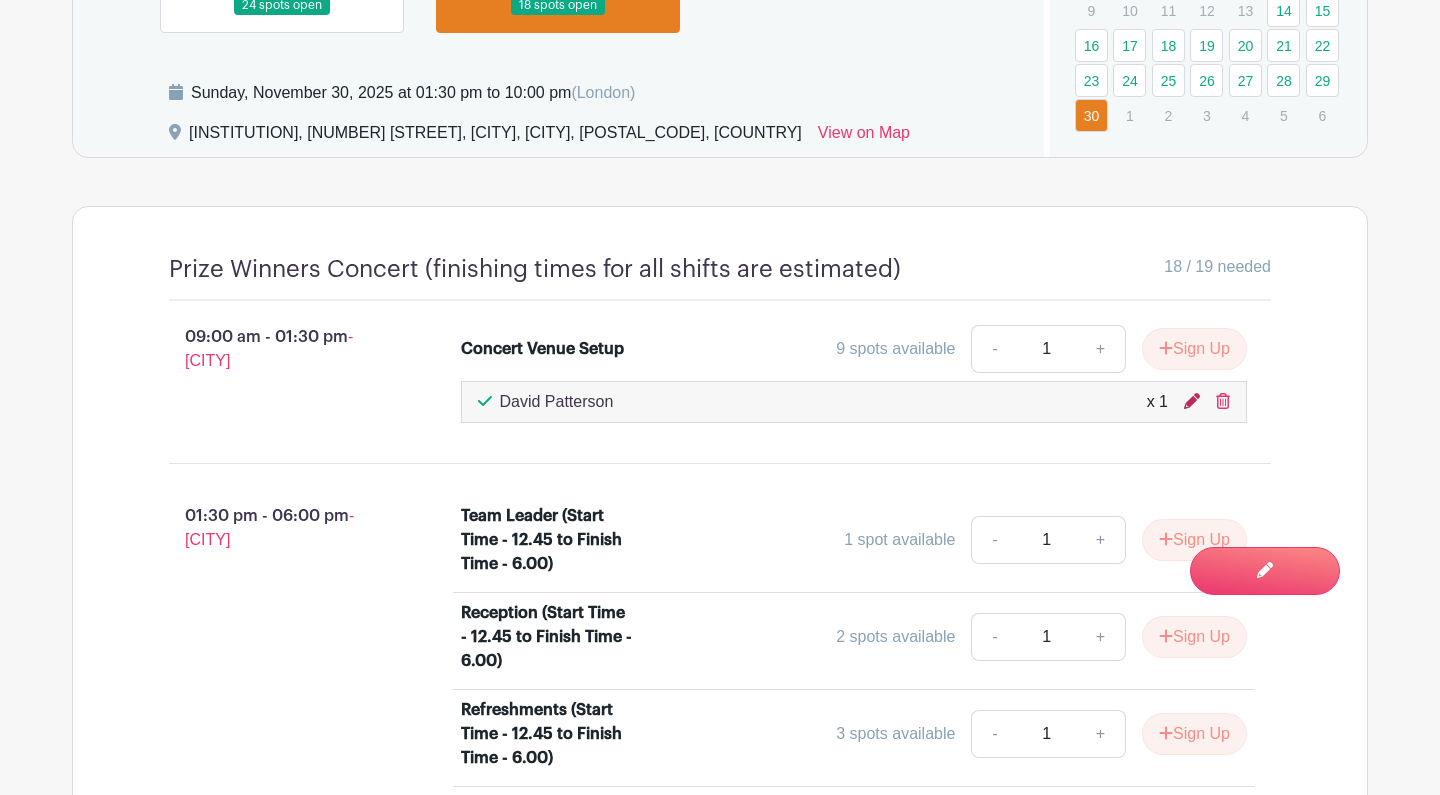 click 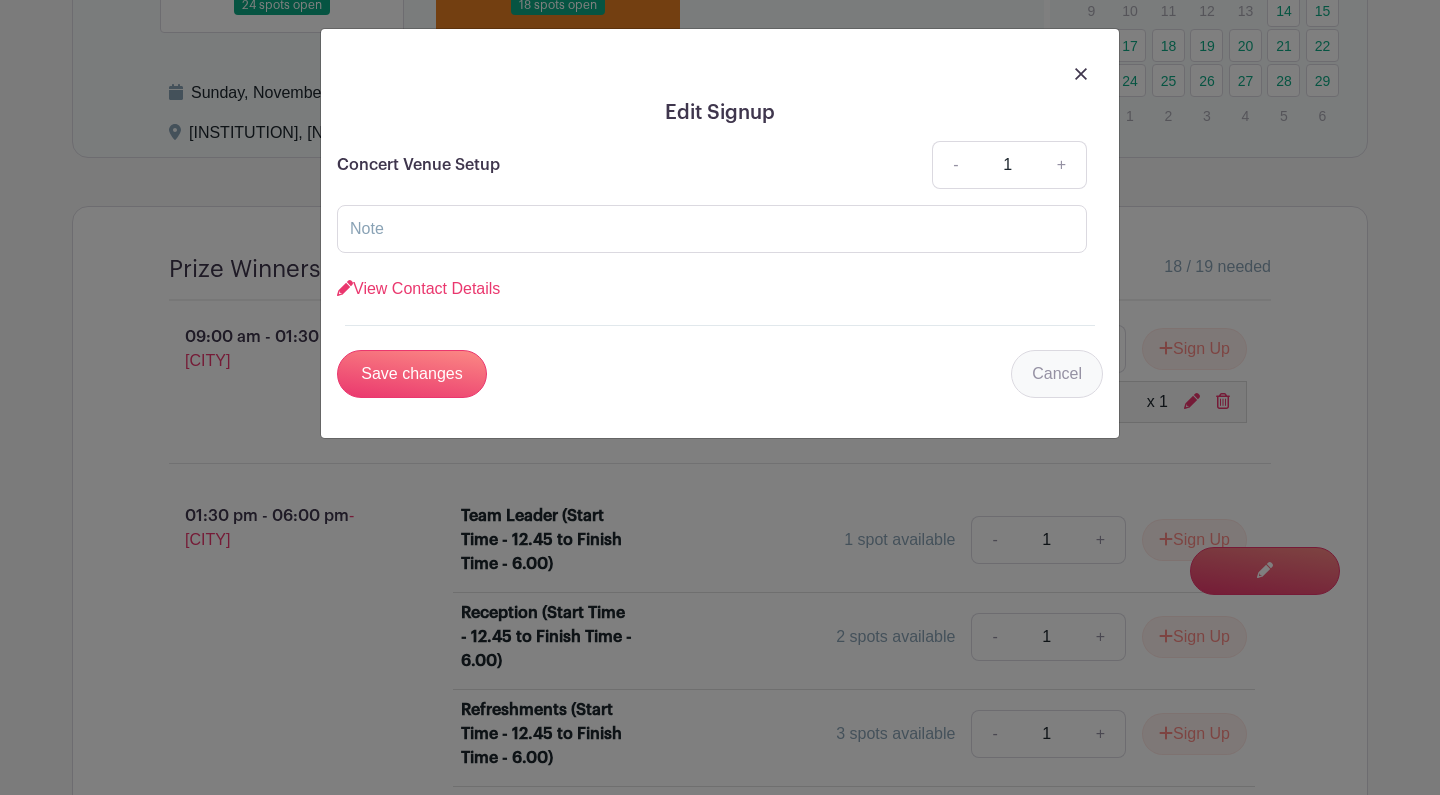 click on "Cancel" at bounding box center (1057, 374) 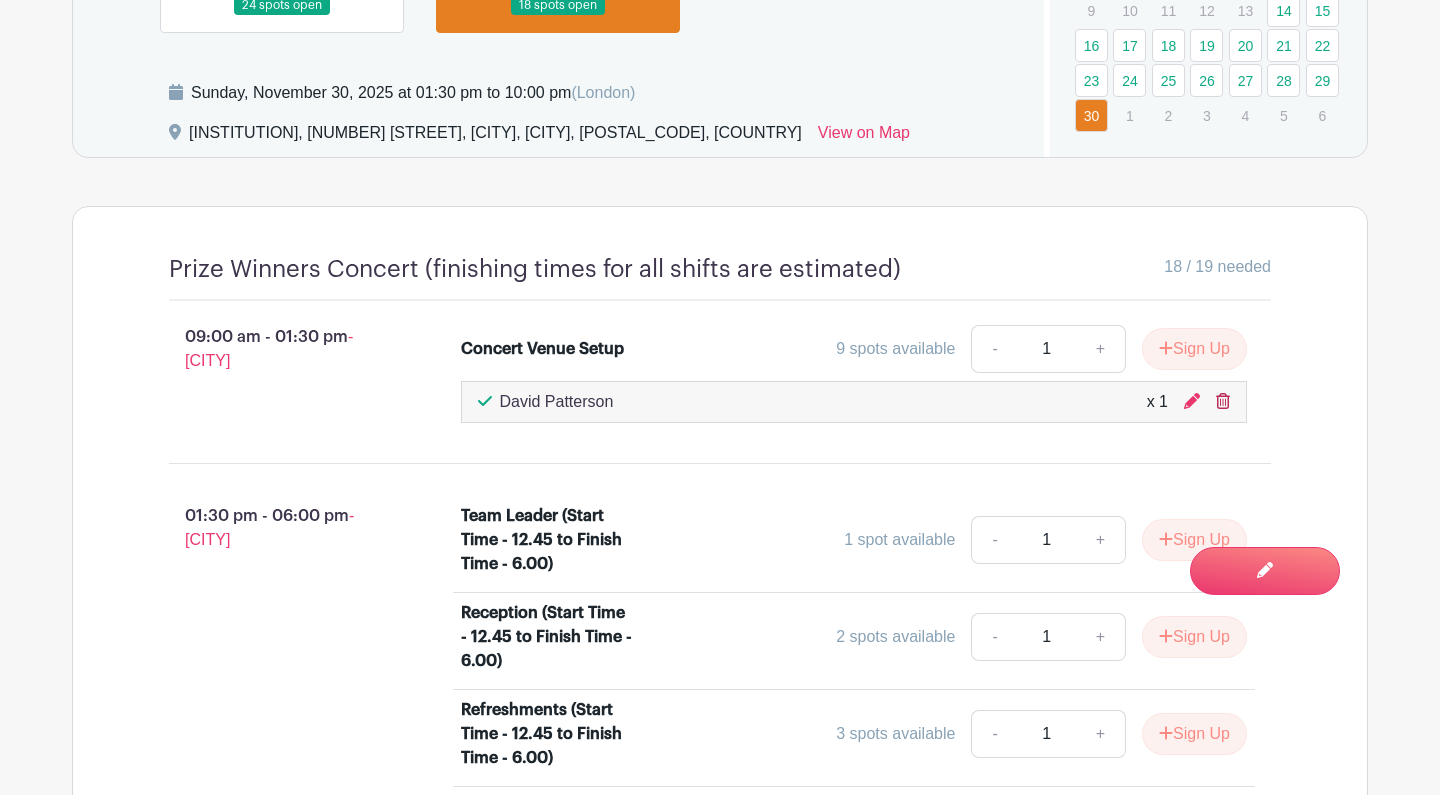 click 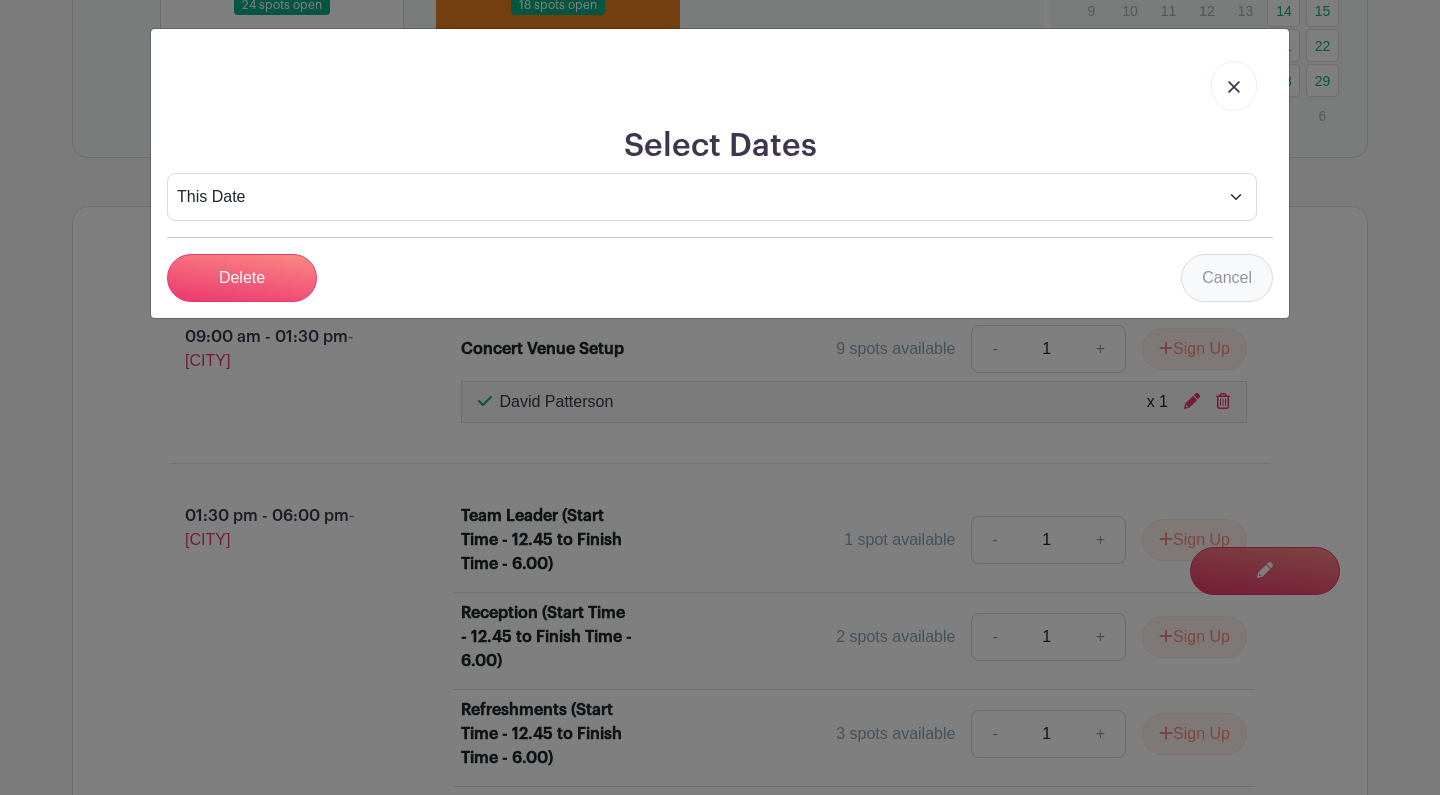 click on "Cancel" at bounding box center [1227, 278] 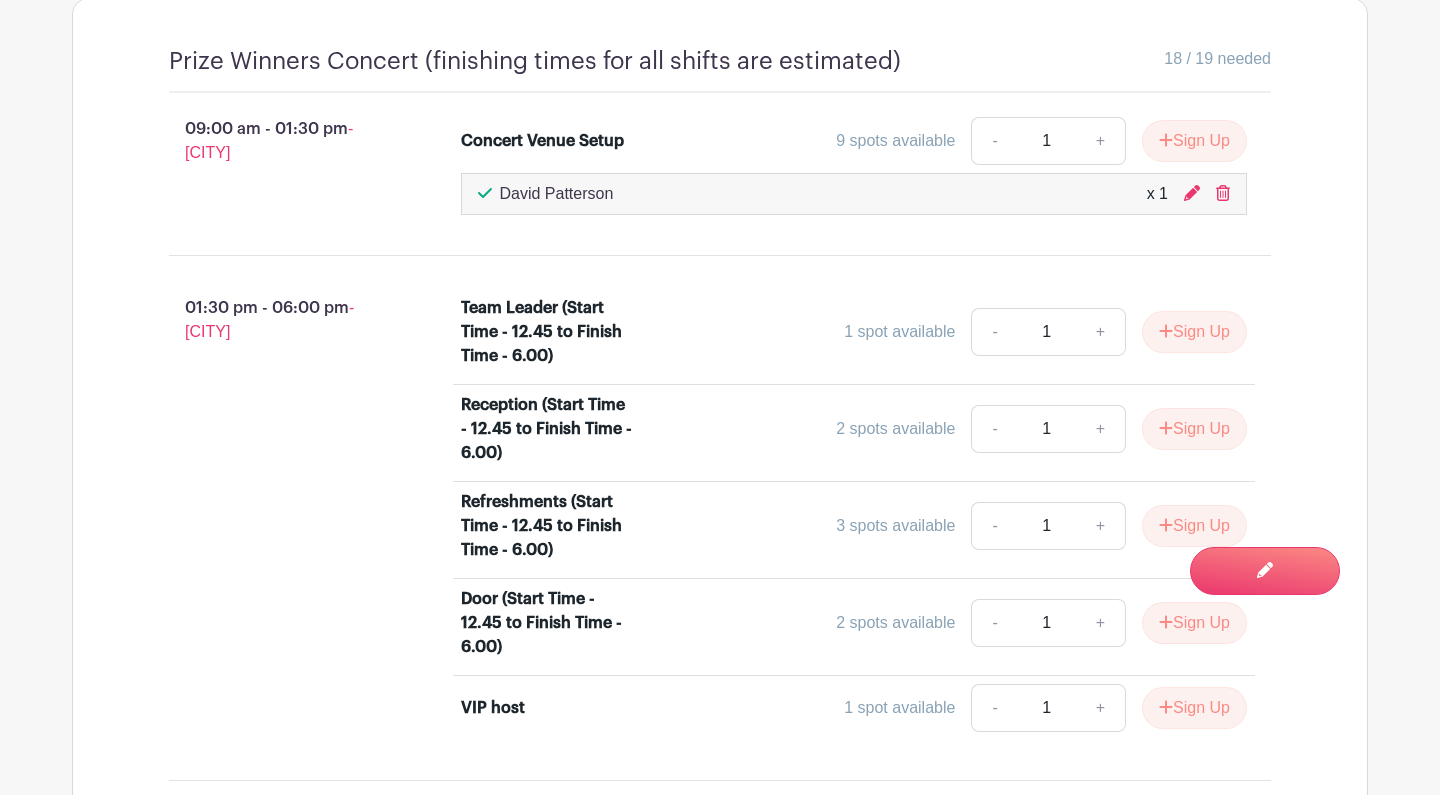 scroll, scrollTop: 1468, scrollLeft: 0, axis: vertical 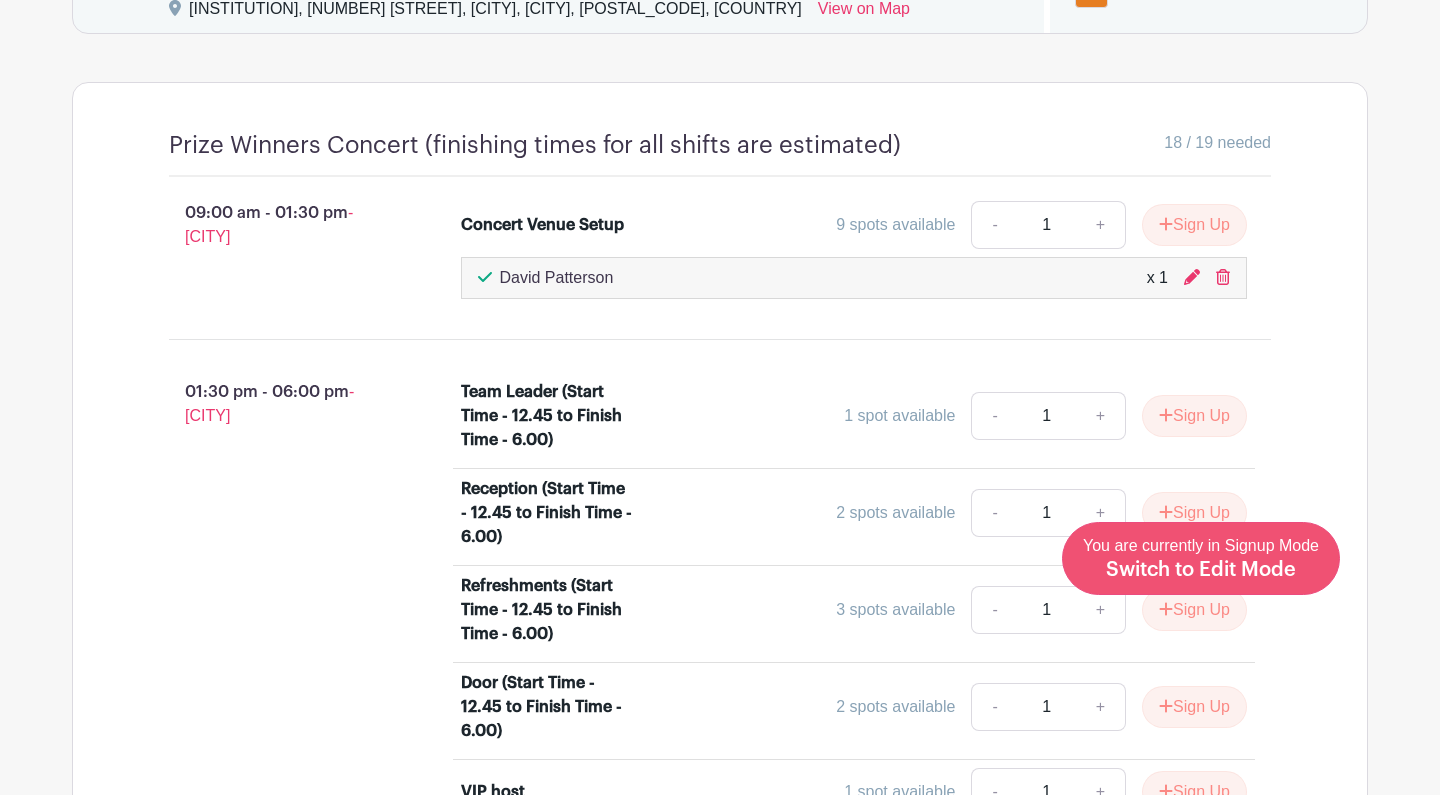 click on "Switch to Edit Mode" at bounding box center (1201, 570) 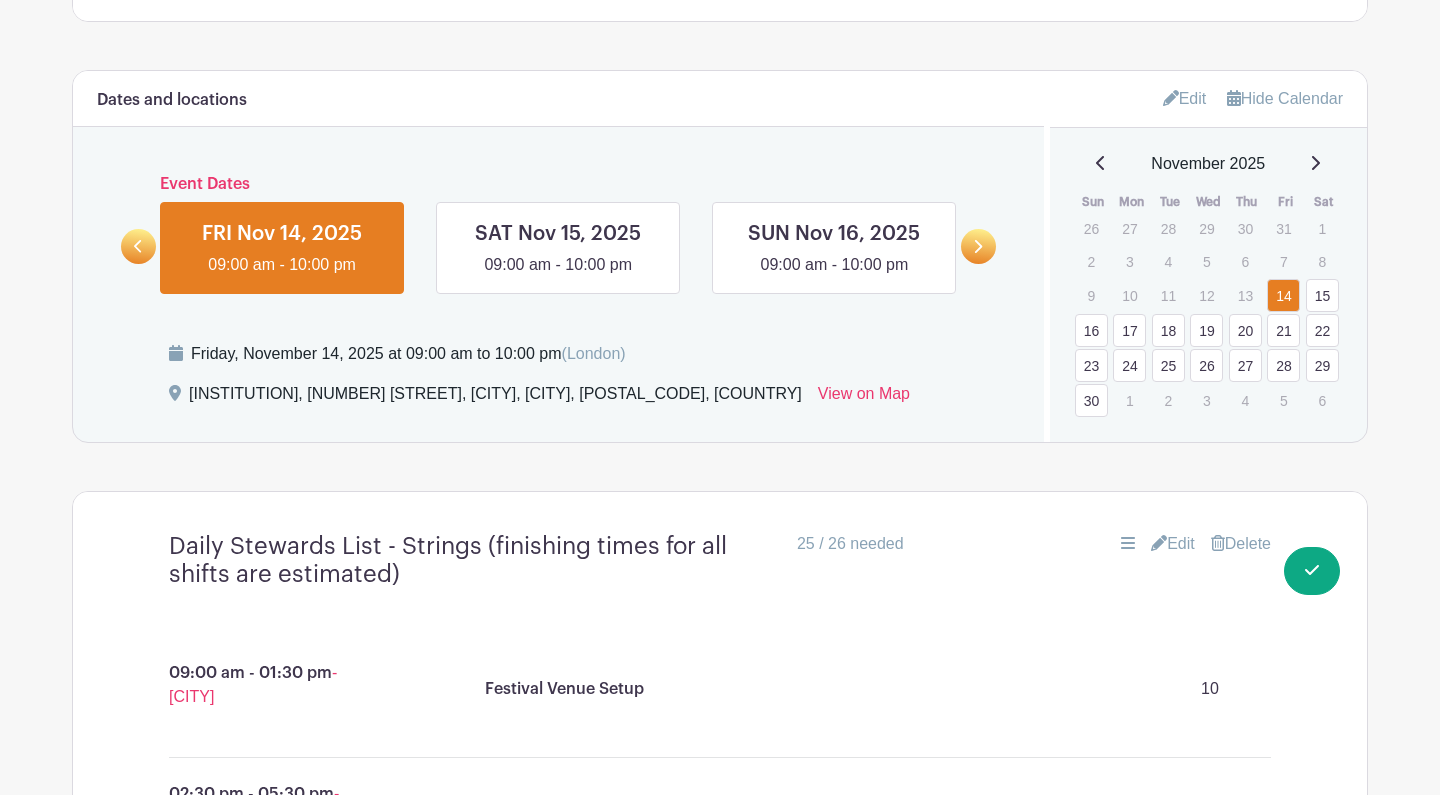 scroll, scrollTop: 1179, scrollLeft: 0, axis: vertical 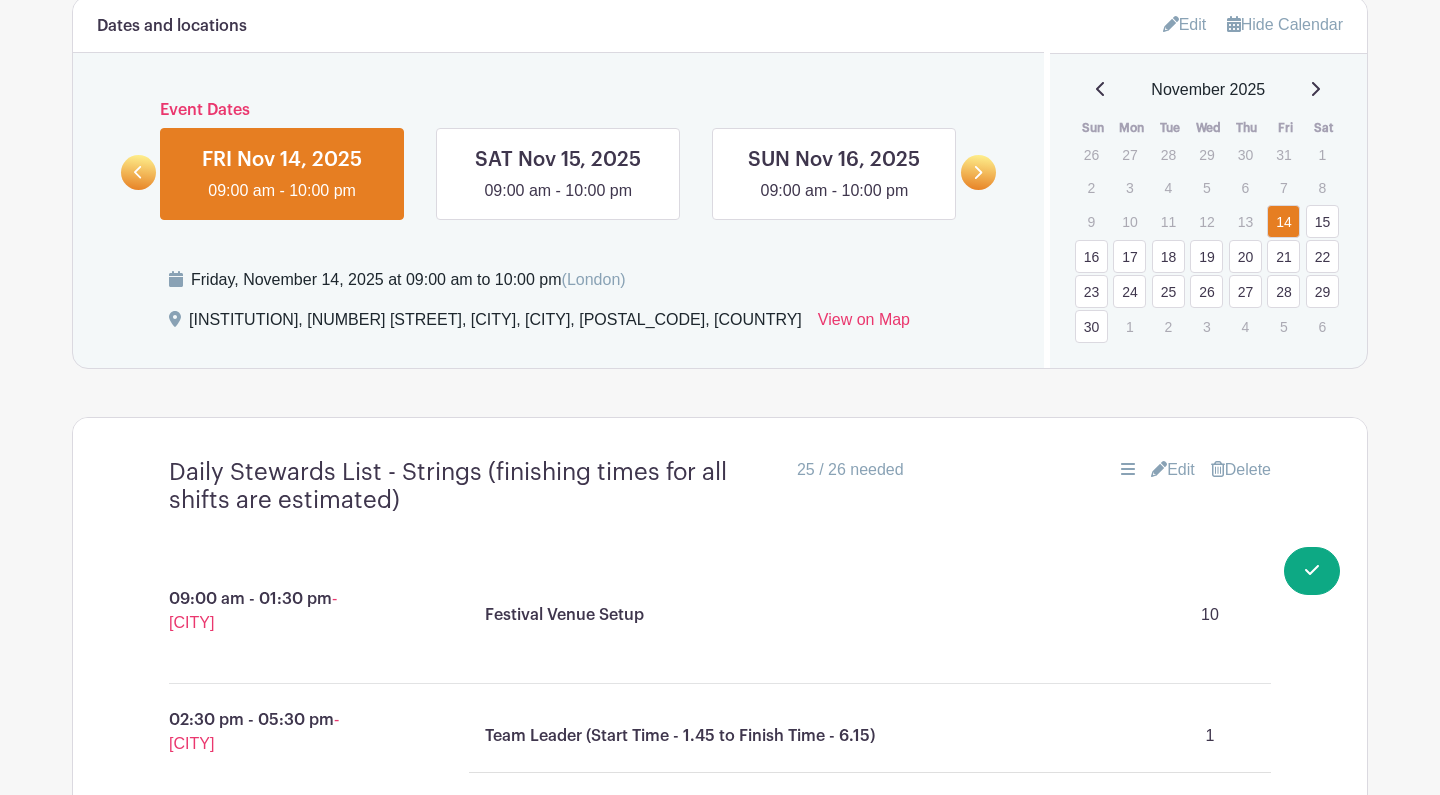 click on "30" at bounding box center (1091, 326) 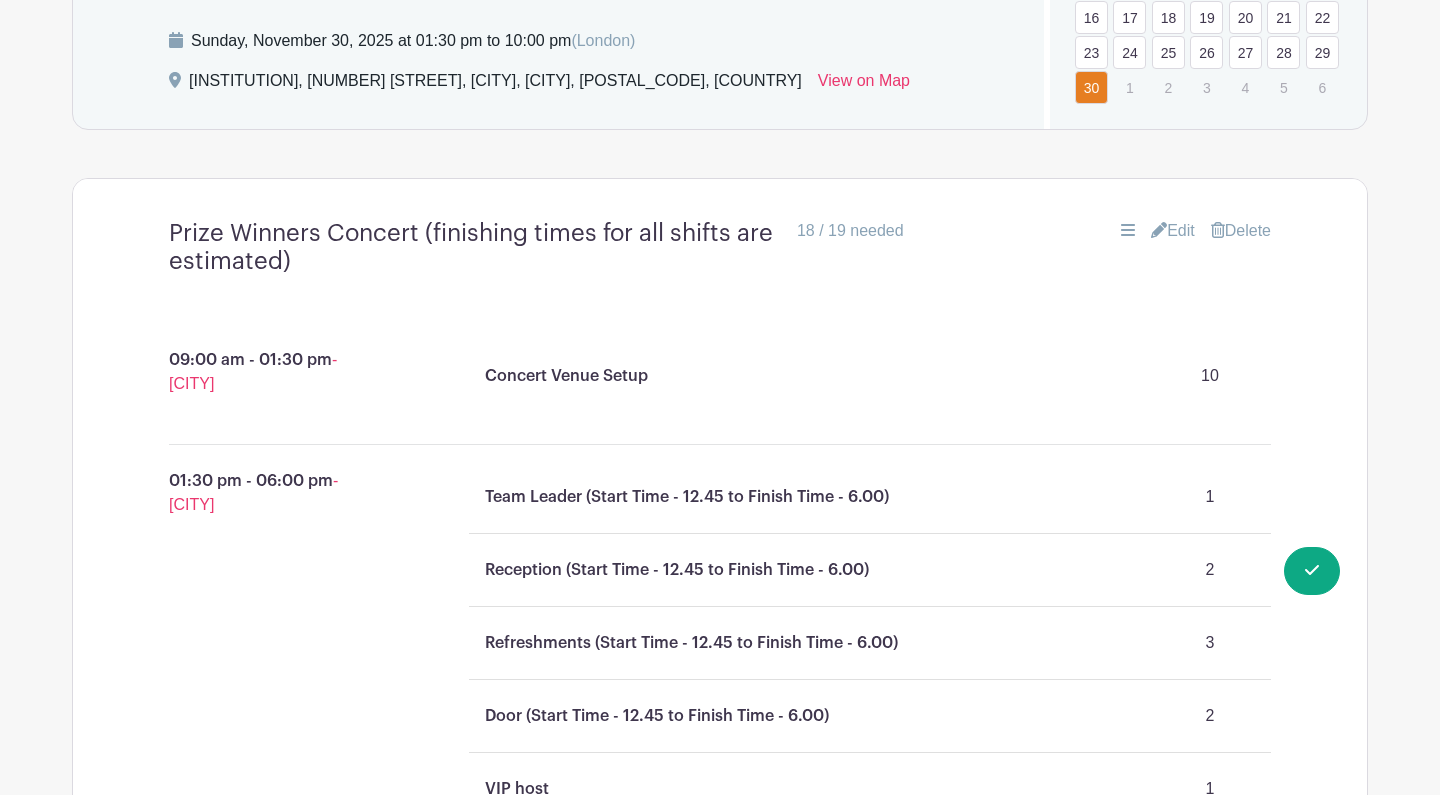 scroll, scrollTop: 1443, scrollLeft: 0, axis: vertical 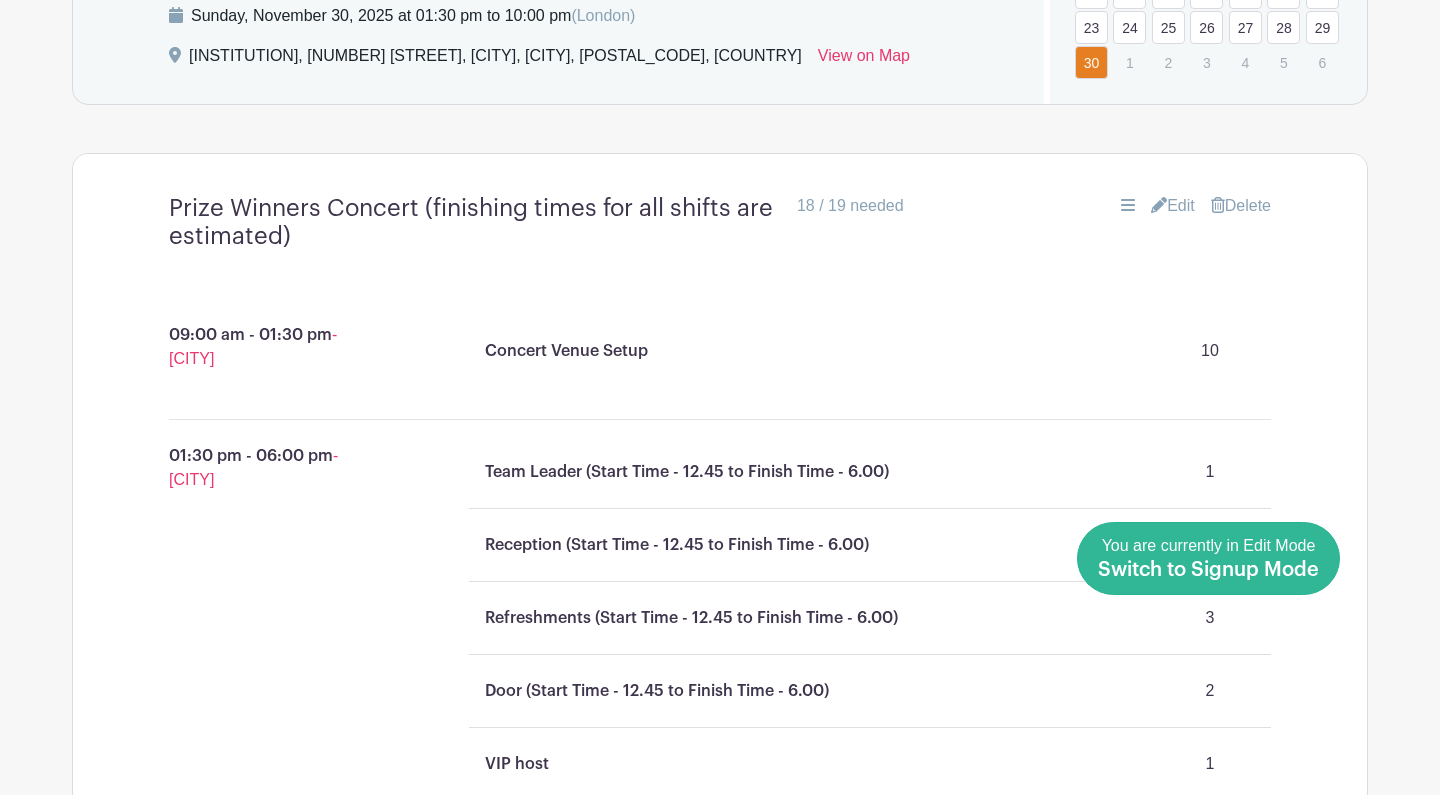 click on "Switch to Signup Mode" at bounding box center [1208, 570] 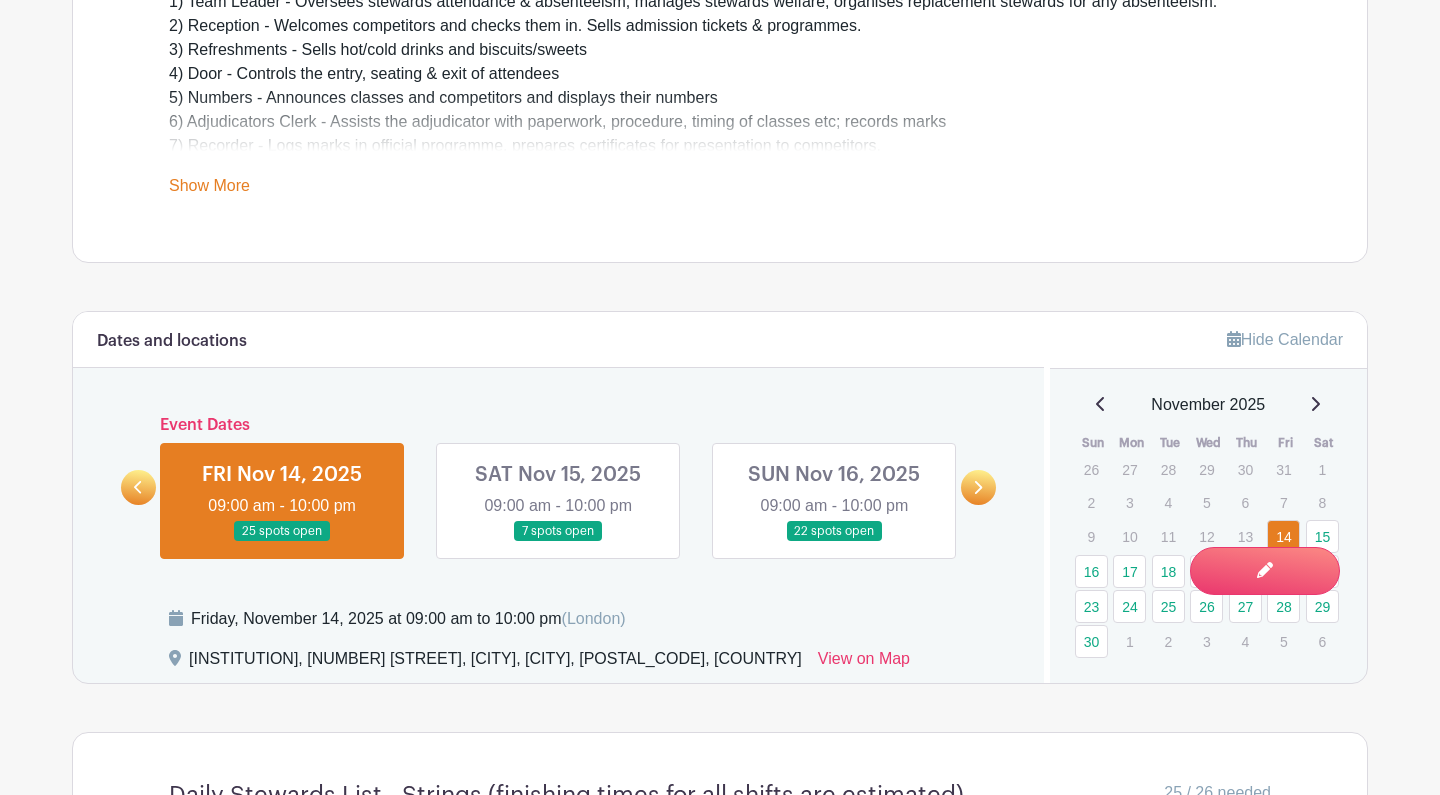 scroll, scrollTop: 840, scrollLeft: 0, axis: vertical 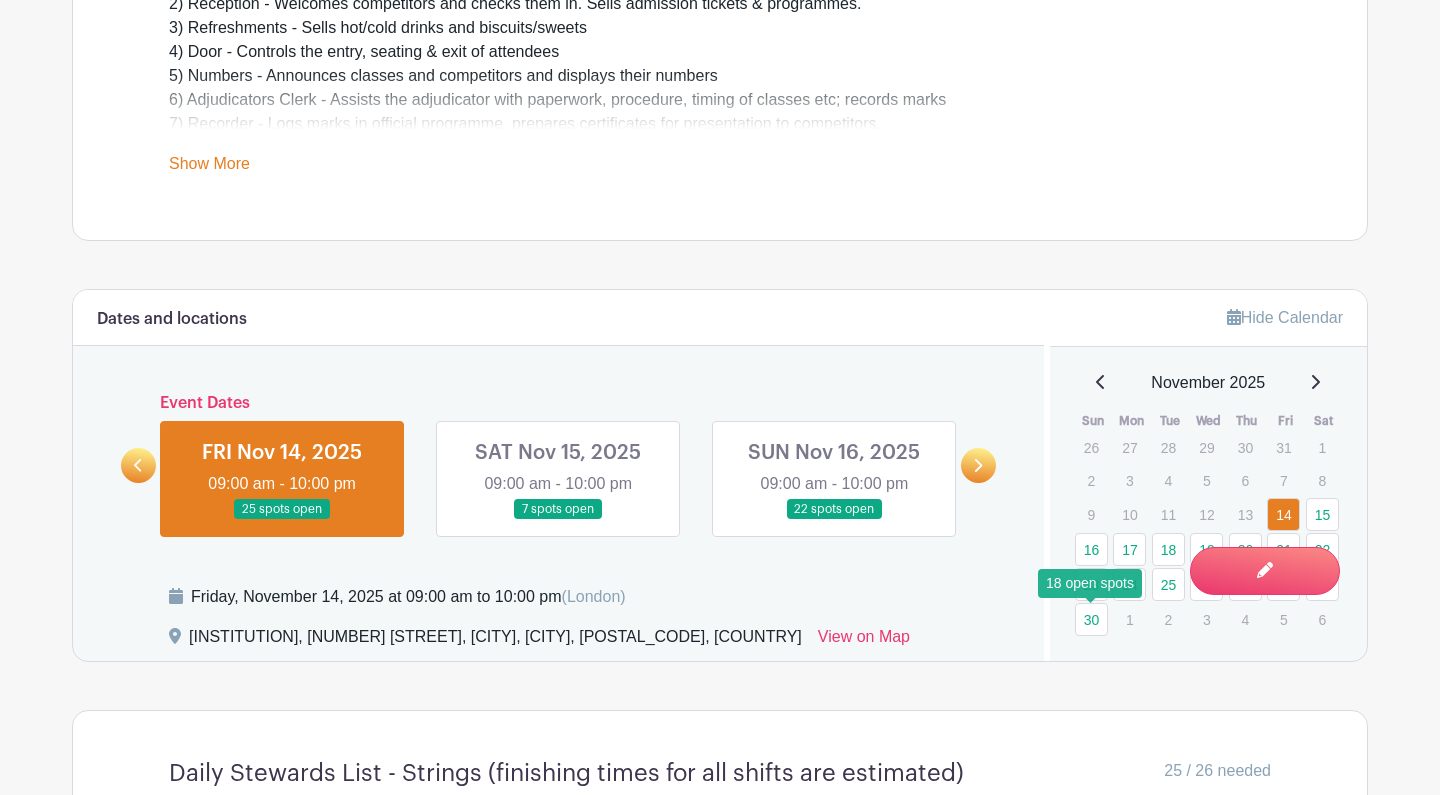 click on "30" at bounding box center (1091, 619) 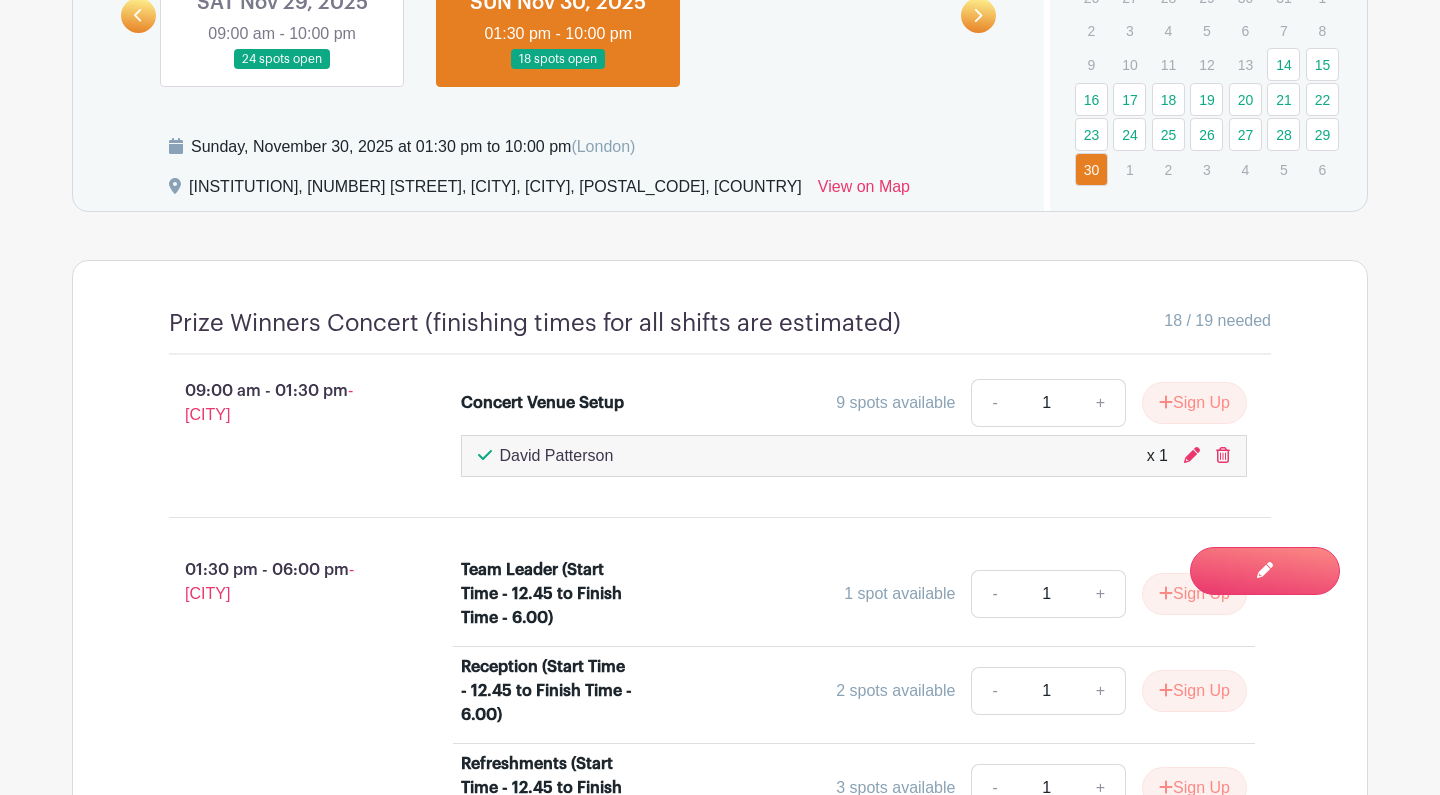 scroll, scrollTop: 1305, scrollLeft: 0, axis: vertical 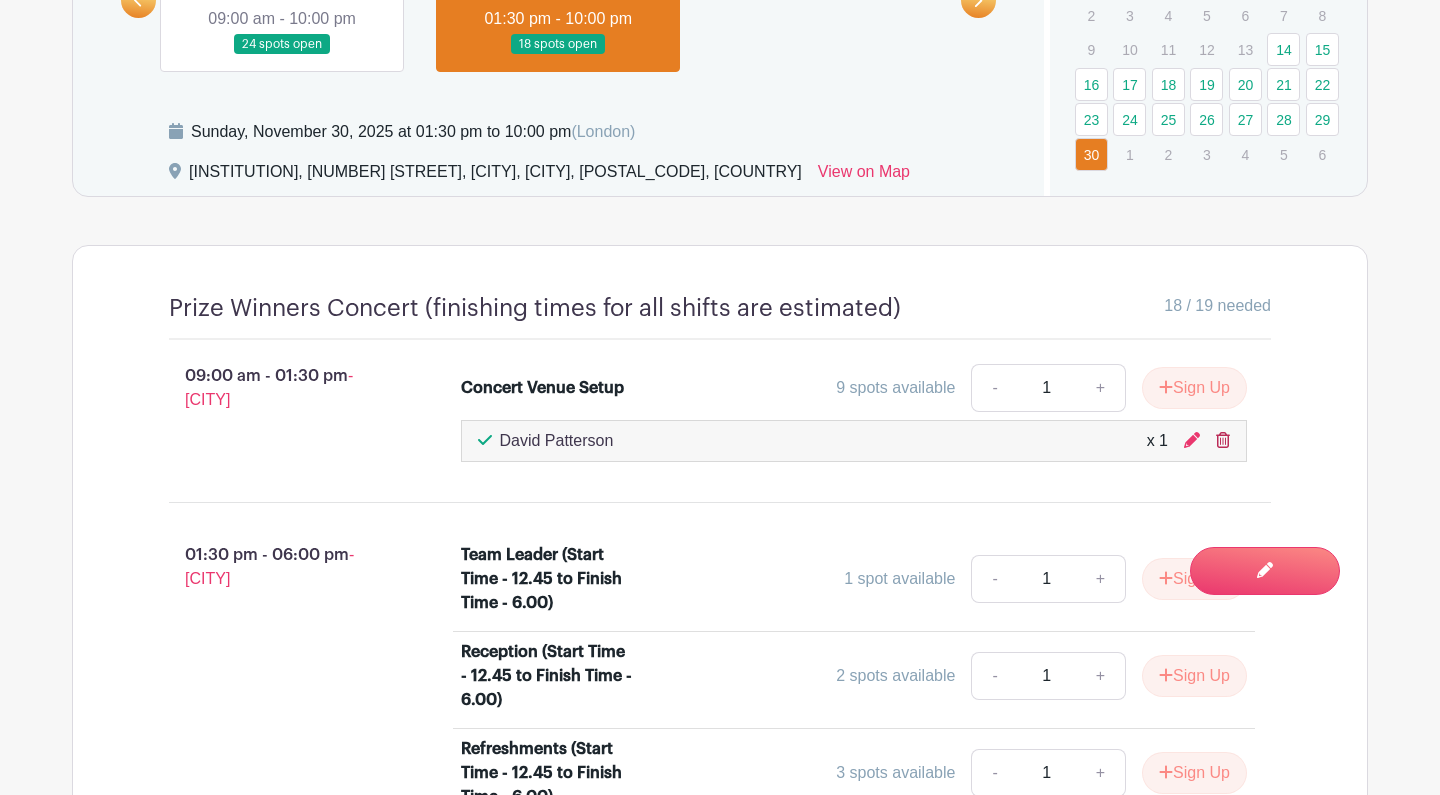 click 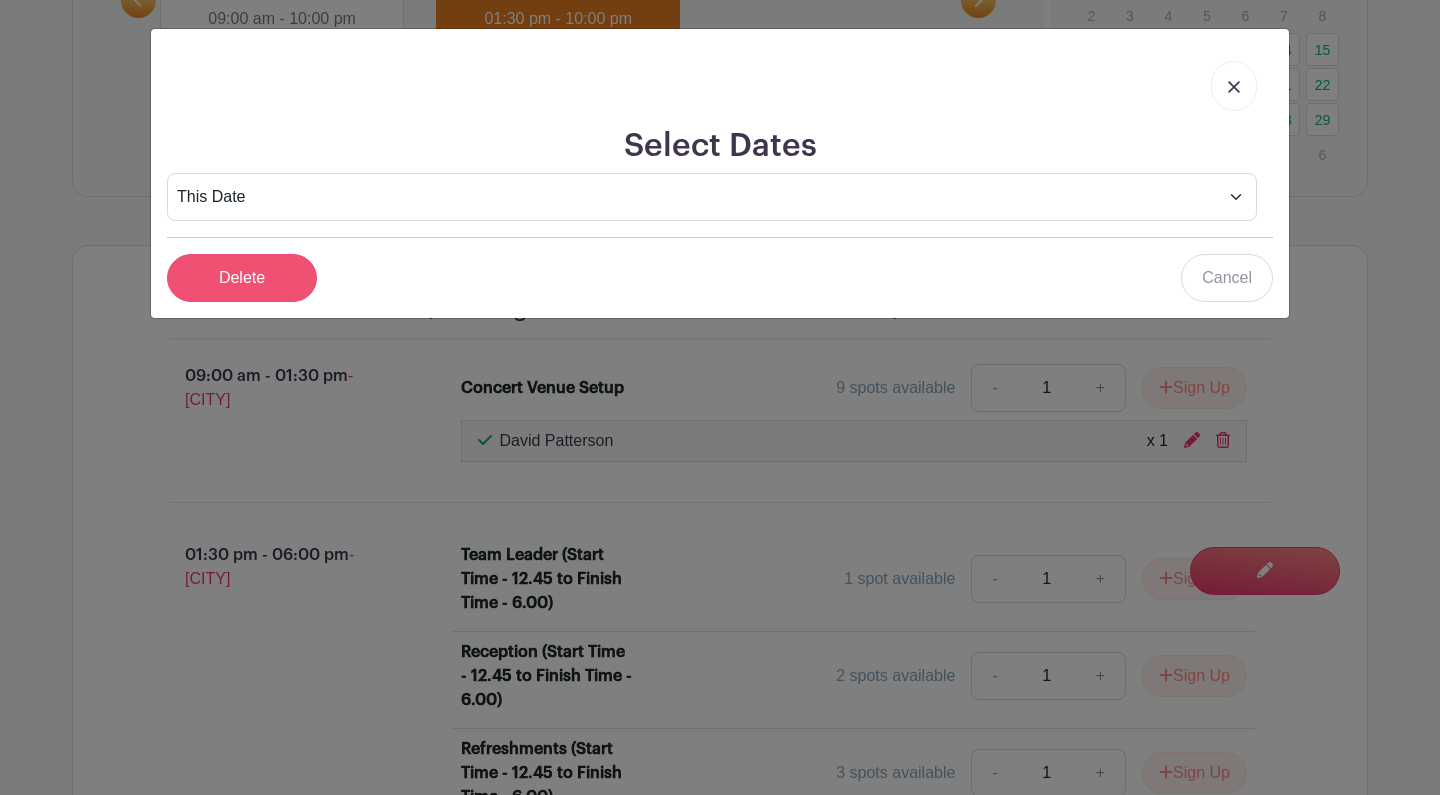 click on "Delete" at bounding box center [242, 278] 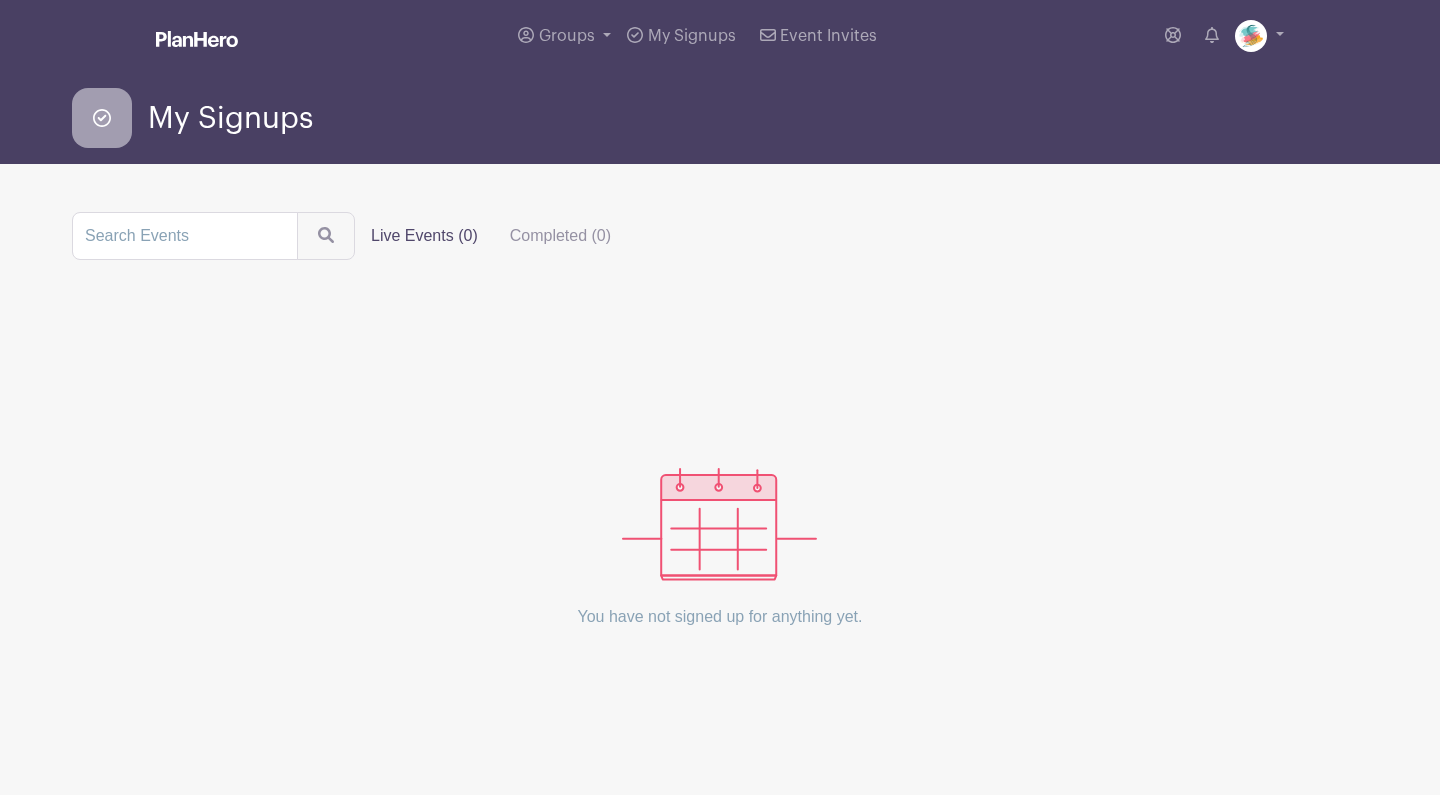 scroll, scrollTop: 0, scrollLeft: 0, axis: both 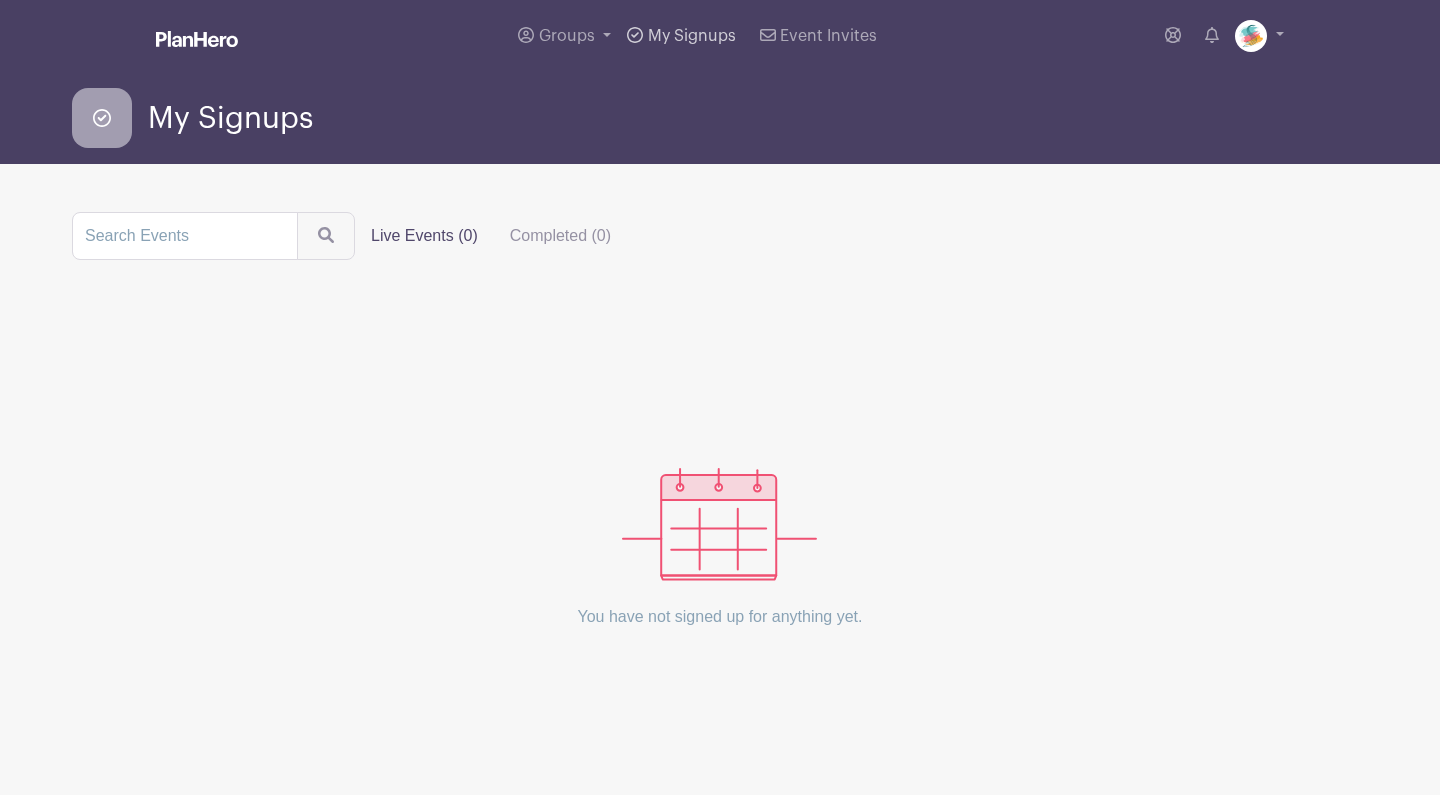 click on "My Signups" at bounding box center (692, 36) 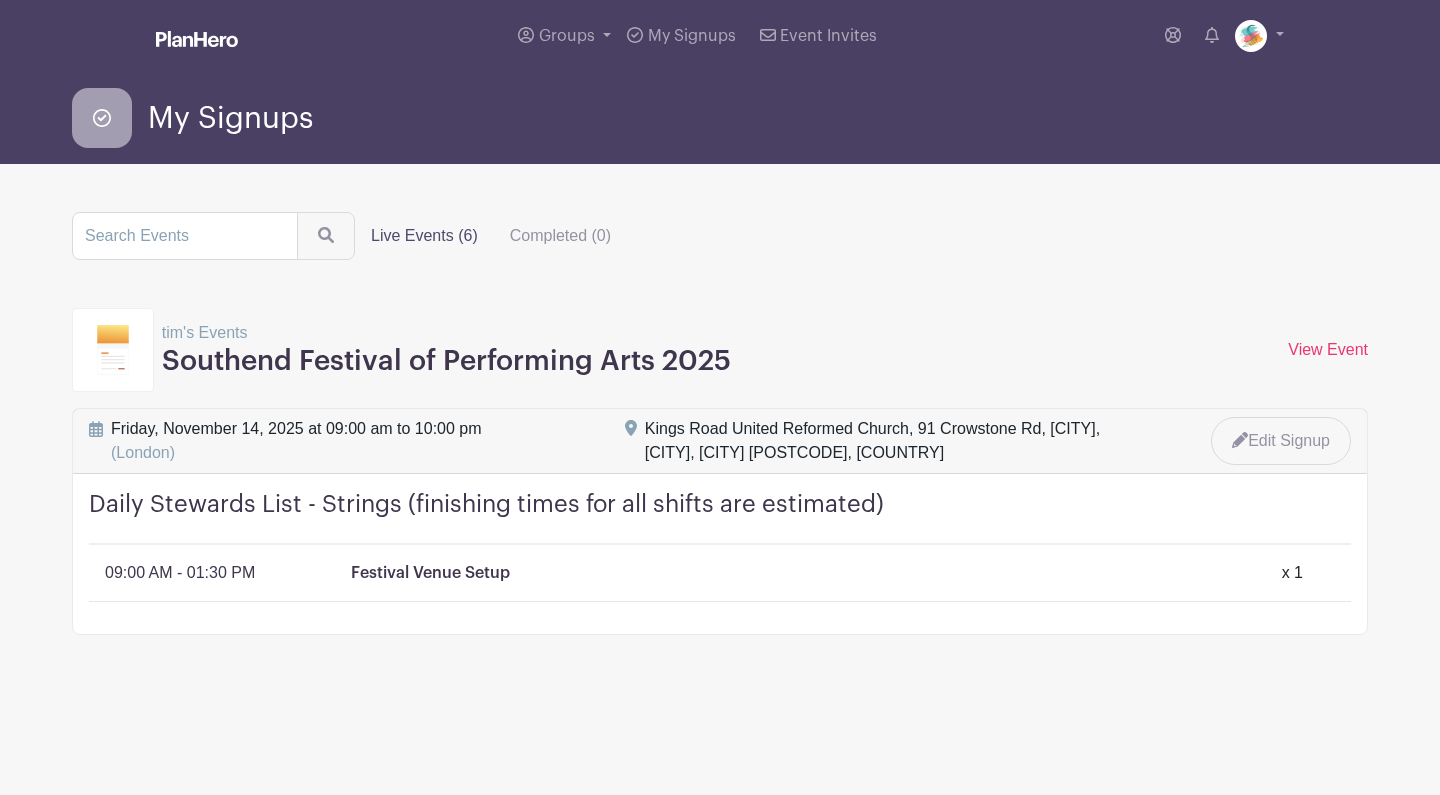 scroll, scrollTop: 0, scrollLeft: 0, axis: both 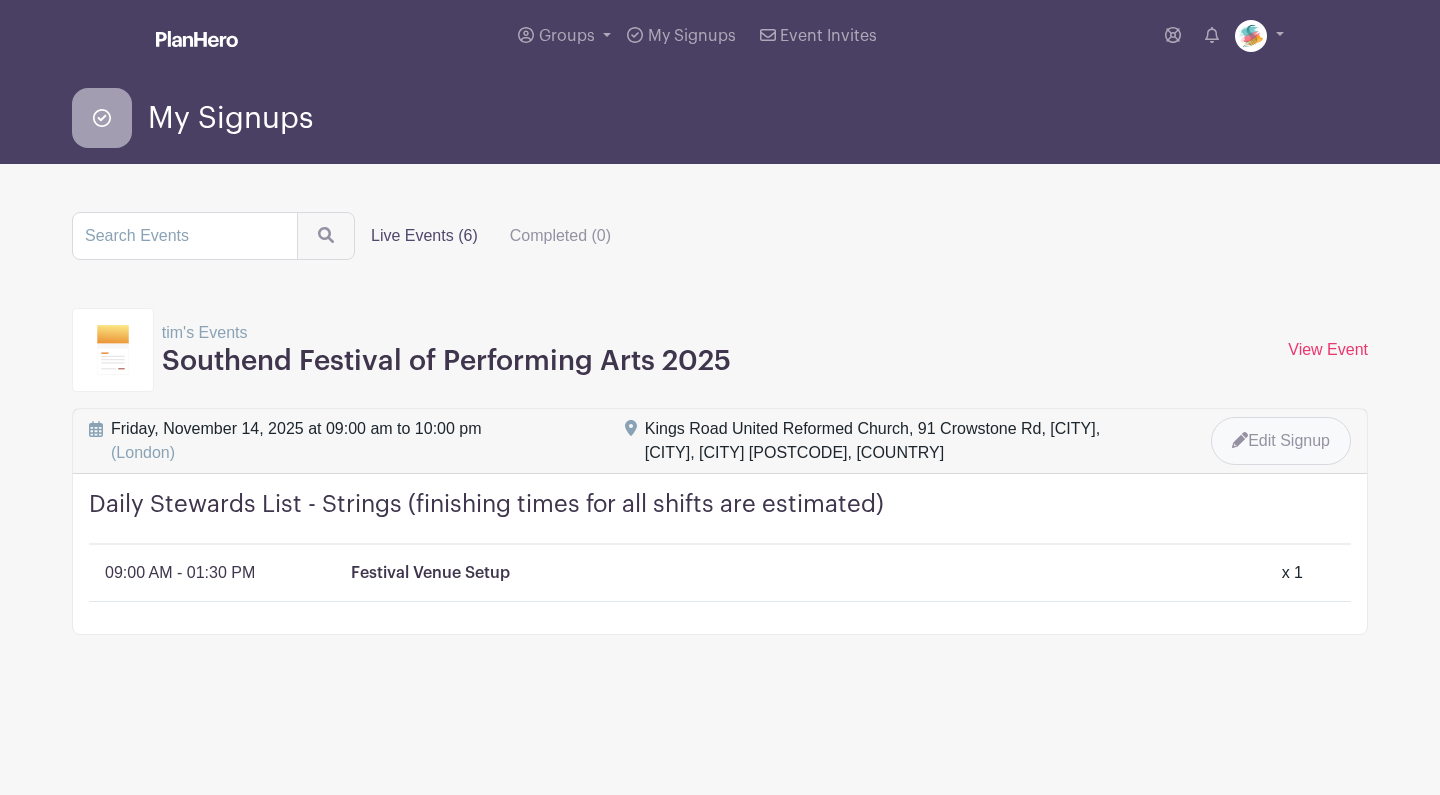 click on "Edit Signup" at bounding box center [1281, 441] 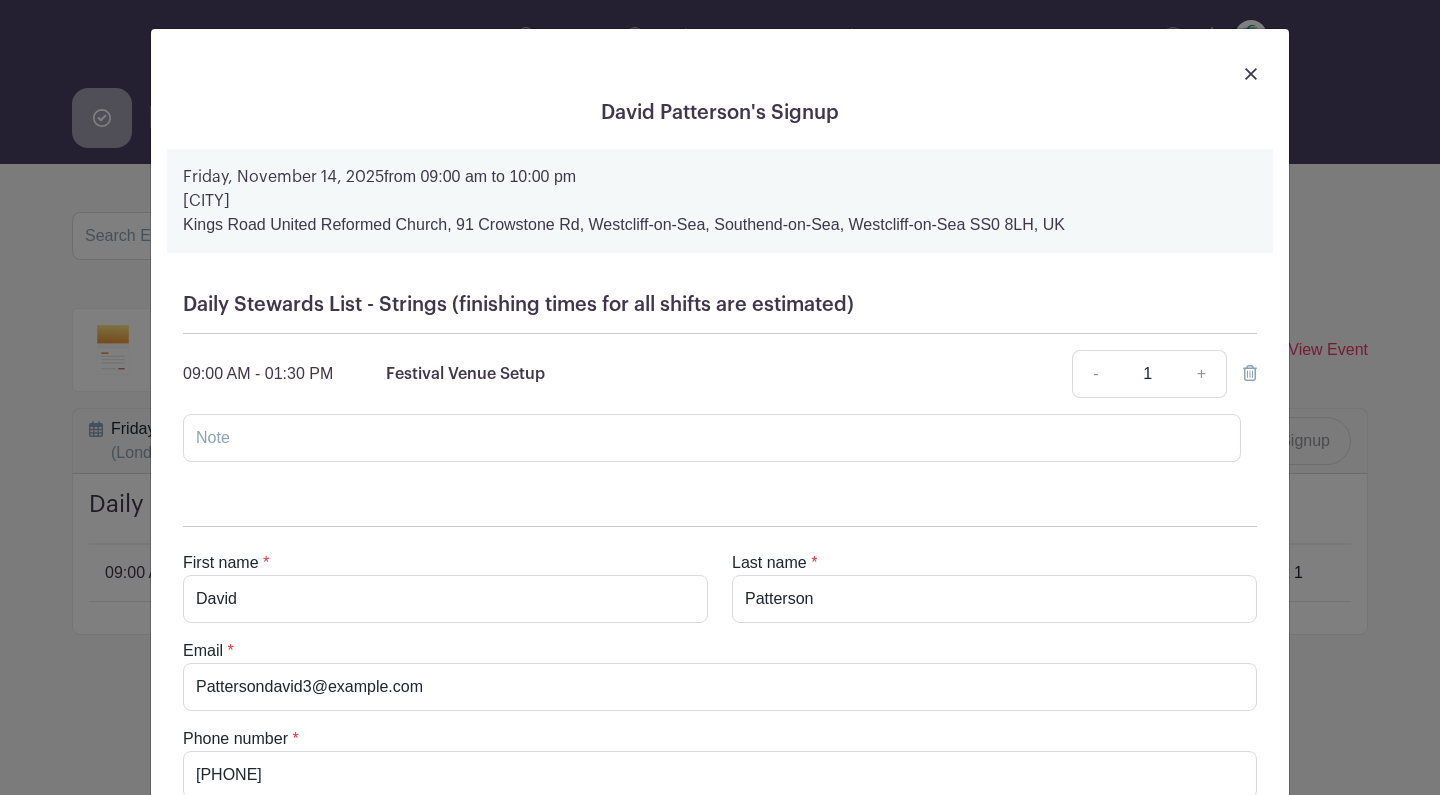 scroll, scrollTop: 0, scrollLeft: 0, axis: both 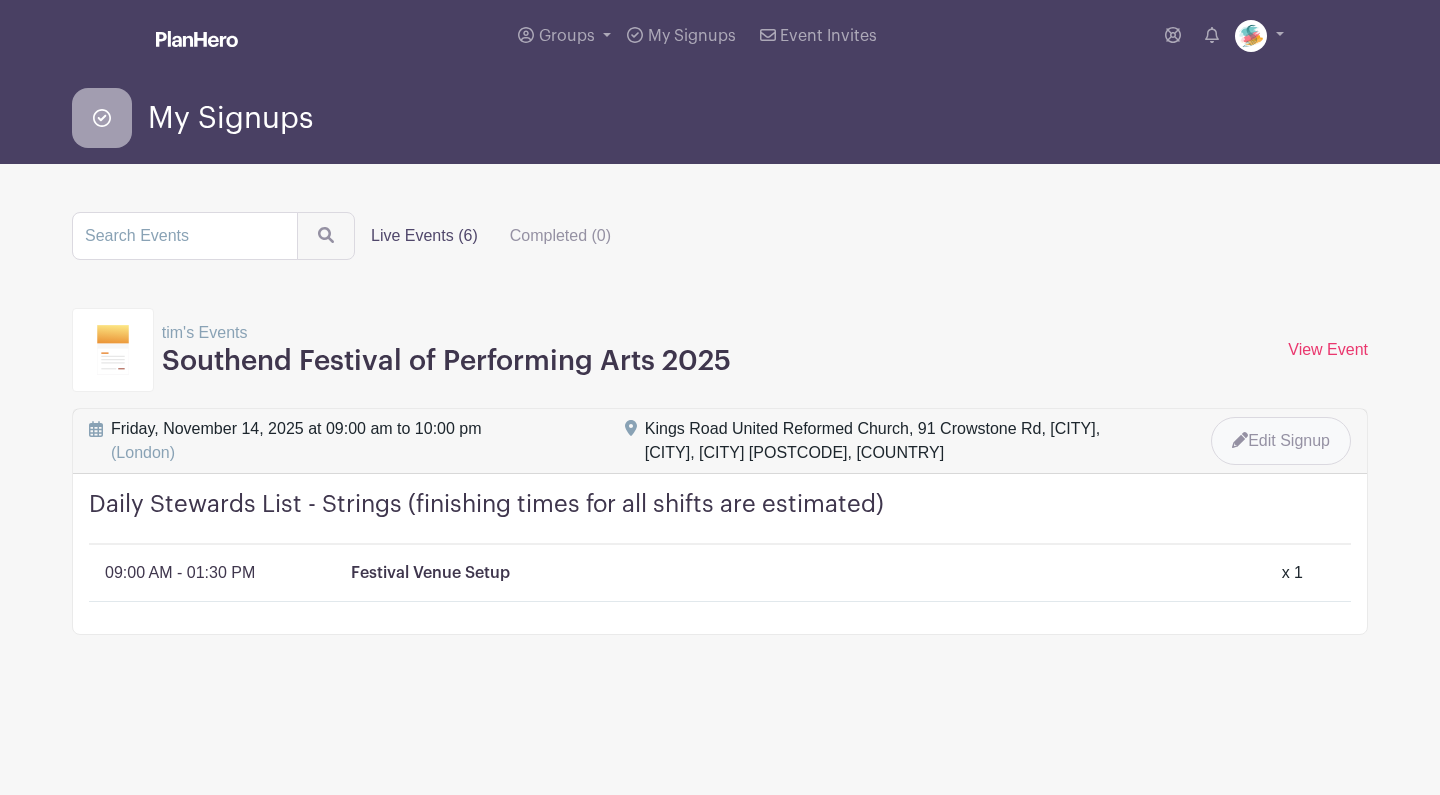 click on "Edit Signup" at bounding box center [1281, 441] 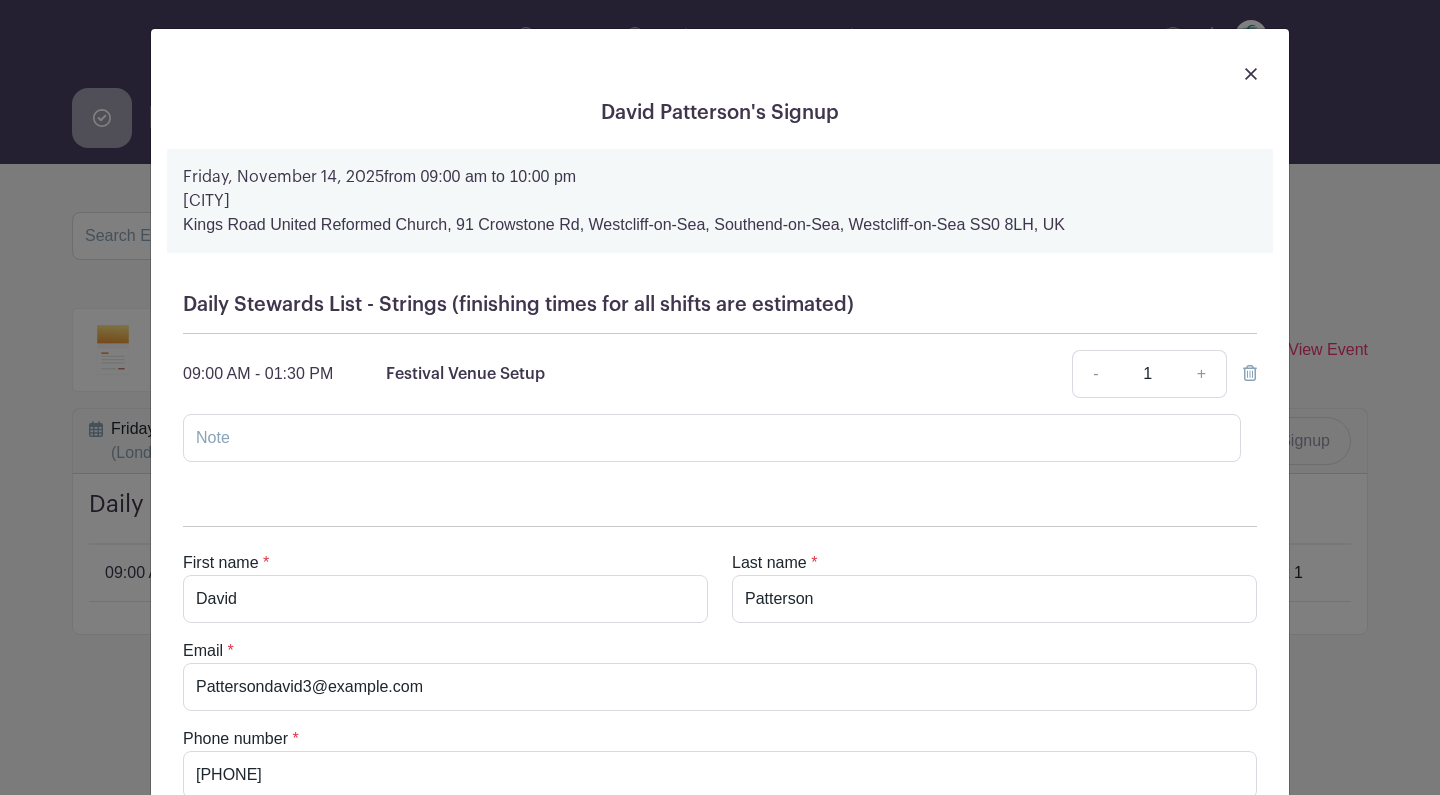 scroll, scrollTop: 0, scrollLeft: 0, axis: both 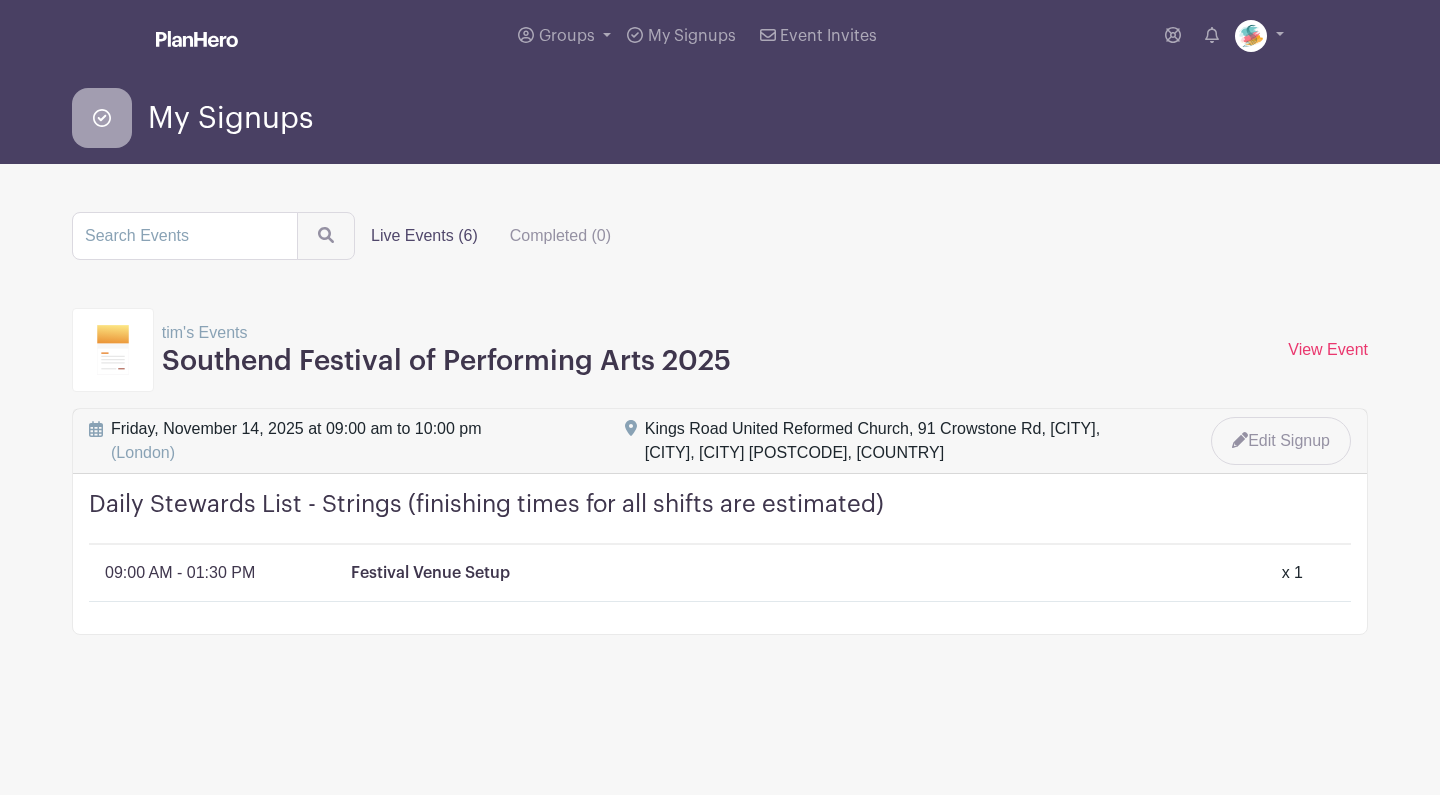 click on "Live Events (6)" at bounding box center [424, 236] 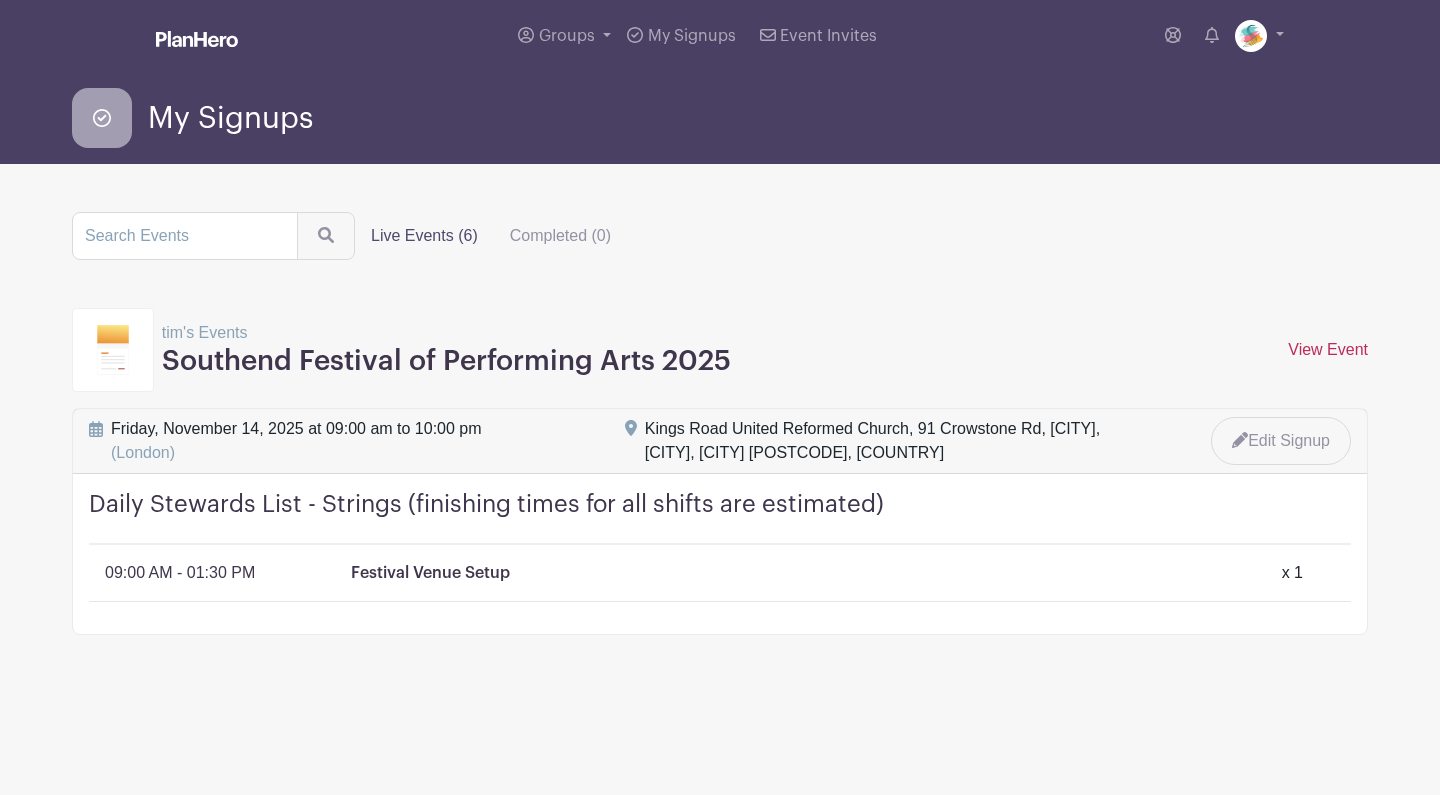 click on "View Event" at bounding box center (1328, 349) 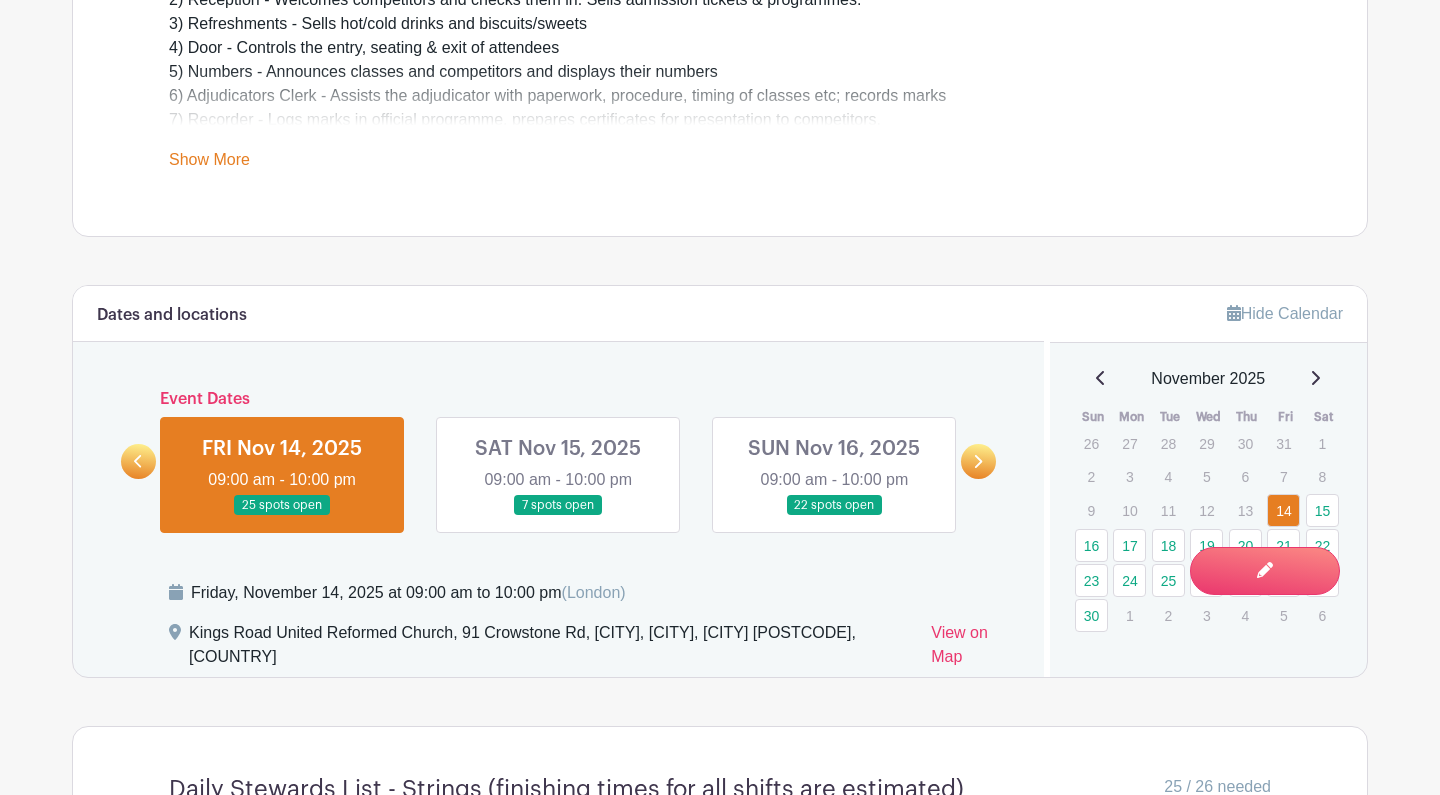 scroll, scrollTop: 845, scrollLeft: 0, axis: vertical 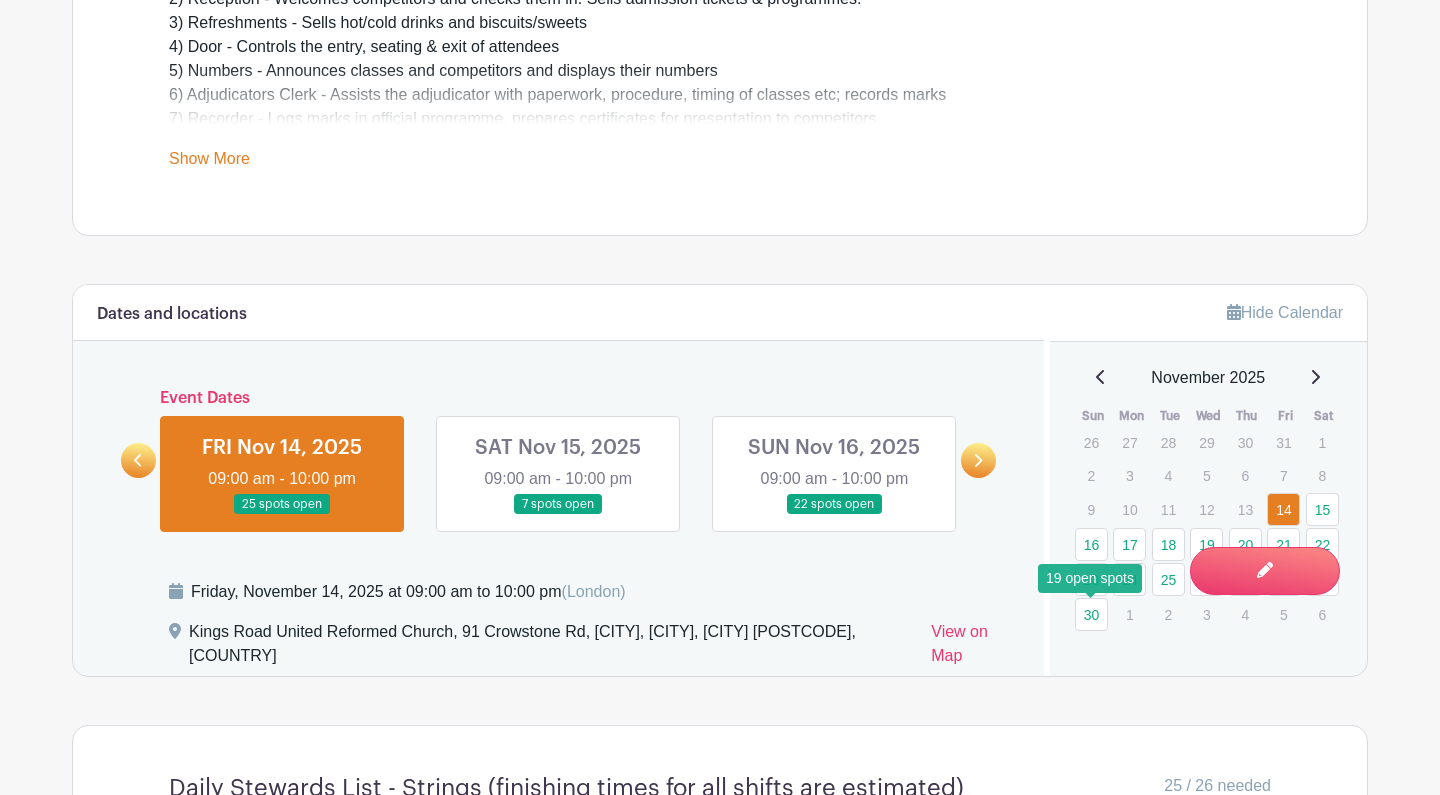 click on "30" at bounding box center [1091, 614] 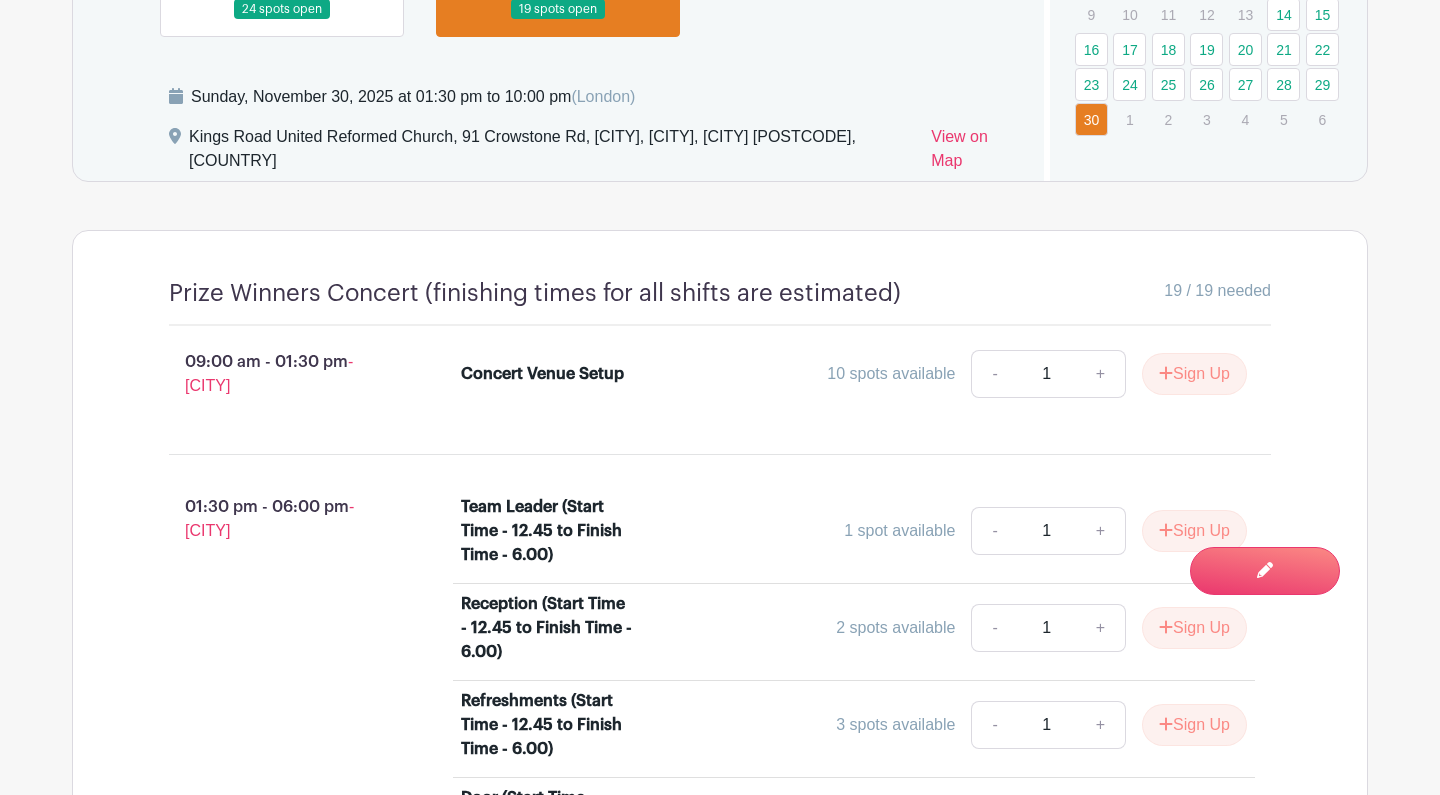 scroll, scrollTop: 1352, scrollLeft: 0, axis: vertical 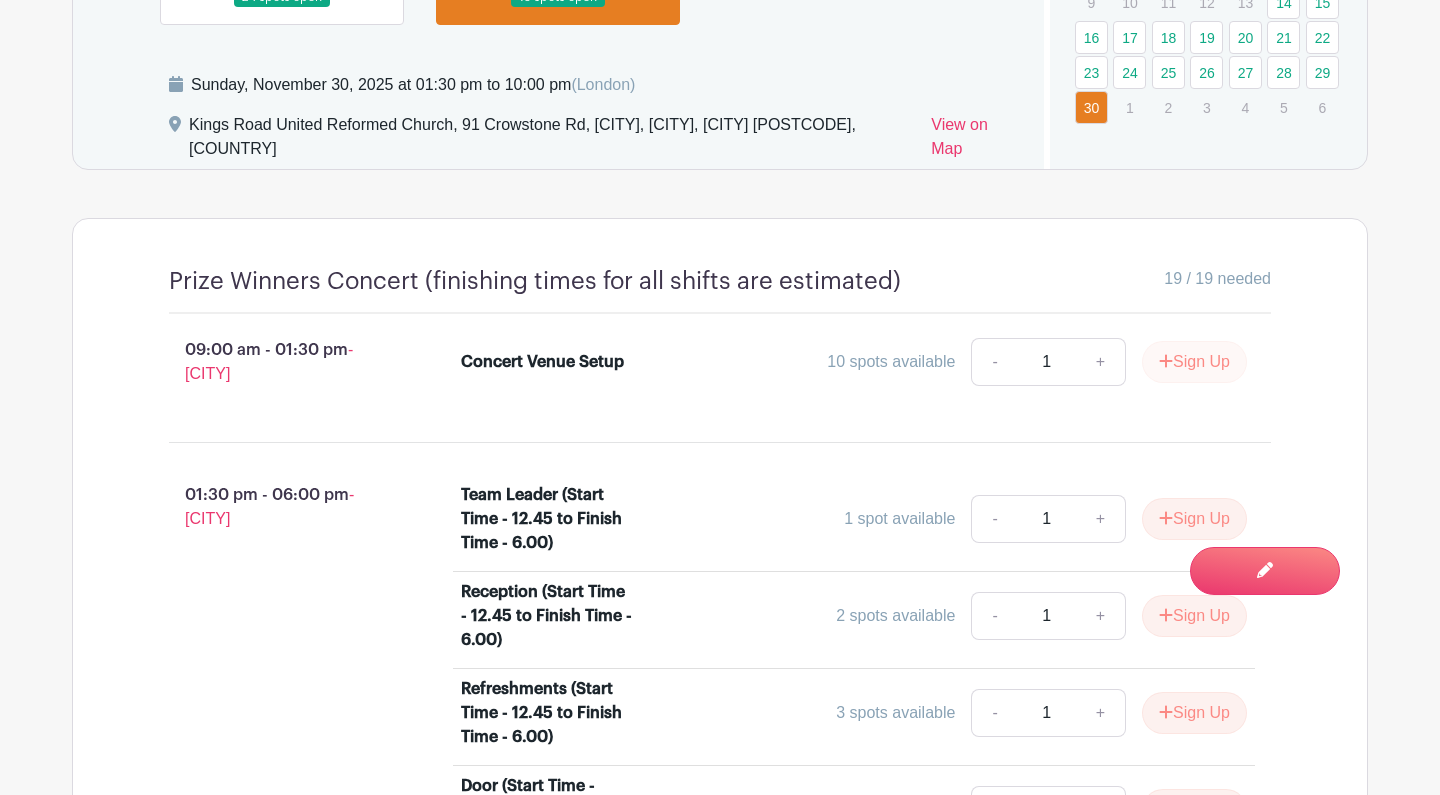 click 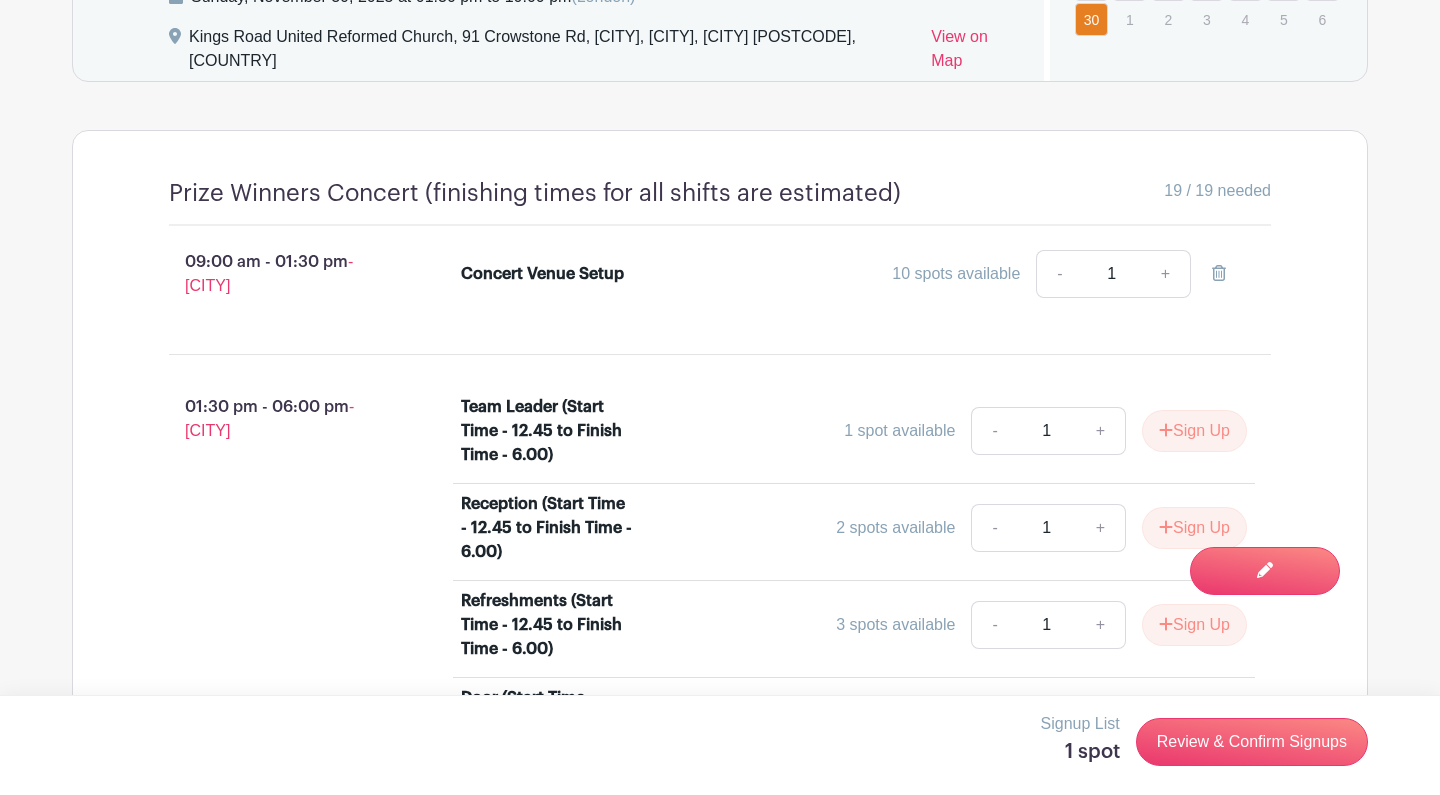 scroll, scrollTop: 1453, scrollLeft: 0, axis: vertical 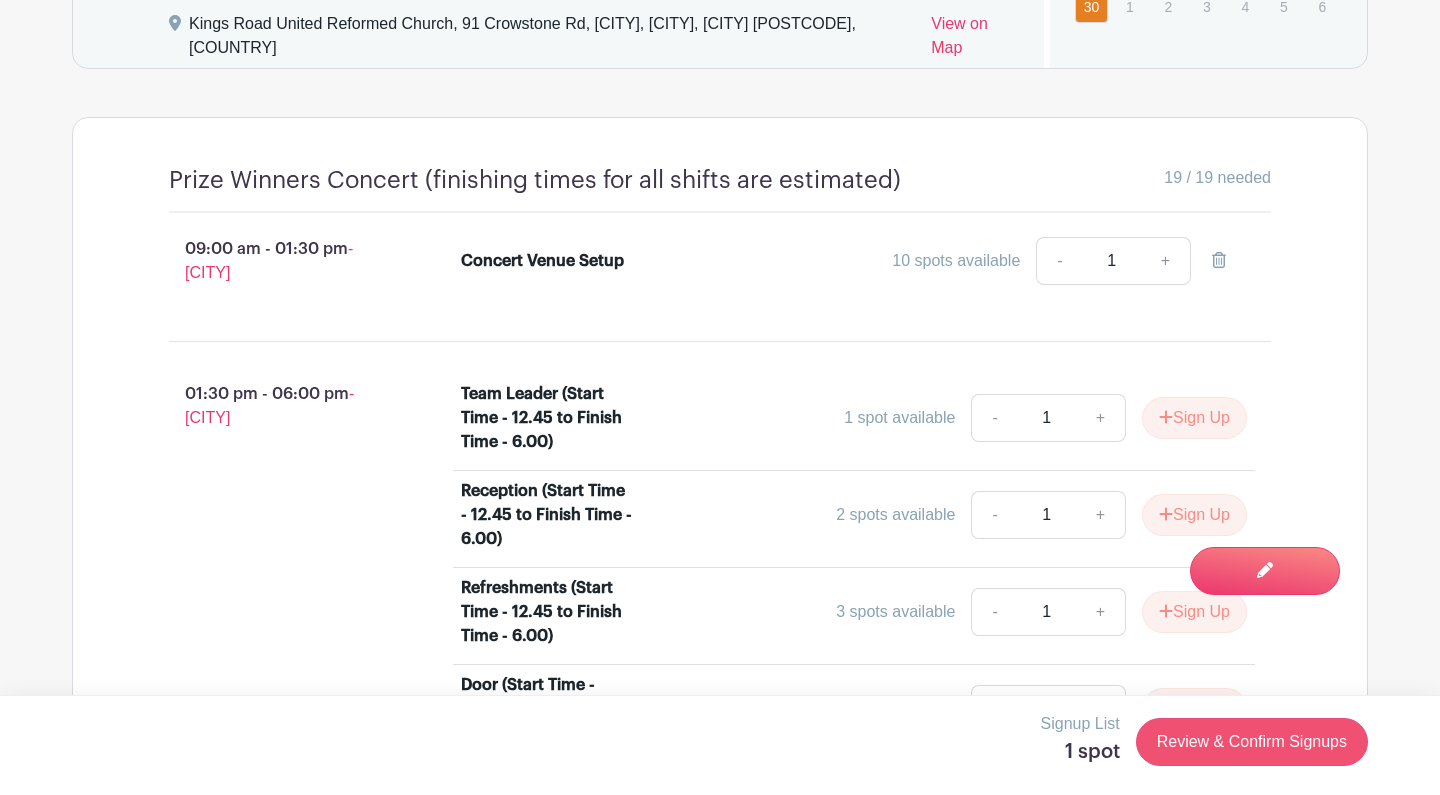 click on "Review & Confirm Signups" at bounding box center (1252, 742) 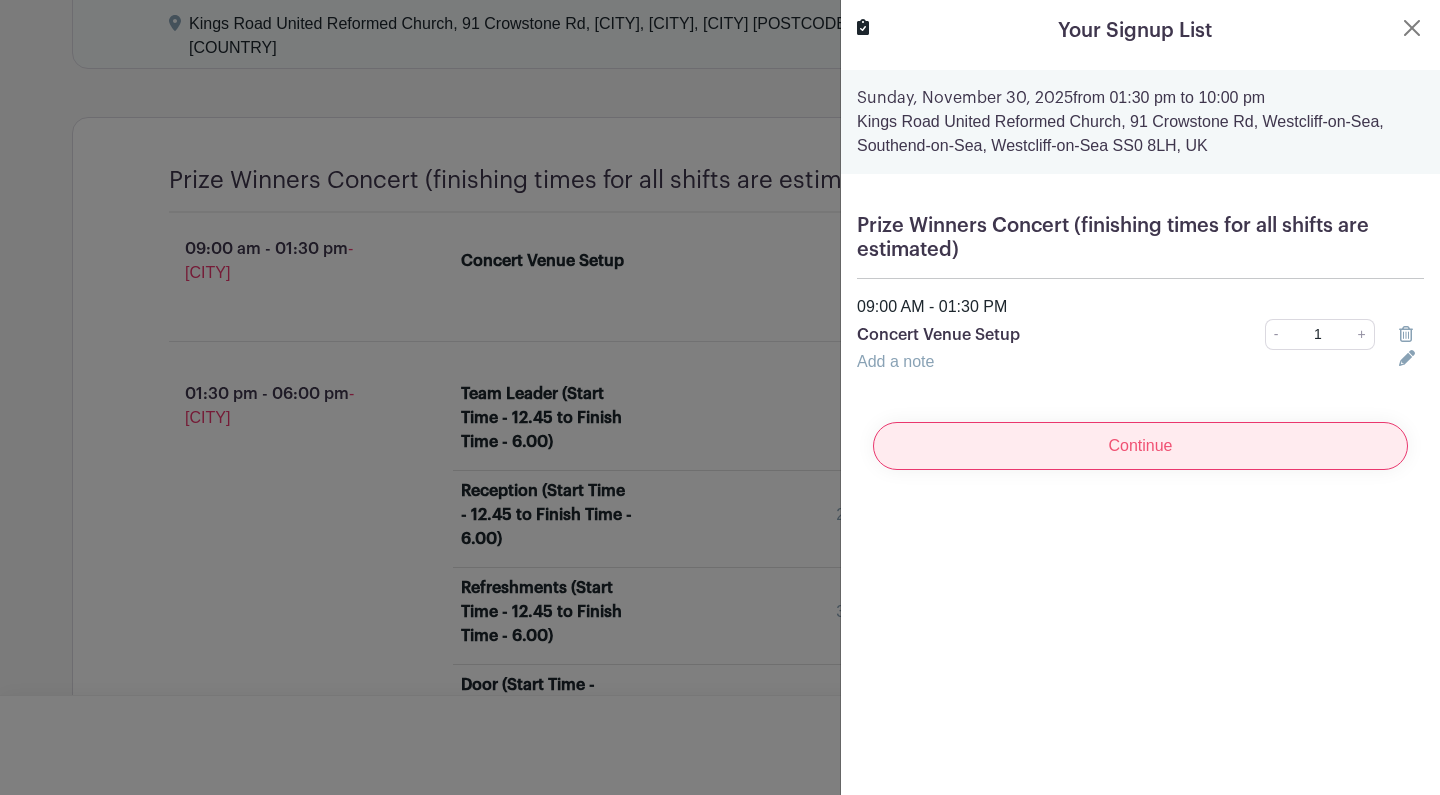 click on "Continue" at bounding box center [1140, 446] 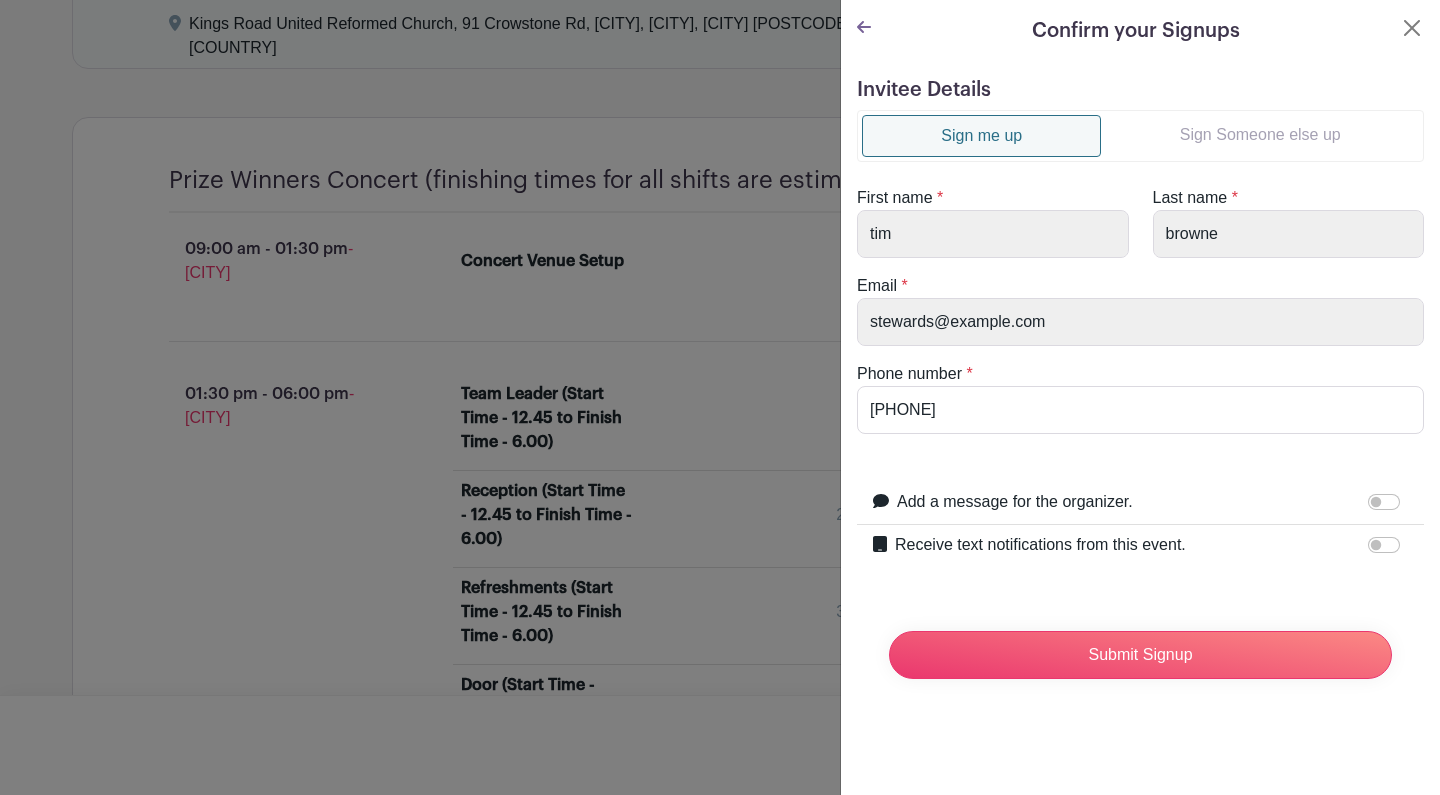 click on "Sign Someone else up" at bounding box center (1260, 135) 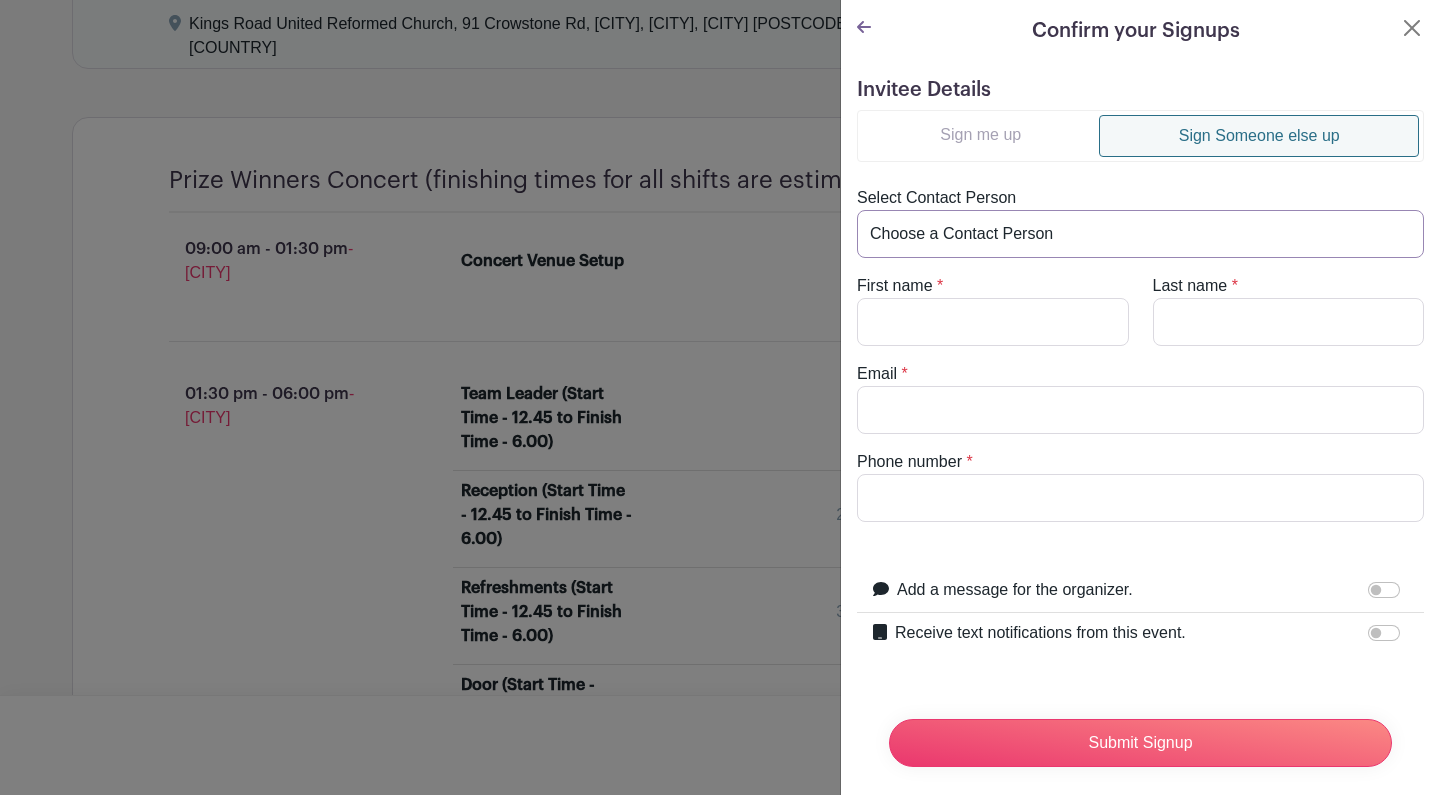 select on "[EMAIL]" 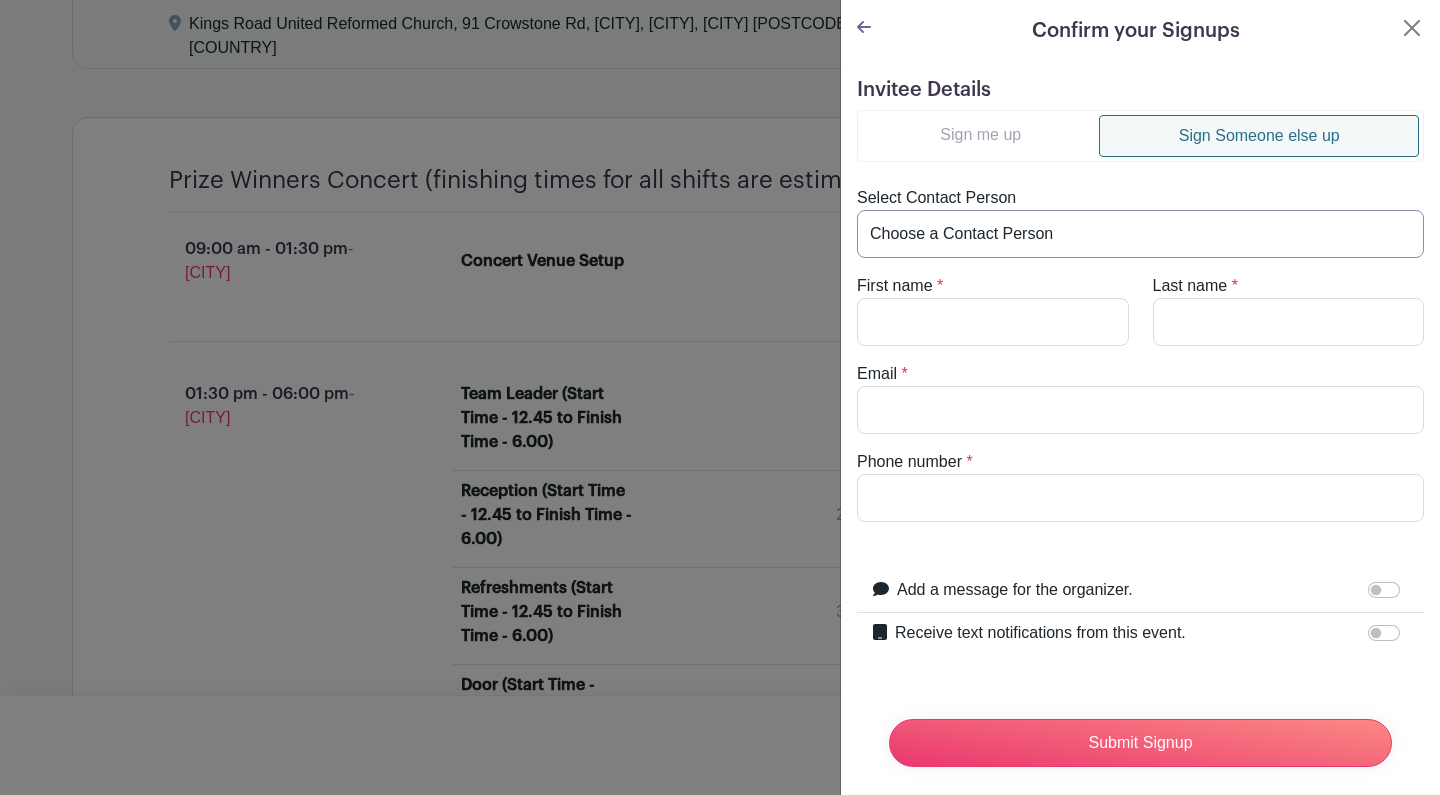 type on "David" 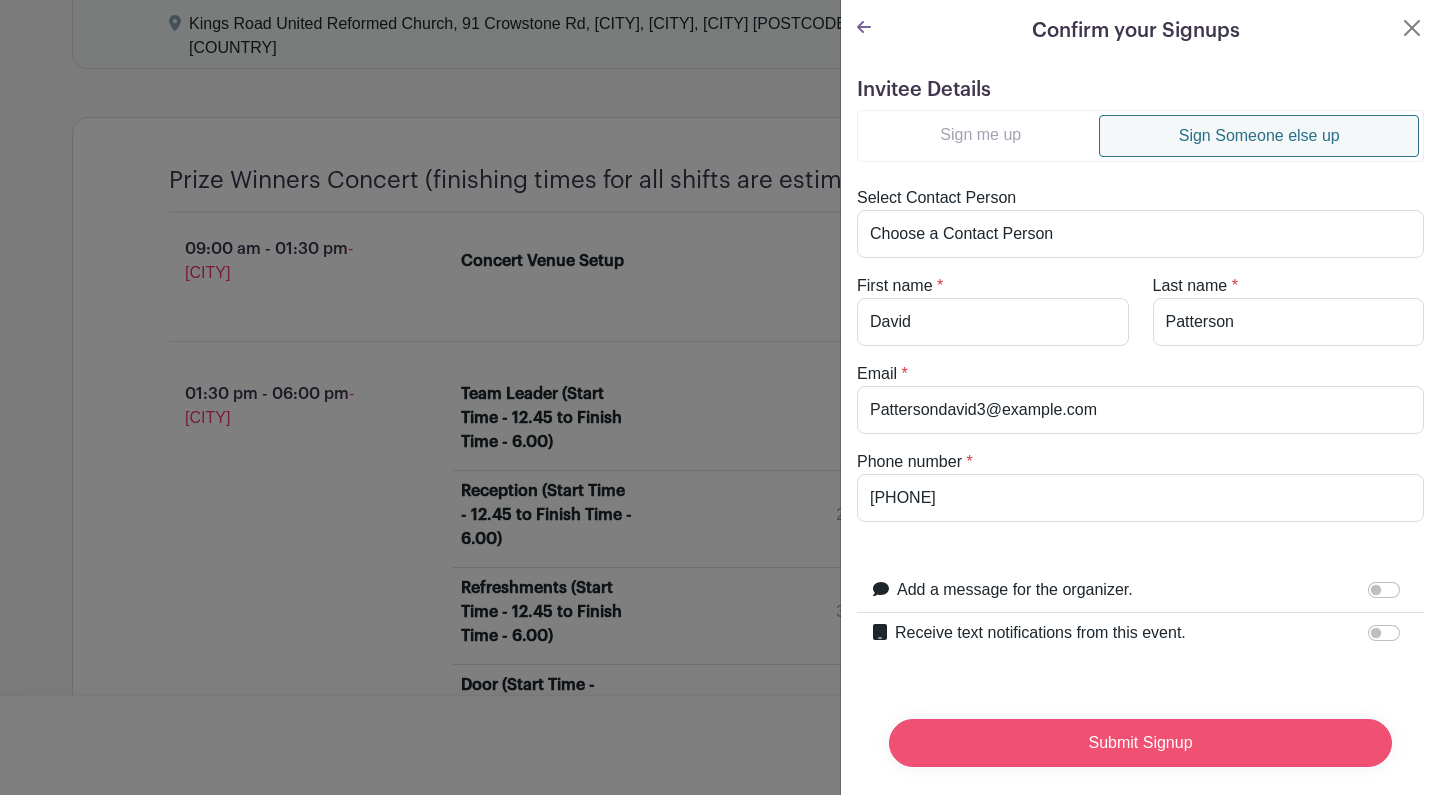 click on "Submit Signup" at bounding box center [1140, 743] 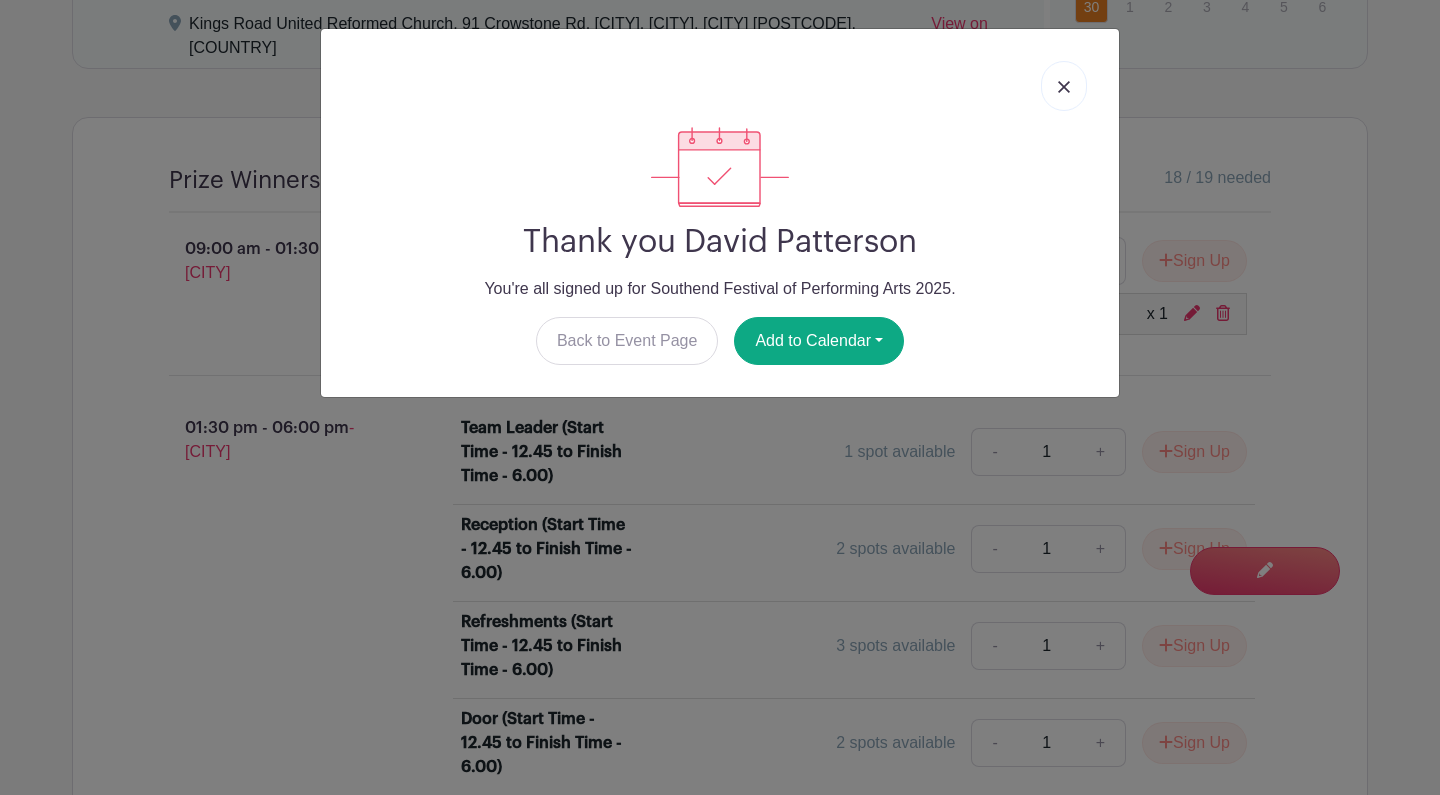click at bounding box center (1064, 87) 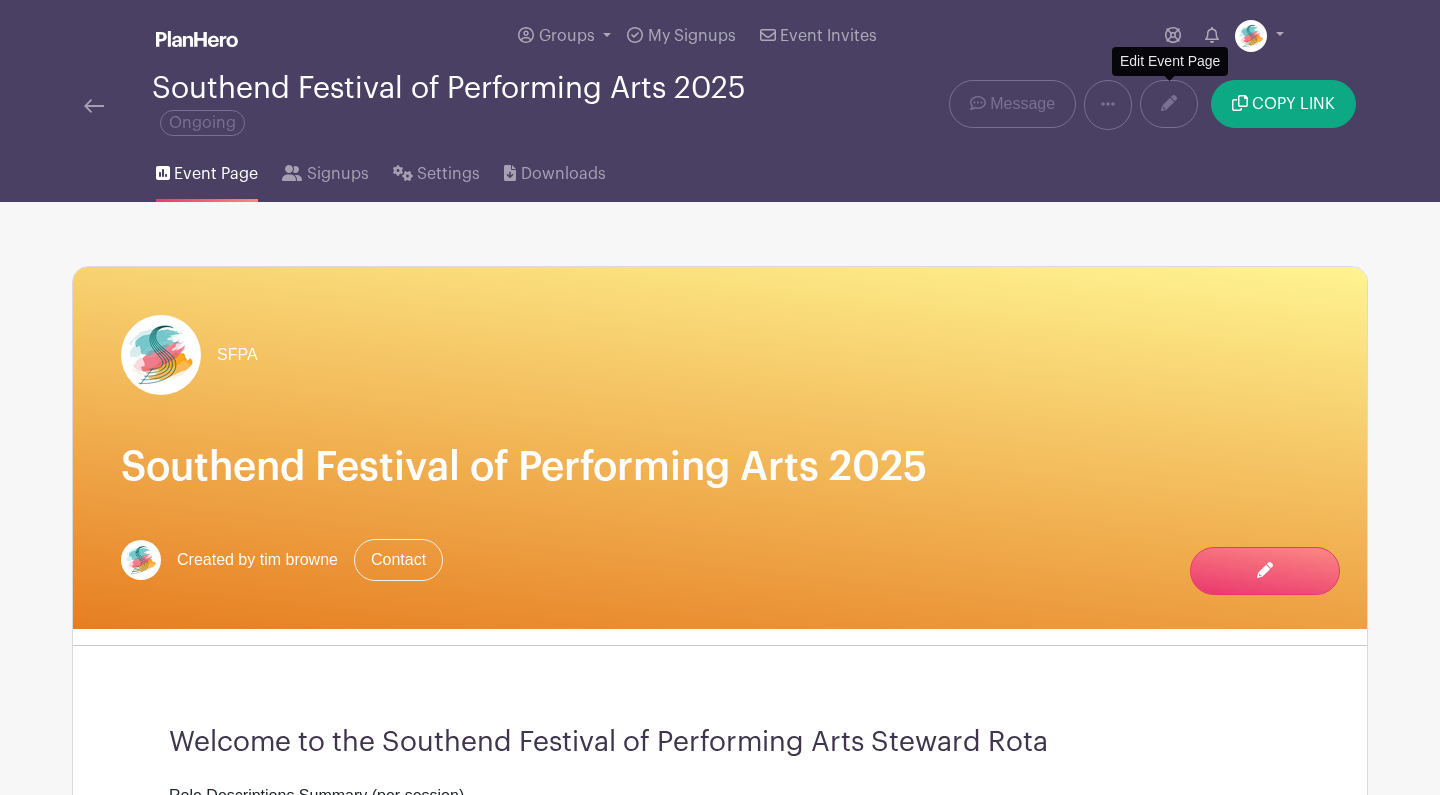 scroll, scrollTop: 0, scrollLeft: 0, axis: both 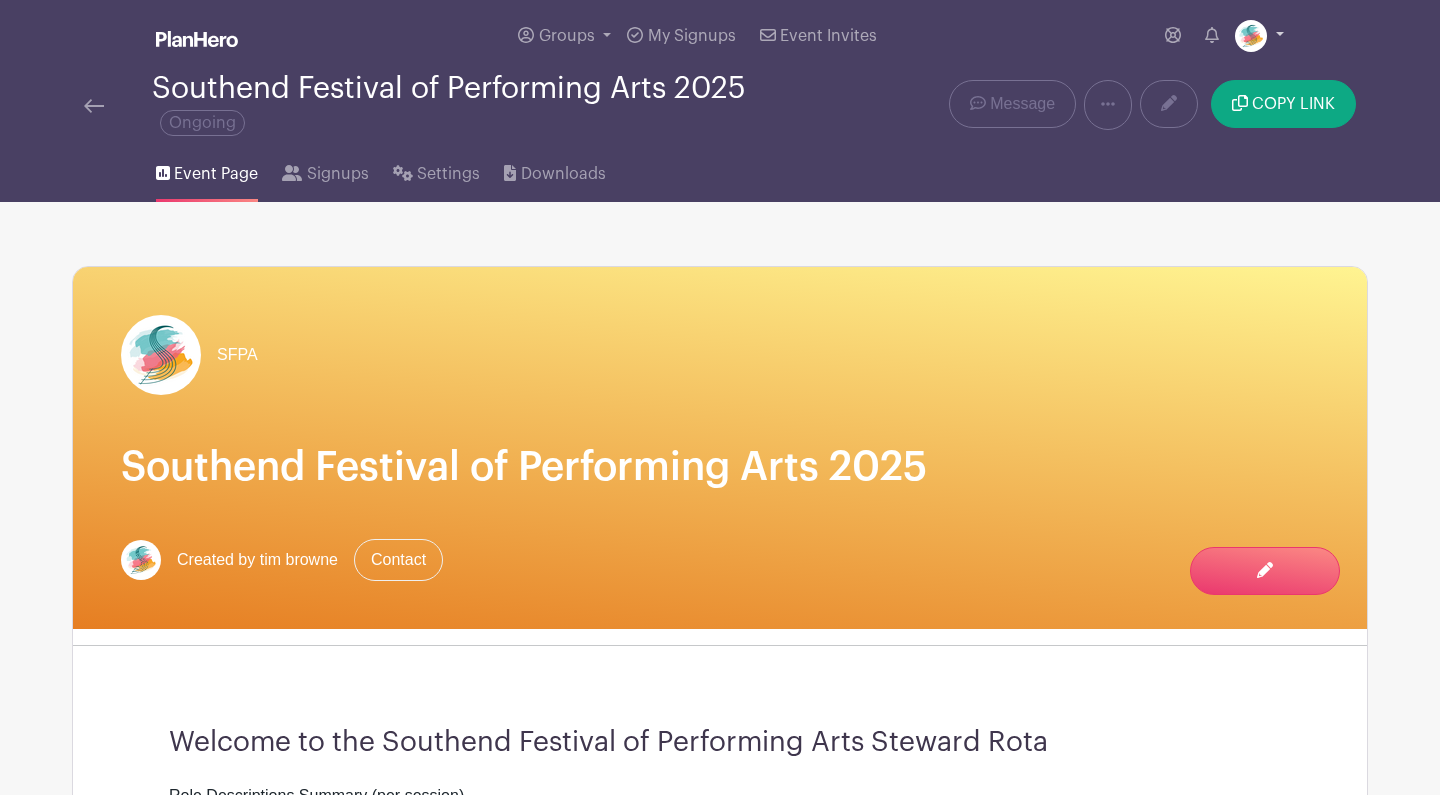click at bounding box center [1259, 36] 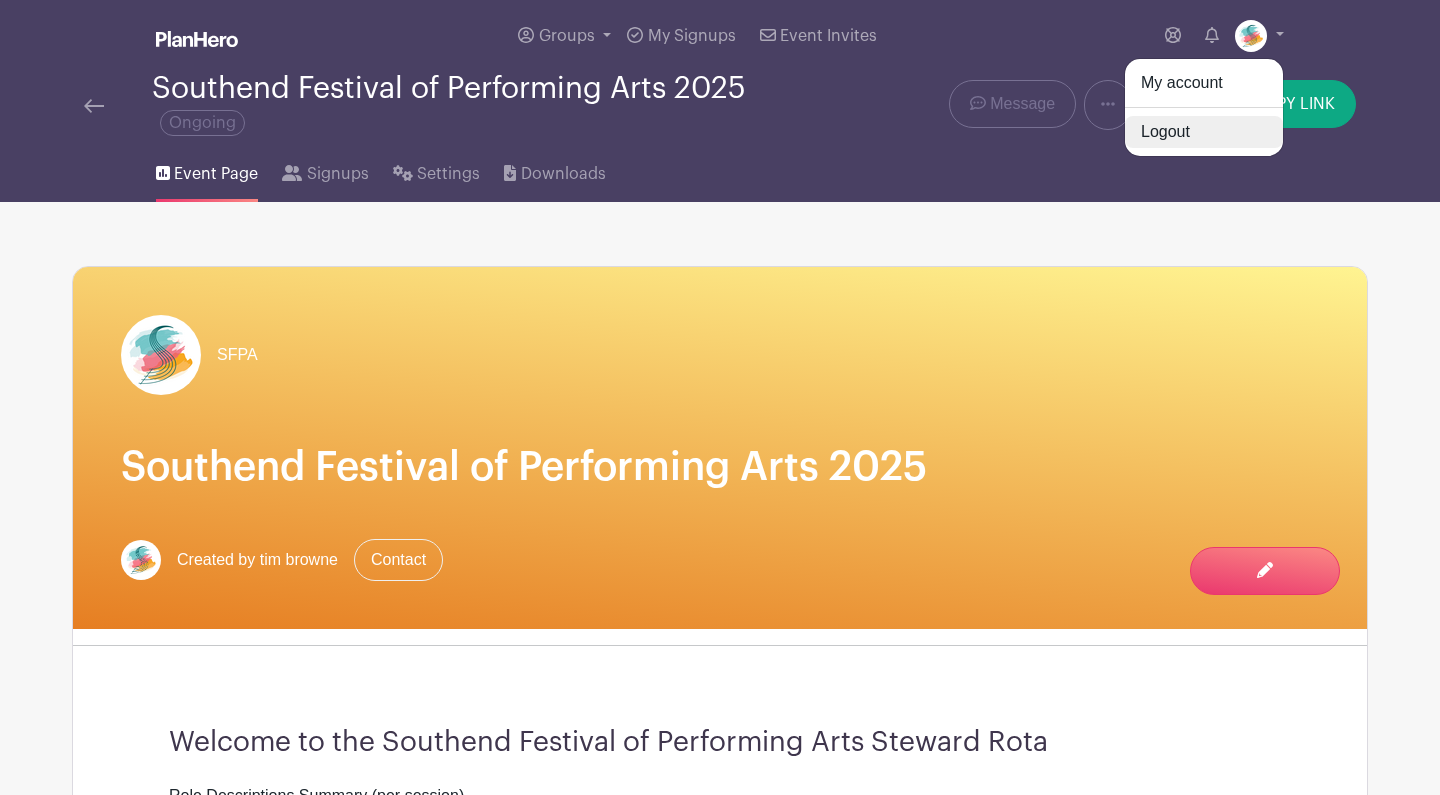 click on "Logout" at bounding box center [1204, 132] 